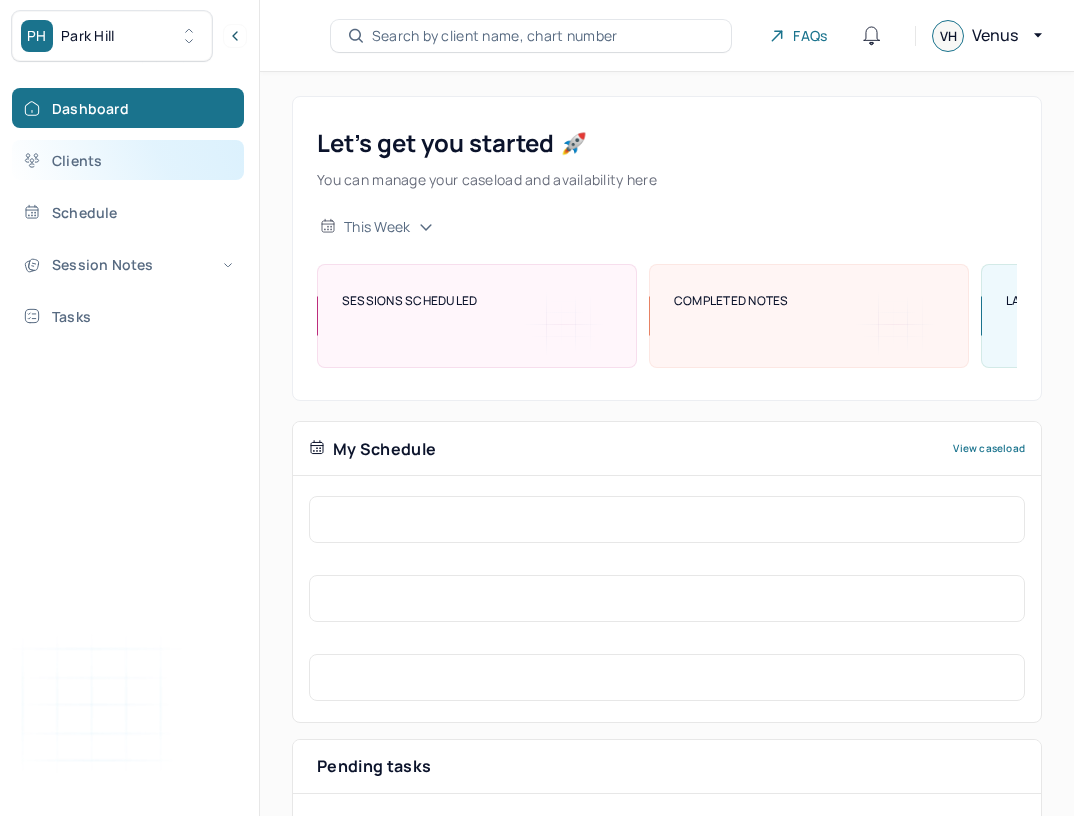 scroll, scrollTop: 0, scrollLeft: 0, axis: both 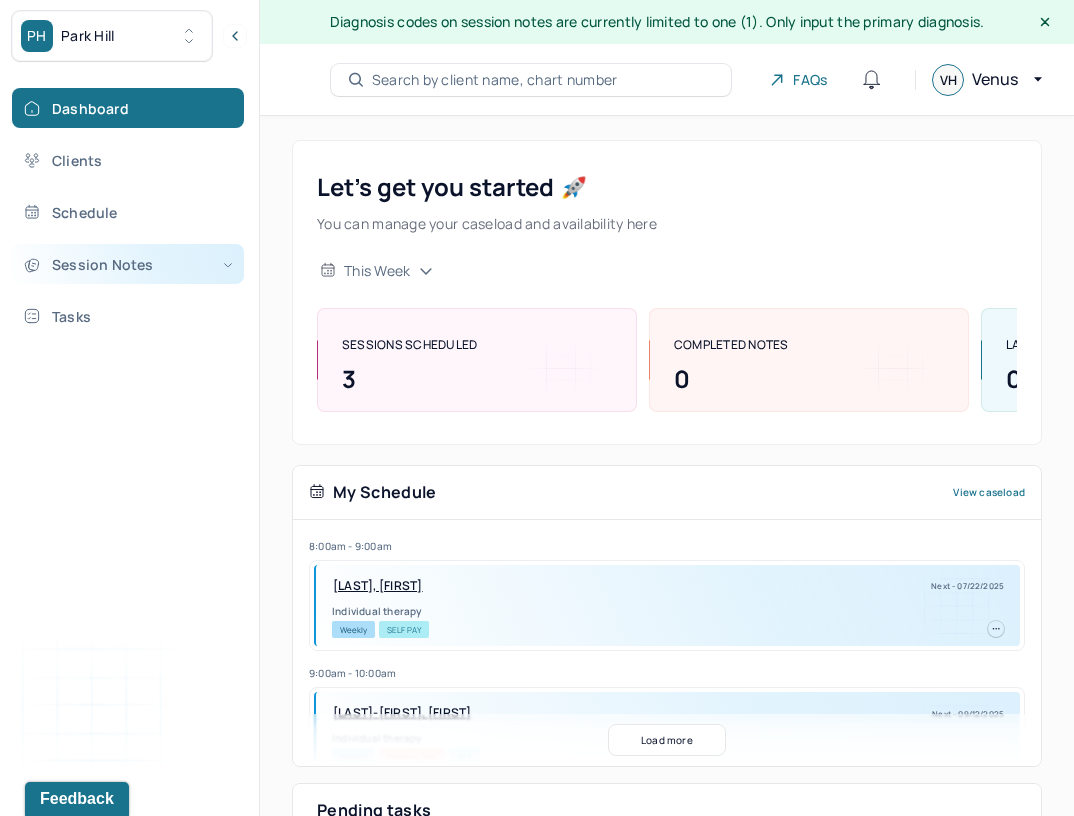 click on "Session Notes" at bounding box center (128, 264) 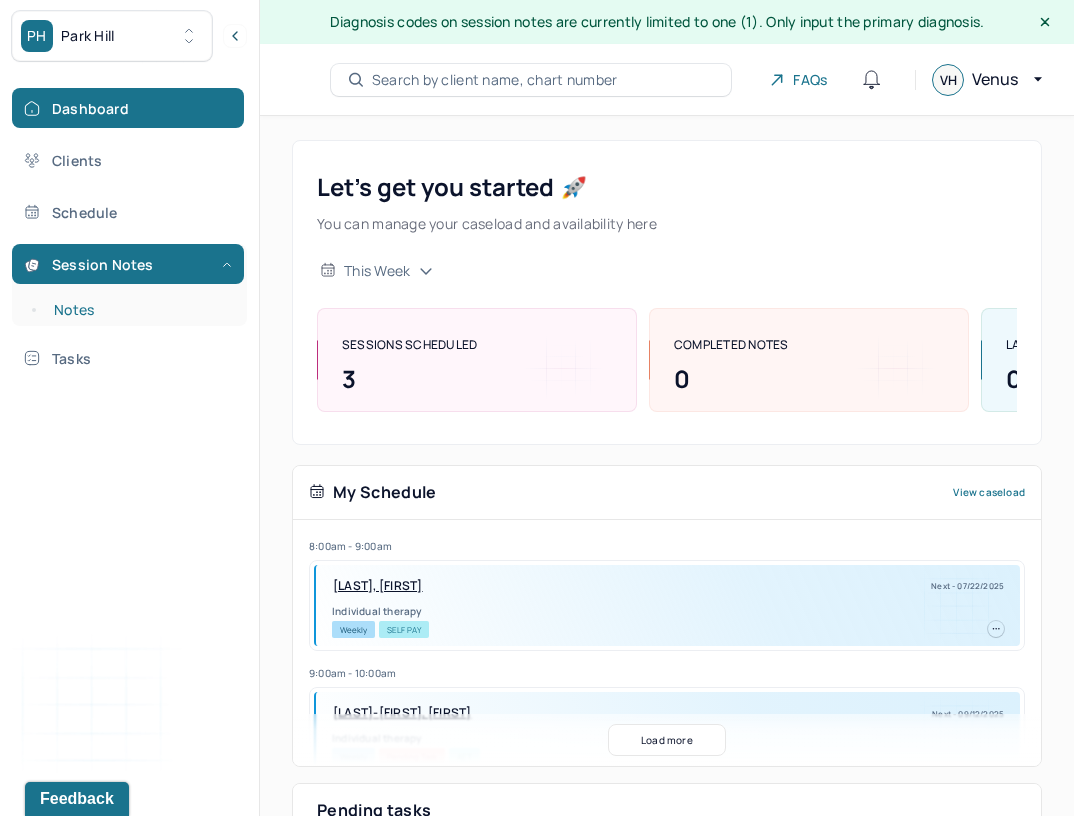 click on "Notes" at bounding box center (139, 310) 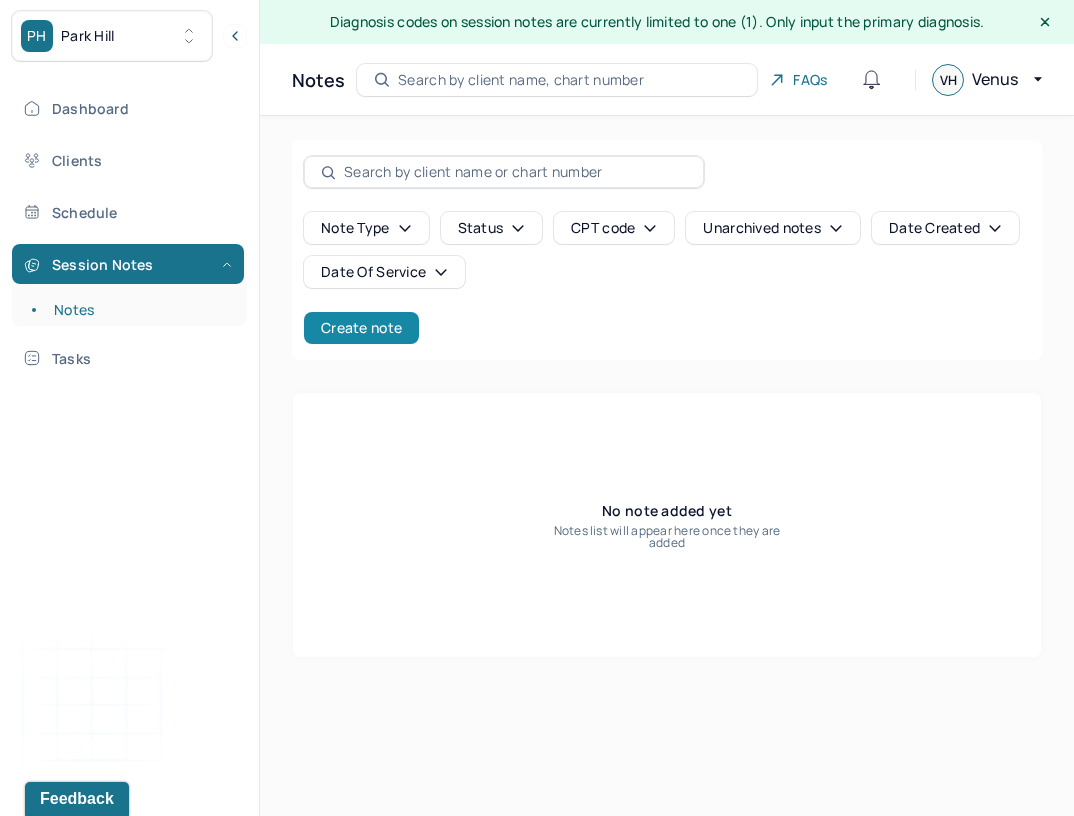 click on "Create note" at bounding box center (361, 328) 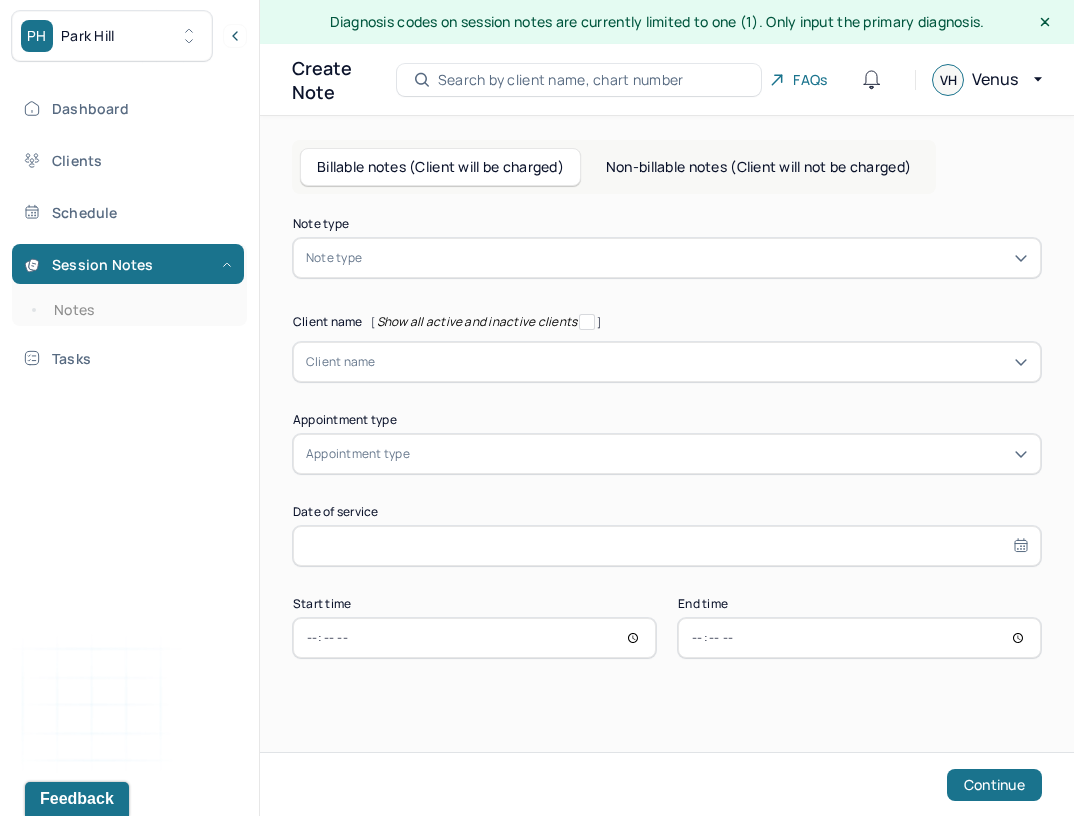 click on "Note type Note type Client name [ Show all active and inactive clients ] Client name Appointment type Appointment type Date of service Start time End time   Continue" at bounding box center [667, 438] 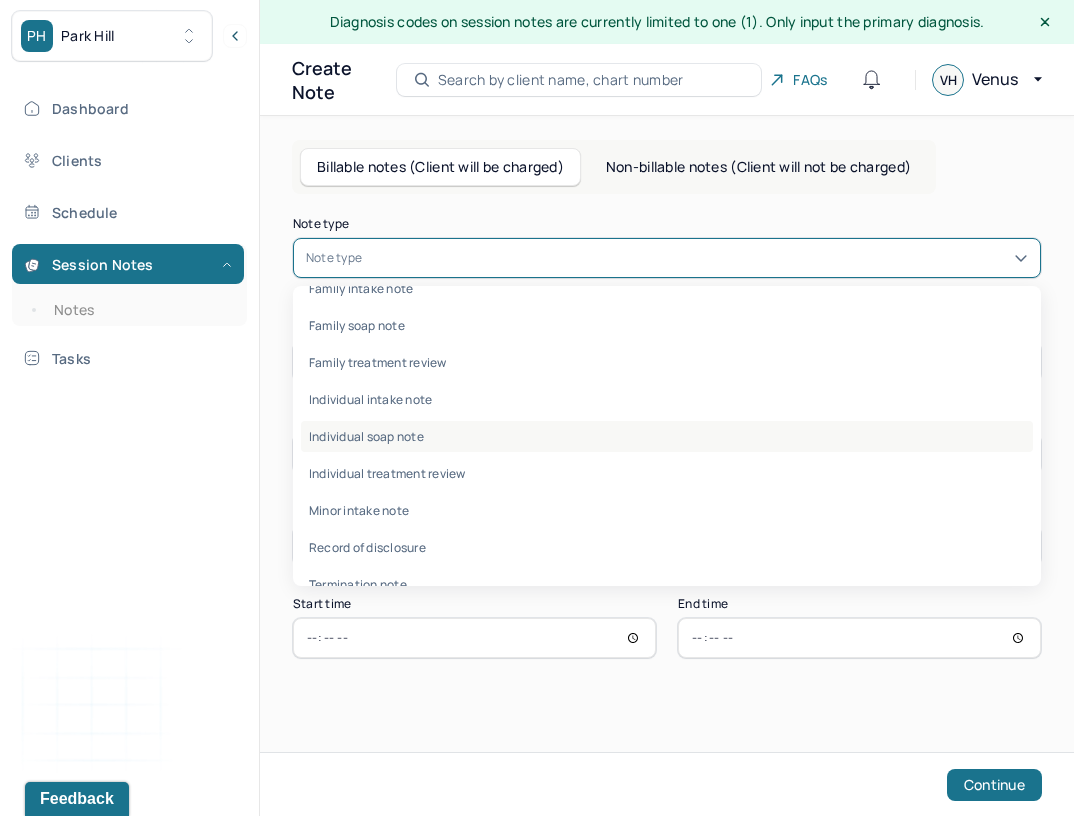 scroll, scrollTop: 67, scrollLeft: 0, axis: vertical 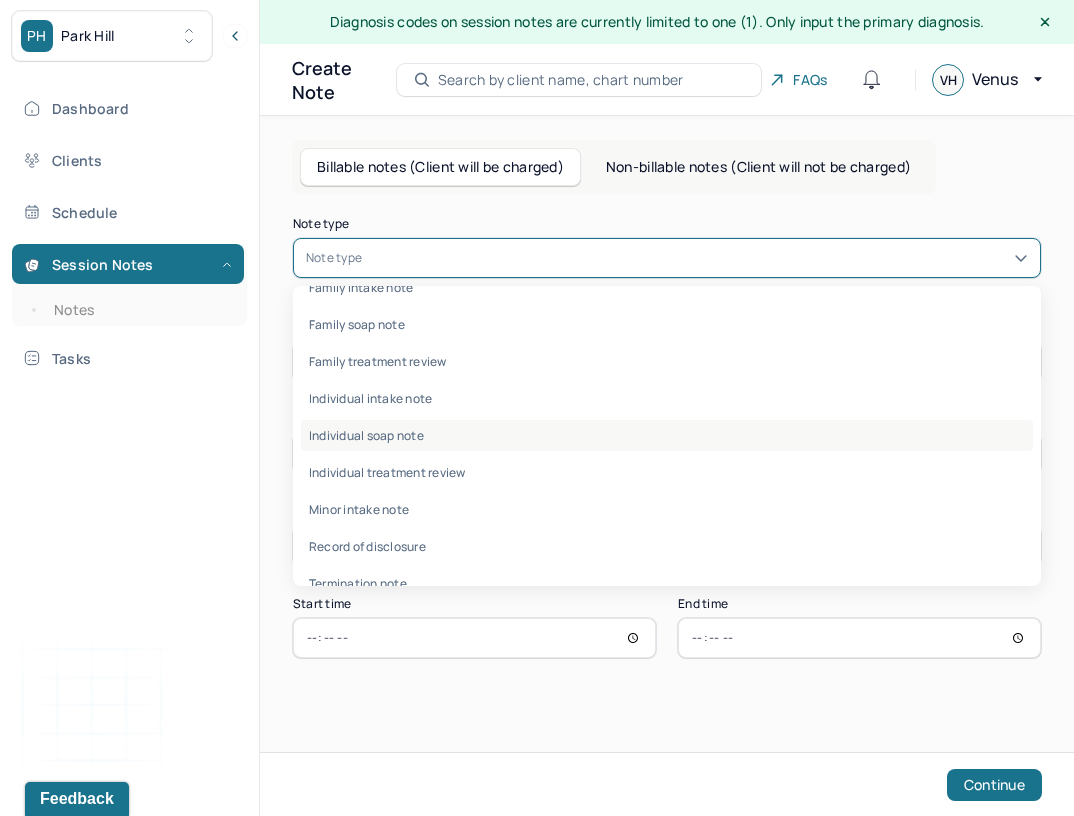 click on "Individual soap note" at bounding box center (667, 435) 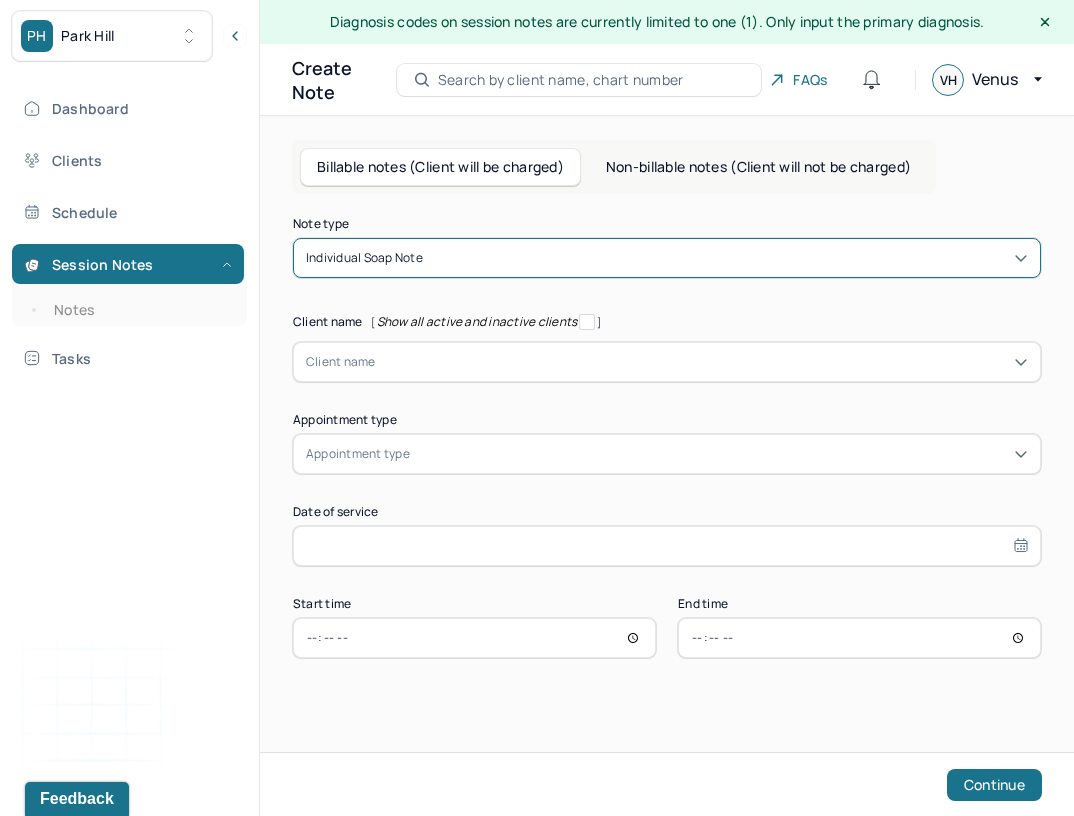 click at bounding box center [702, 362] 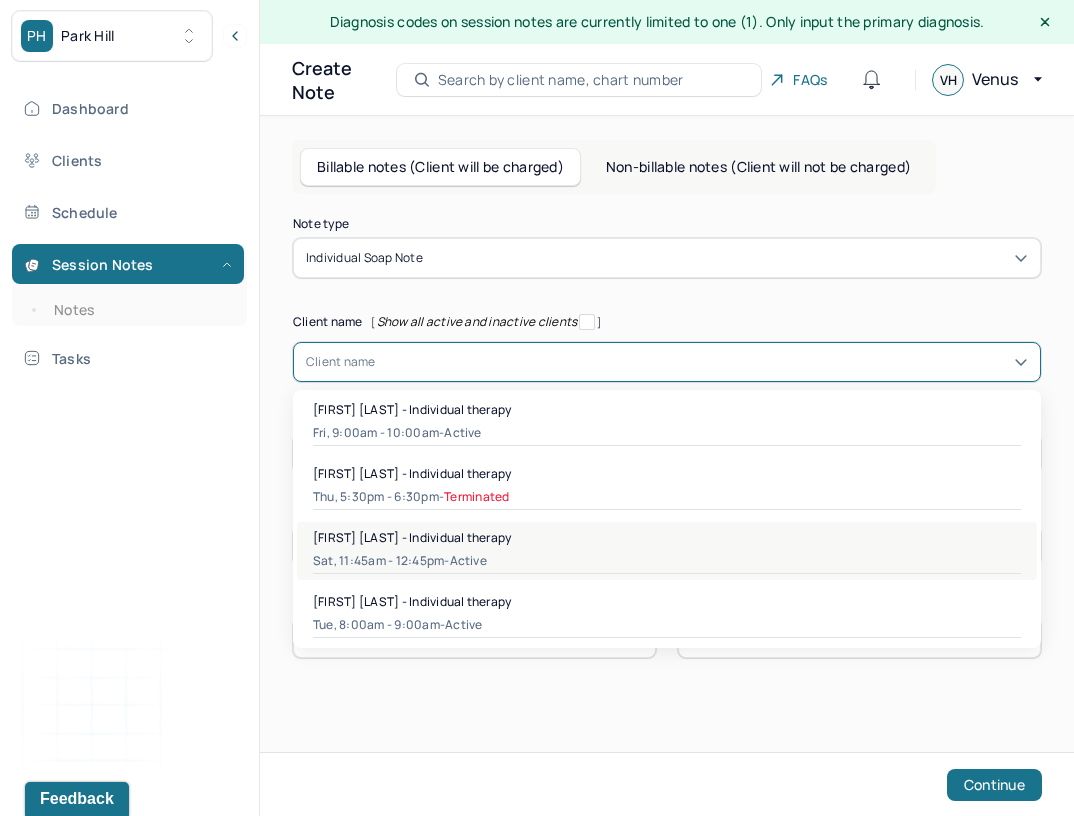 click on "[DAY], [TIME] - active" at bounding box center [667, 561] 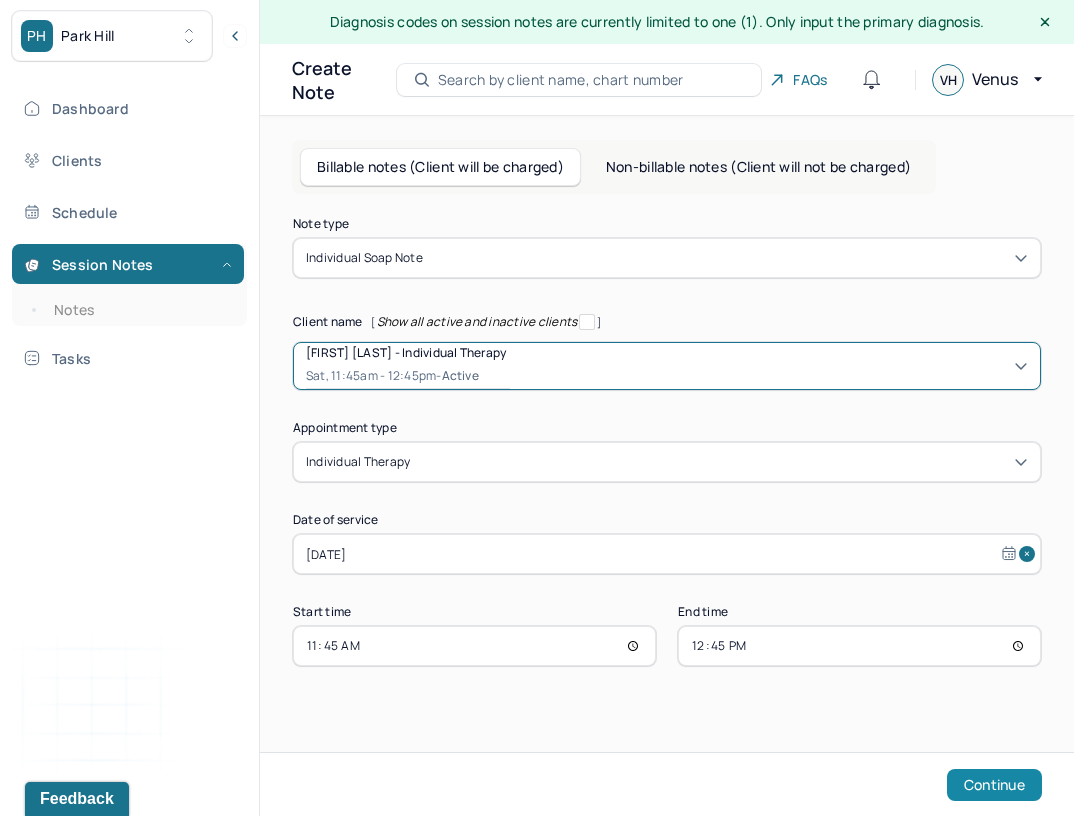 click on "Continue" at bounding box center [994, 785] 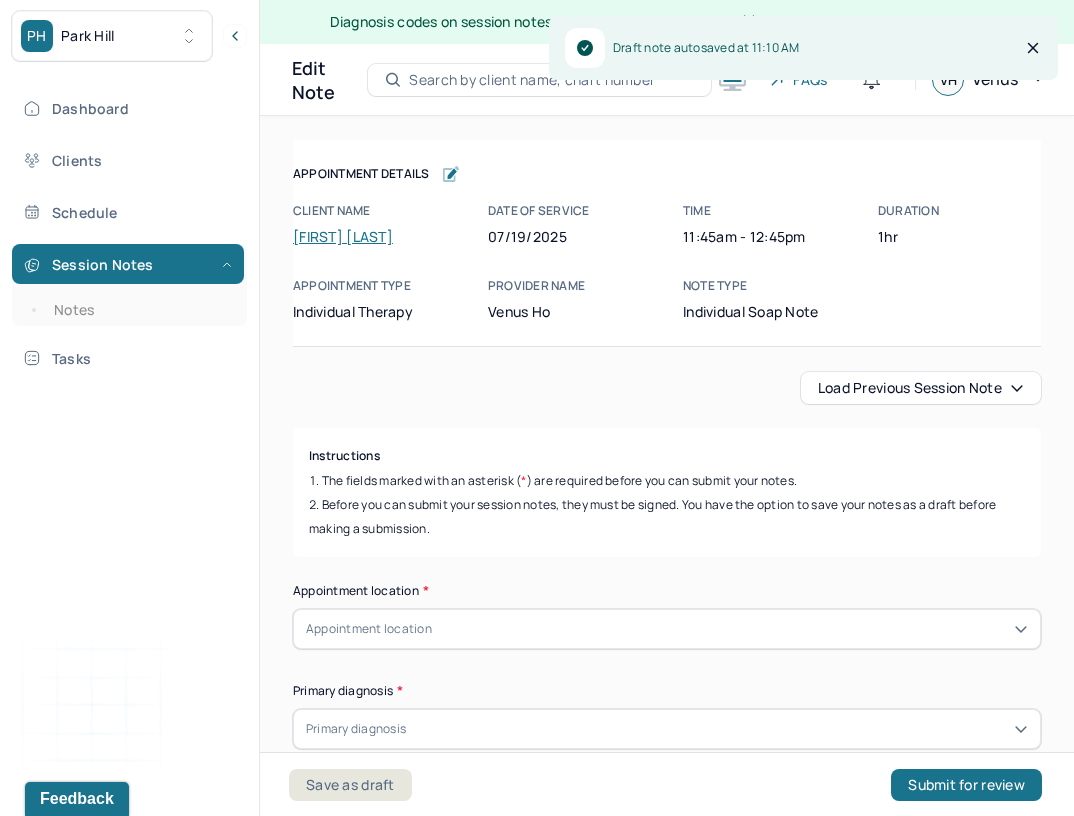 click on "Load previous session note" at bounding box center [921, 388] 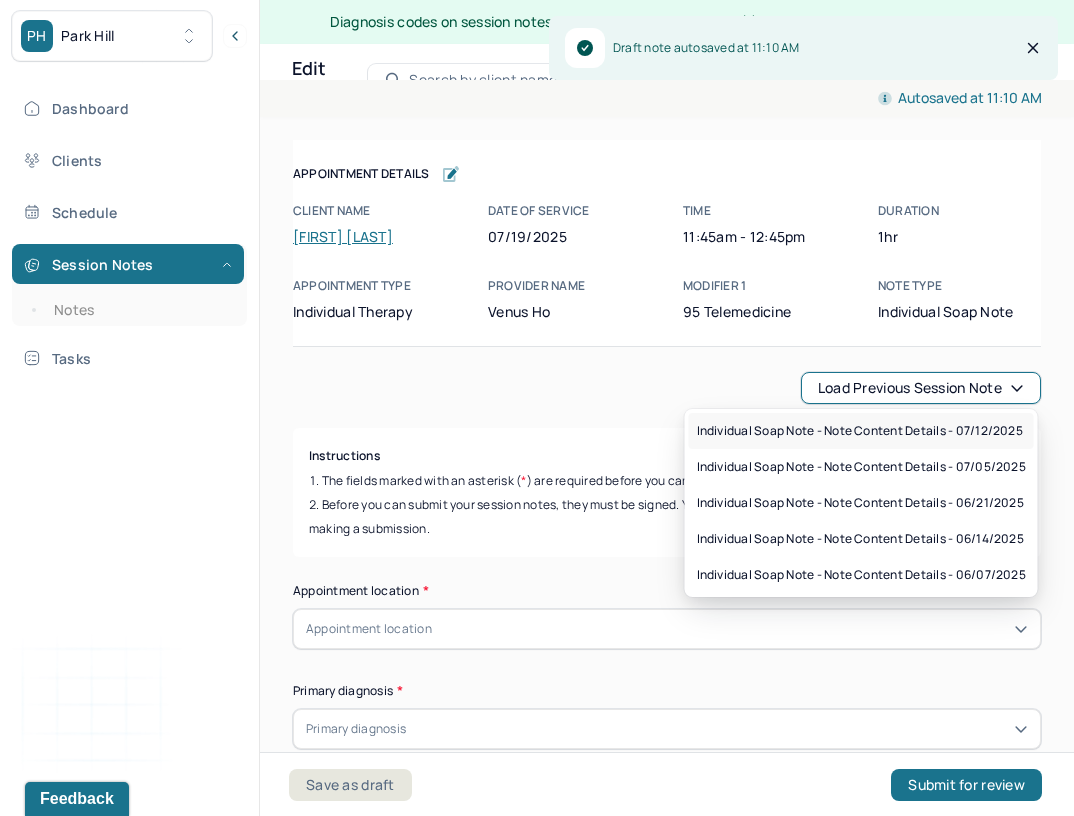 click on "Individual soap note   - Note content Details -   [DATE]" at bounding box center (860, 431) 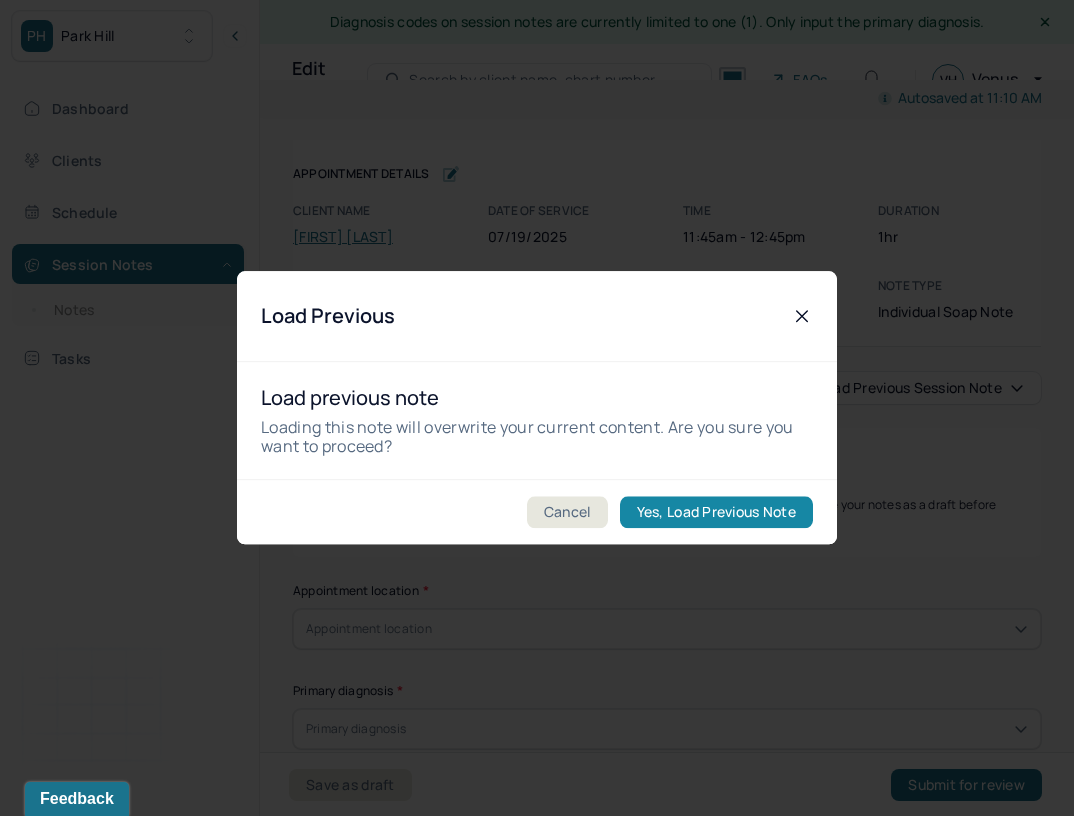 click on "Yes, Load Previous Note" at bounding box center [716, 513] 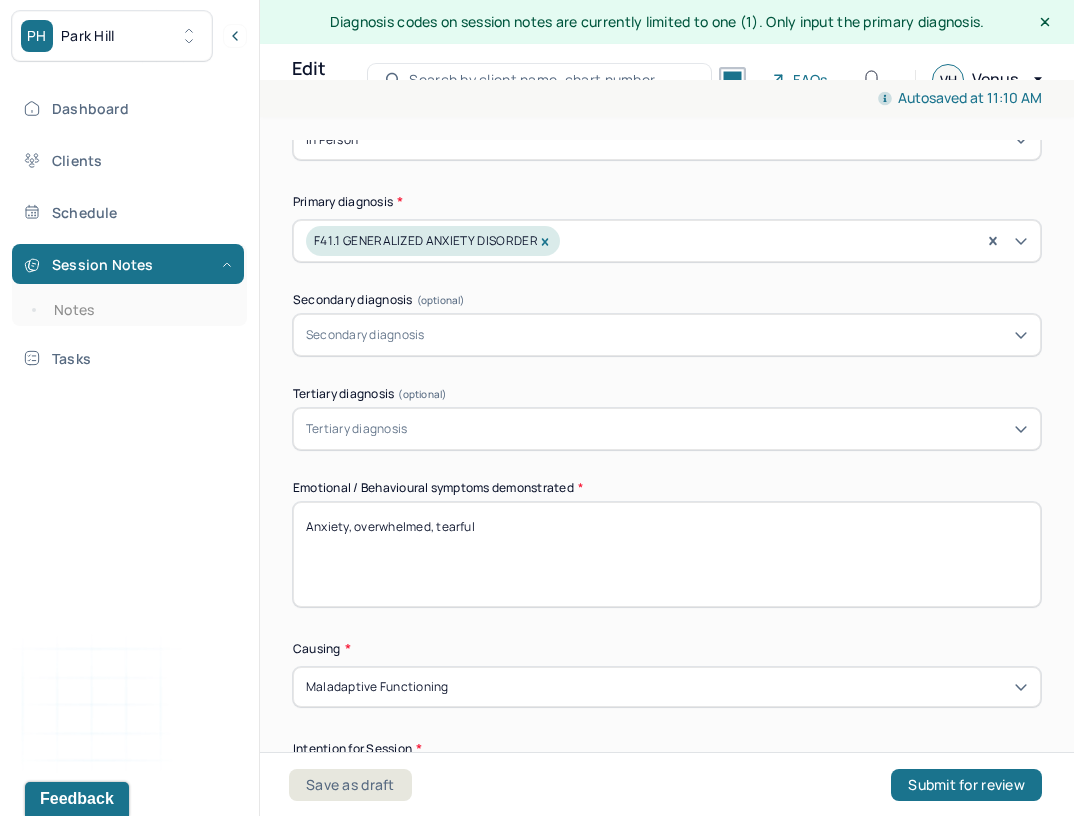 scroll, scrollTop: 499, scrollLeft: 0, axis: vertical 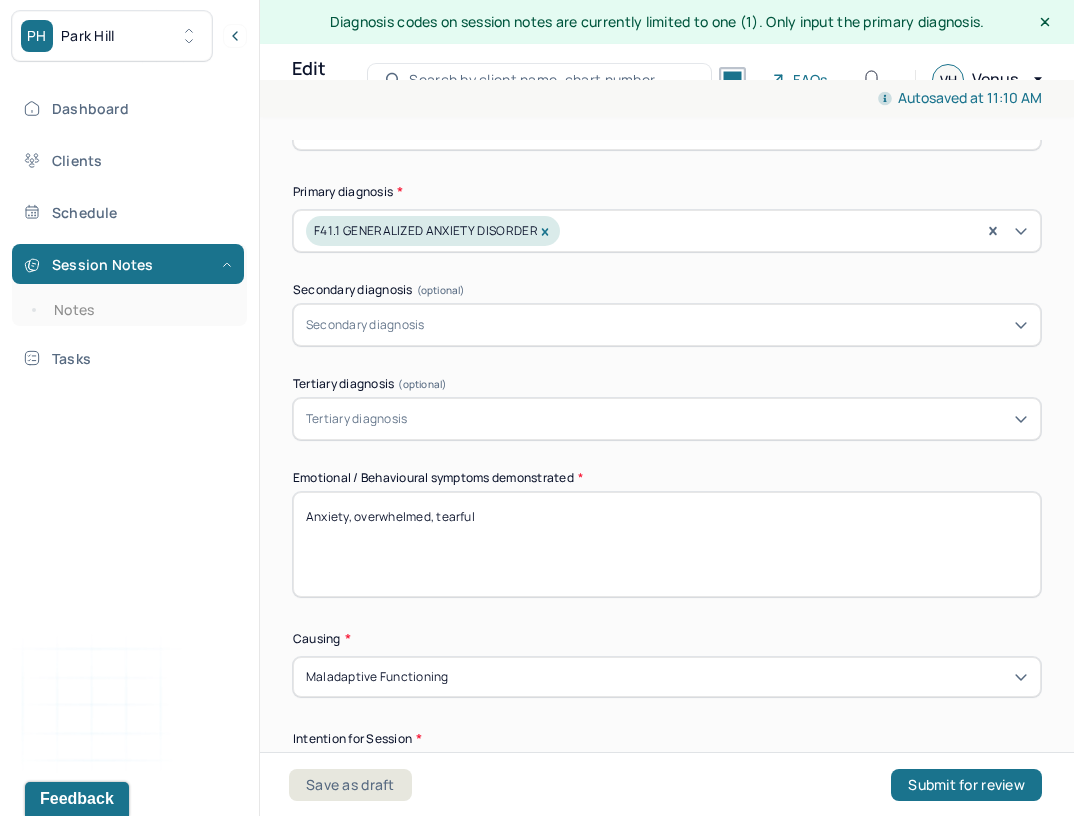 click on "Anxiety, overwhelmed, tearful" at bounding box center [667, 544] 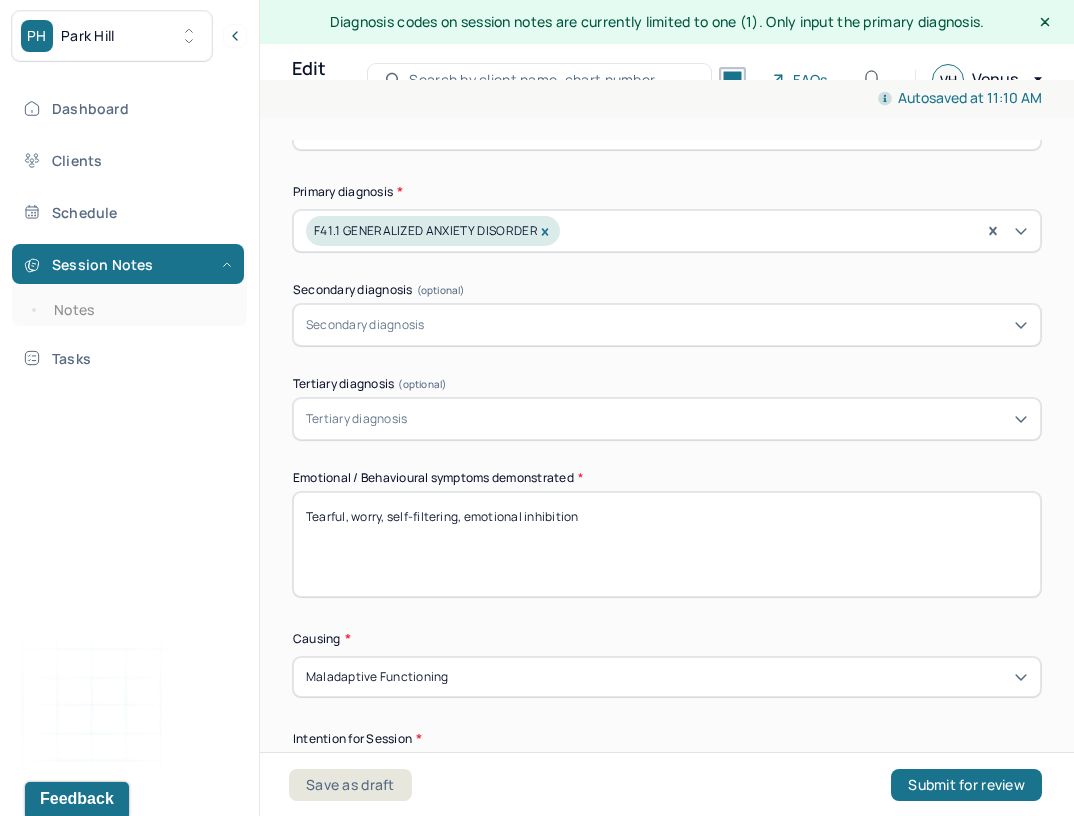 drag, startPoint x: 615, startPoint y: 510, endPoint x: 466, endPoint y: 510, distance: 149 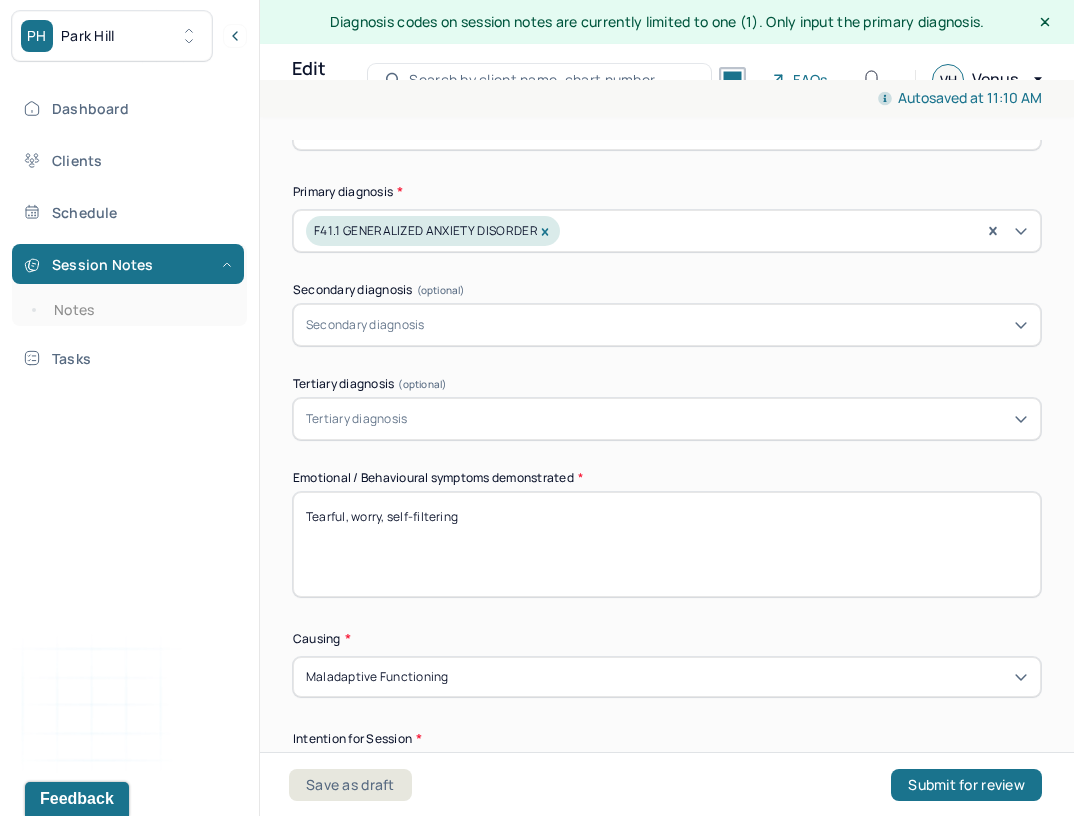 type on "Tearful, worry, self-filtering" 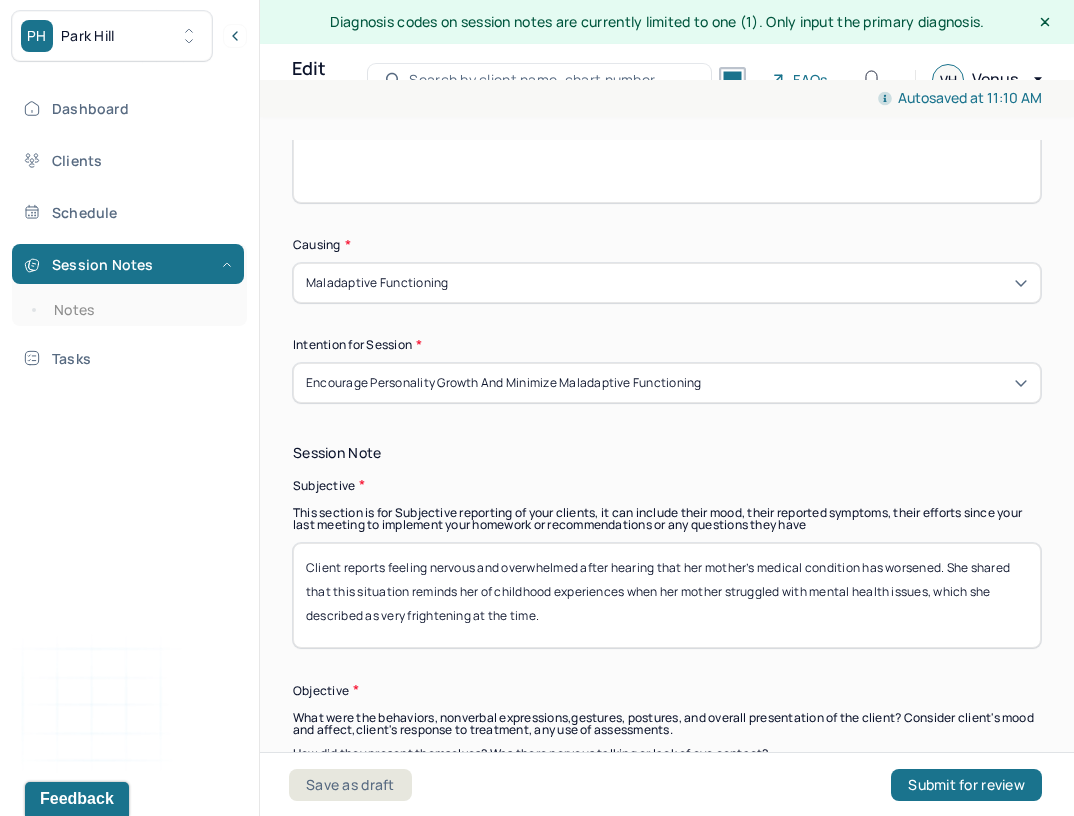 scroll, scrollTop: 956, scrollLeft: 0, axis: vertical 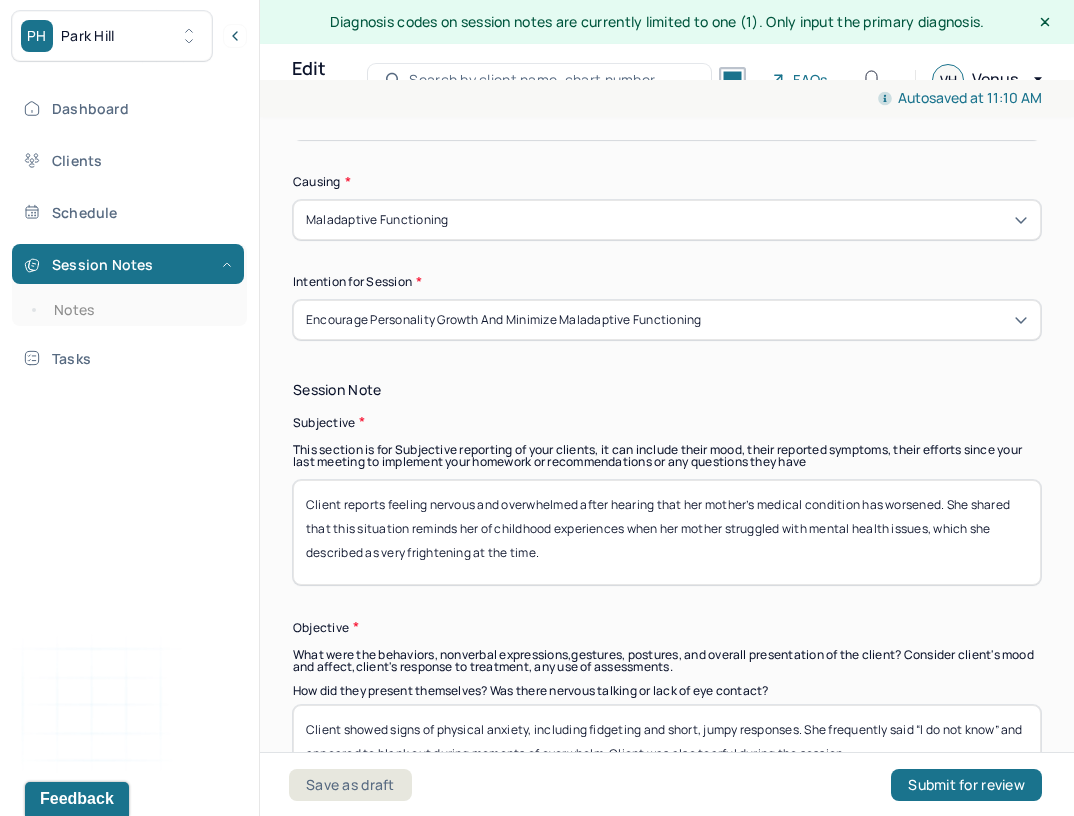 click on "Client reports feeling nervous and overwhelmed after hearing that her mother’s medical condition has worsened. She shared that this situation reminds her of childhood experiences when her mother struggled with mental health issues, which she described as very frightening at the time." at bounding box center [667, 532] 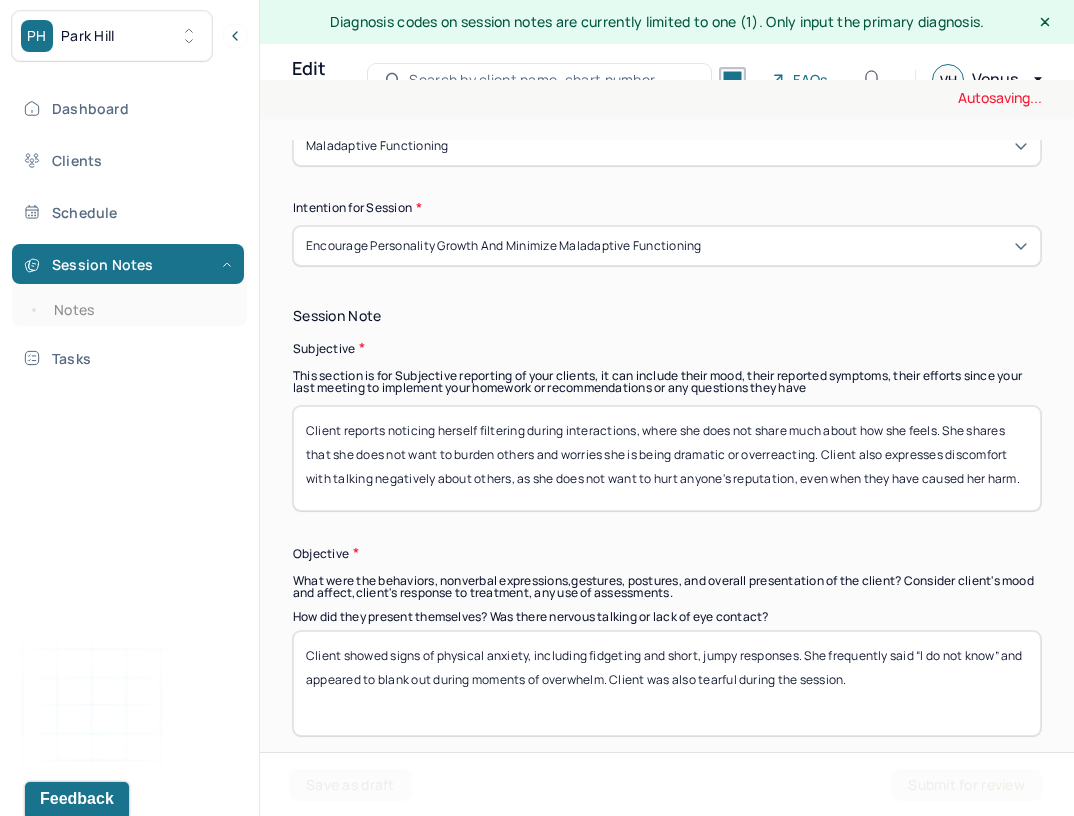 scroll, scrollTop: 1032, scrollLeft: 0, axis: vertical 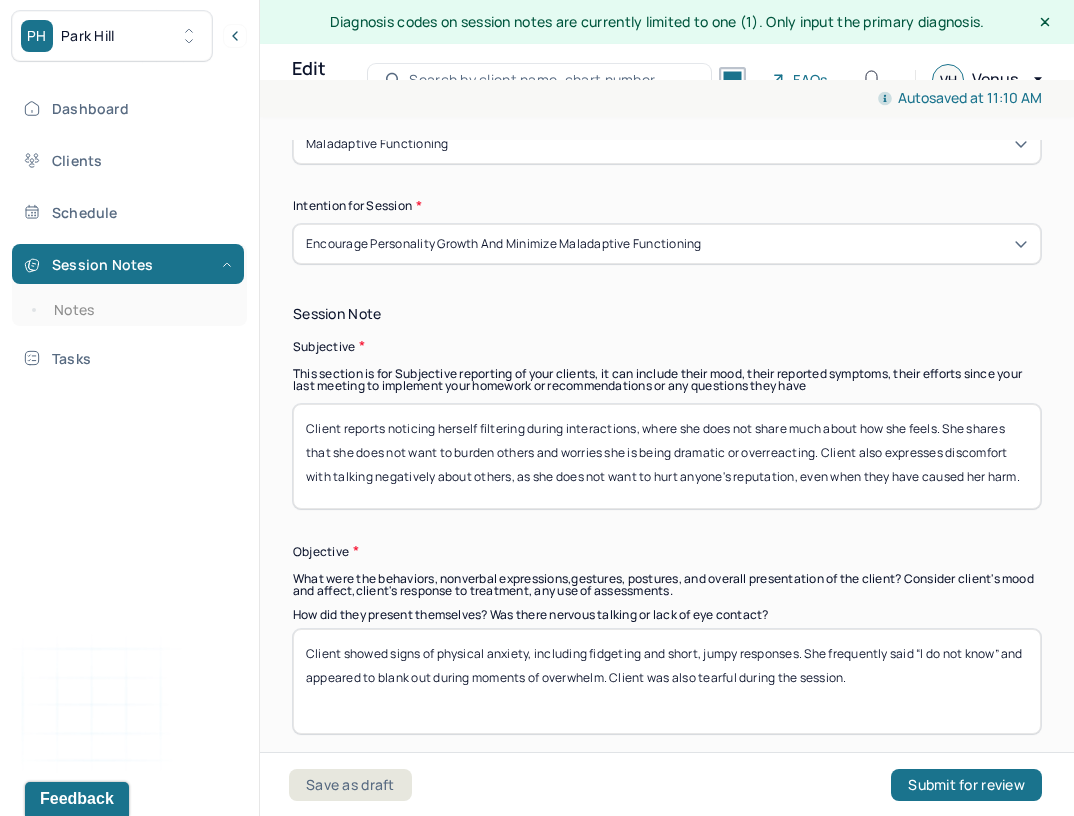 type on "Client reports noticing herself filtering during interactions, where she does not share much about how she feels. She shares that she does not want to burden others and worries she is being dramatic or overreacting. Client also expresses discomfort with talking negatively about others, as she does not want to hurt anyone's reputation, even when they have caused her harm." 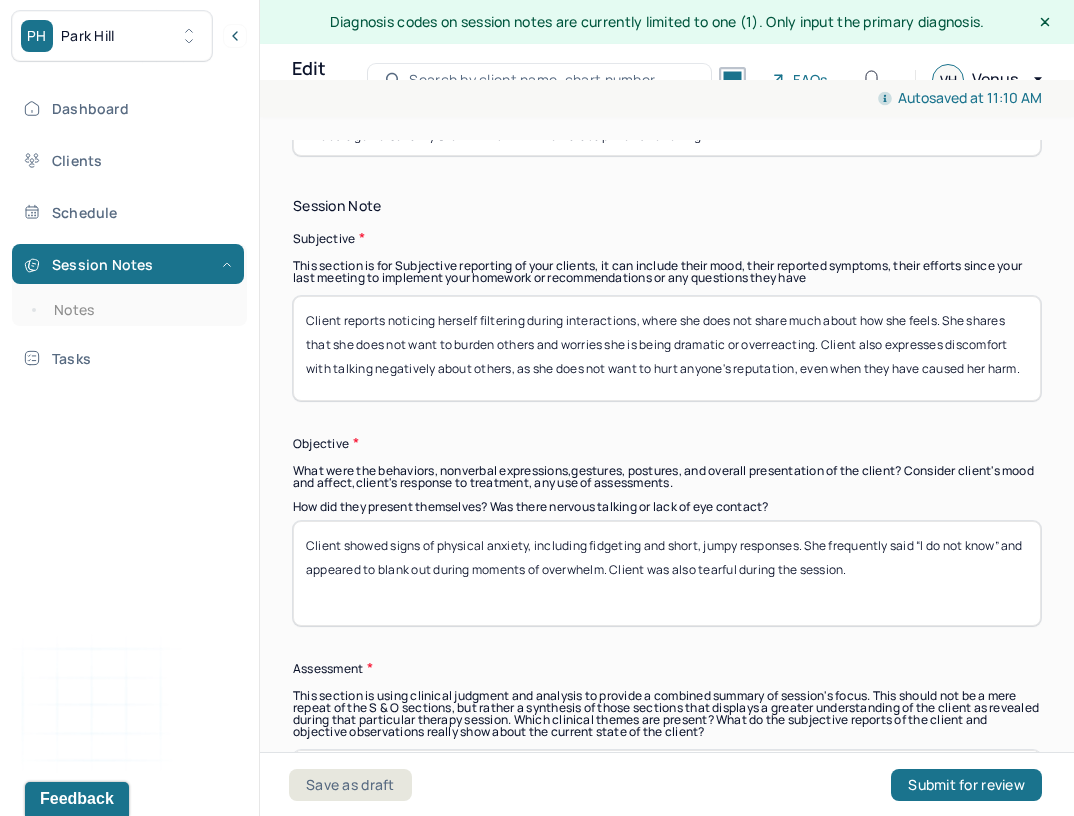 scroll, scrollTop: 1294, scrollLeft: 0, axis: vertical 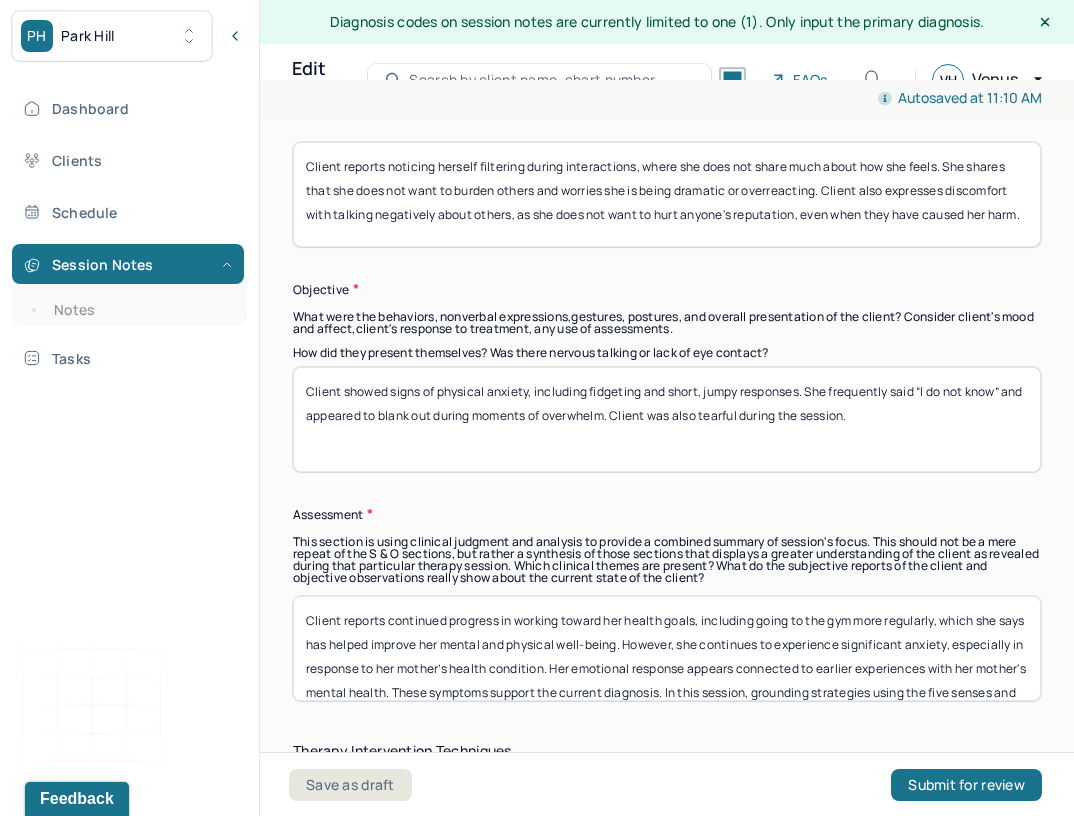 click on "Client showed signs of physical anxiety, including fidgeting and short, jumpy responses. She frequently said “I do not know” and appeared to blank out during moments of overwhelm. Client was also tearful during the session." at bounding box center (667, 419) 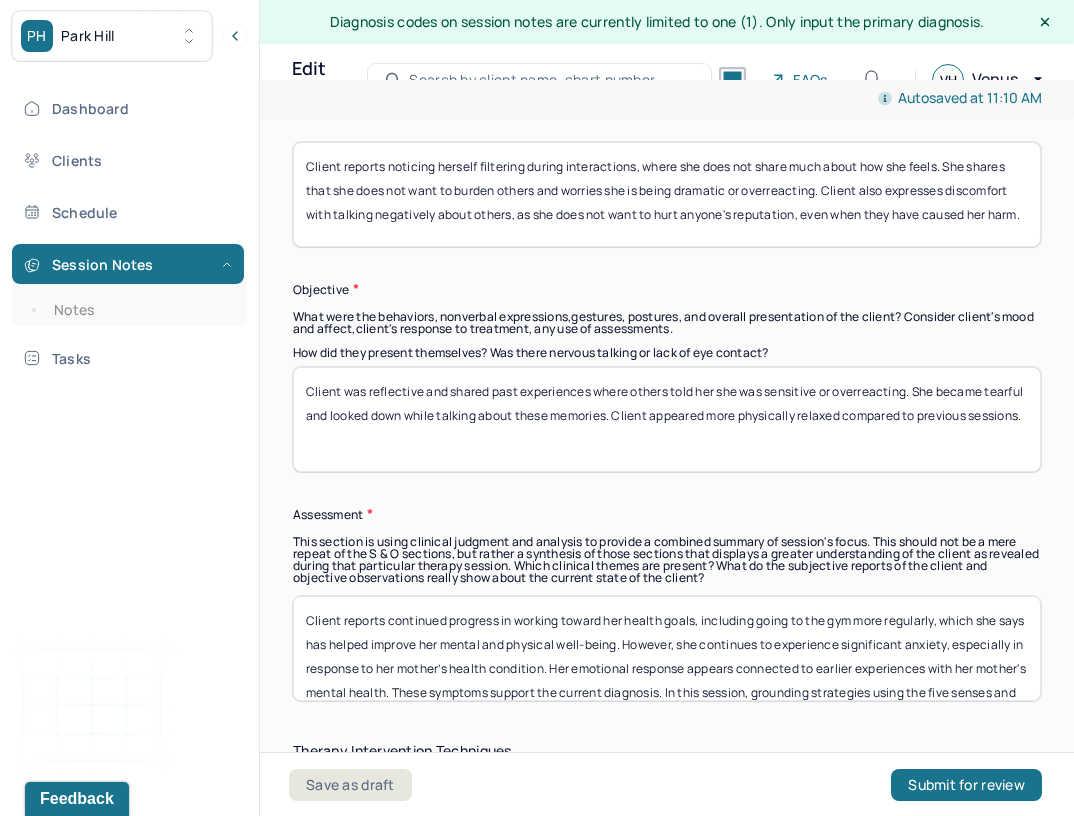 type on "Client was reflective and shared past experiences where others told her she was sensitive or overreacting. She became tearful and looked down while talking about these memories. Client appeared more physically relaxed compared to previous sessions." 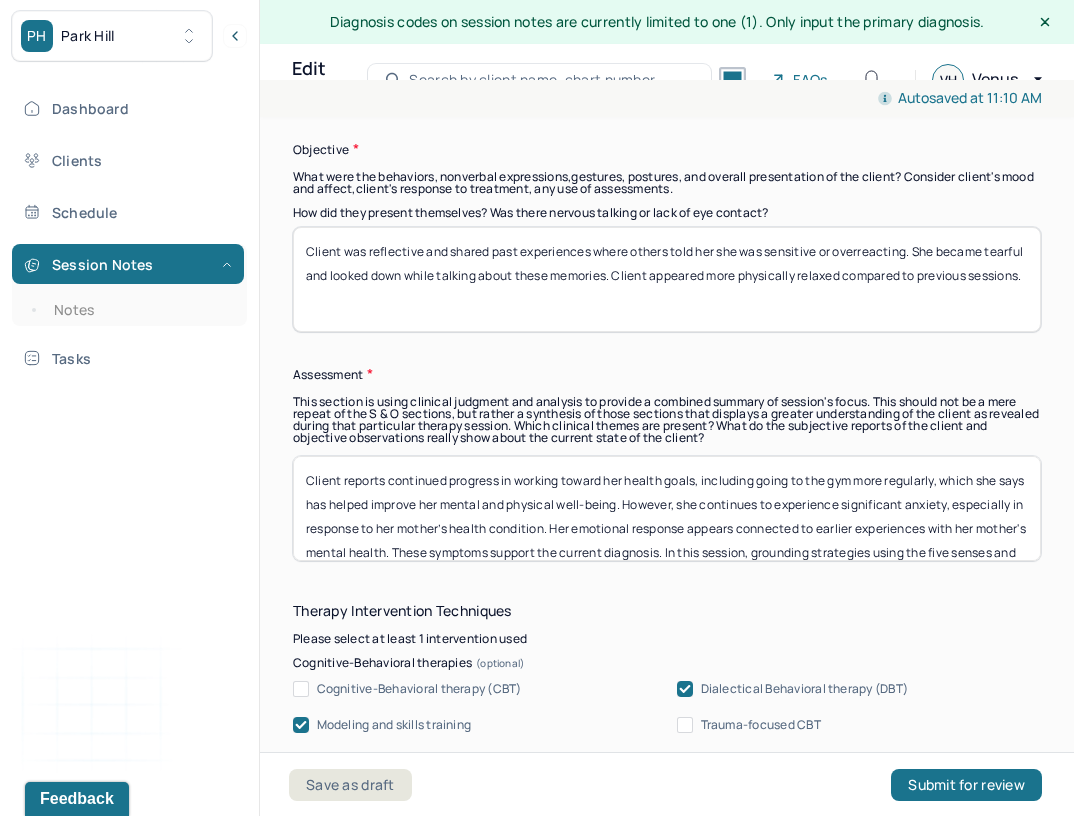 scroll, scrollTop: 1549, scrollLeft: 0, axis: vertical 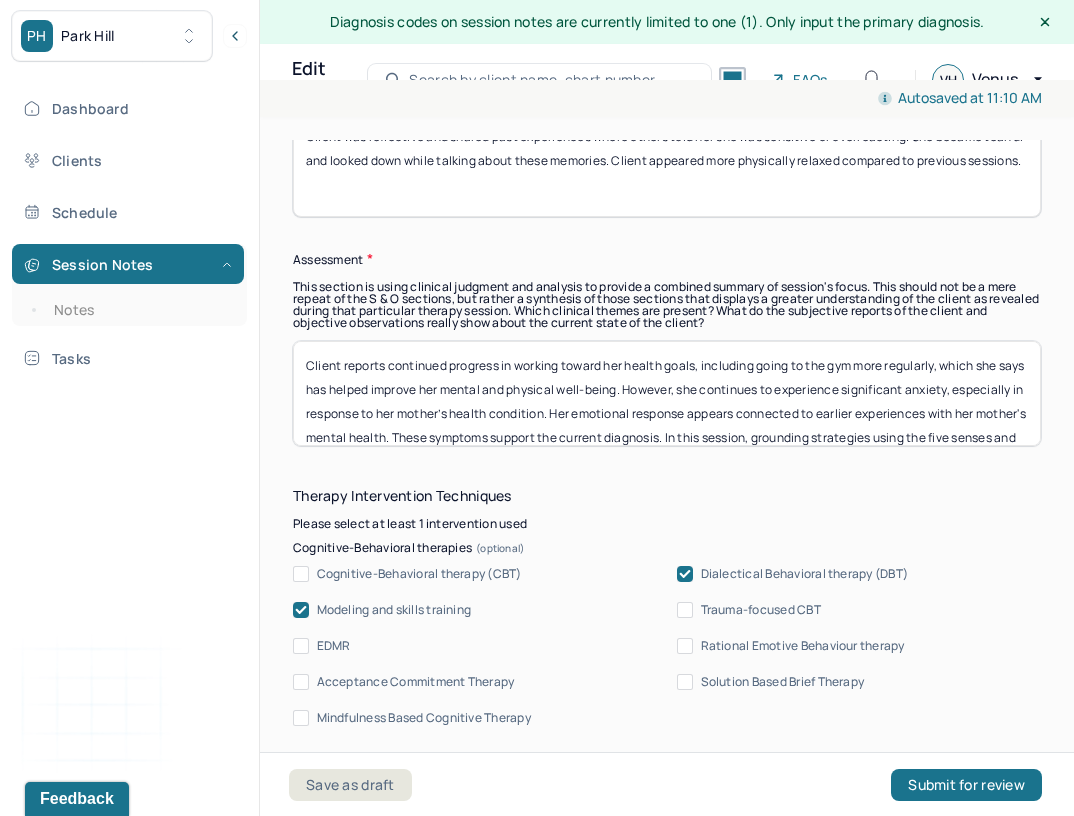click on "Client reports continued progress in working toward her health goals, including going to the gym more regularly, which she says has helped improve her mental and physical well-being. However, she continues to experience significant anxiety, especially in response to her mother’s health condition. Her emotional response appears connected to earlier experiences with her mother's mental health. These symptoms support the current diagnosis. In this session, grounding strategies using the five senses and physical movement were practiced to support emotional regulation. Psychodynamic techniques were also used to explore how past experiences with her mother continue to affect her current emotional reactions." at bounding box center [667, 393] 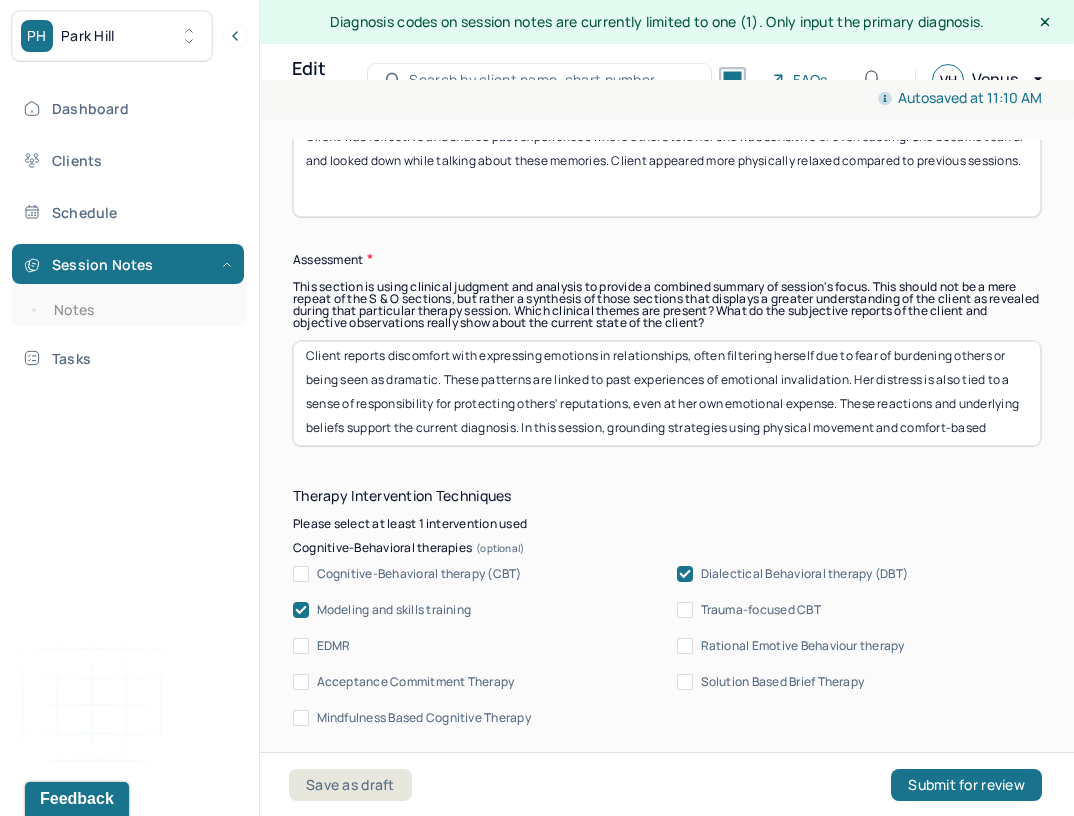 scroll, scrollTop: 0, scrollLeft: 0, axis: both 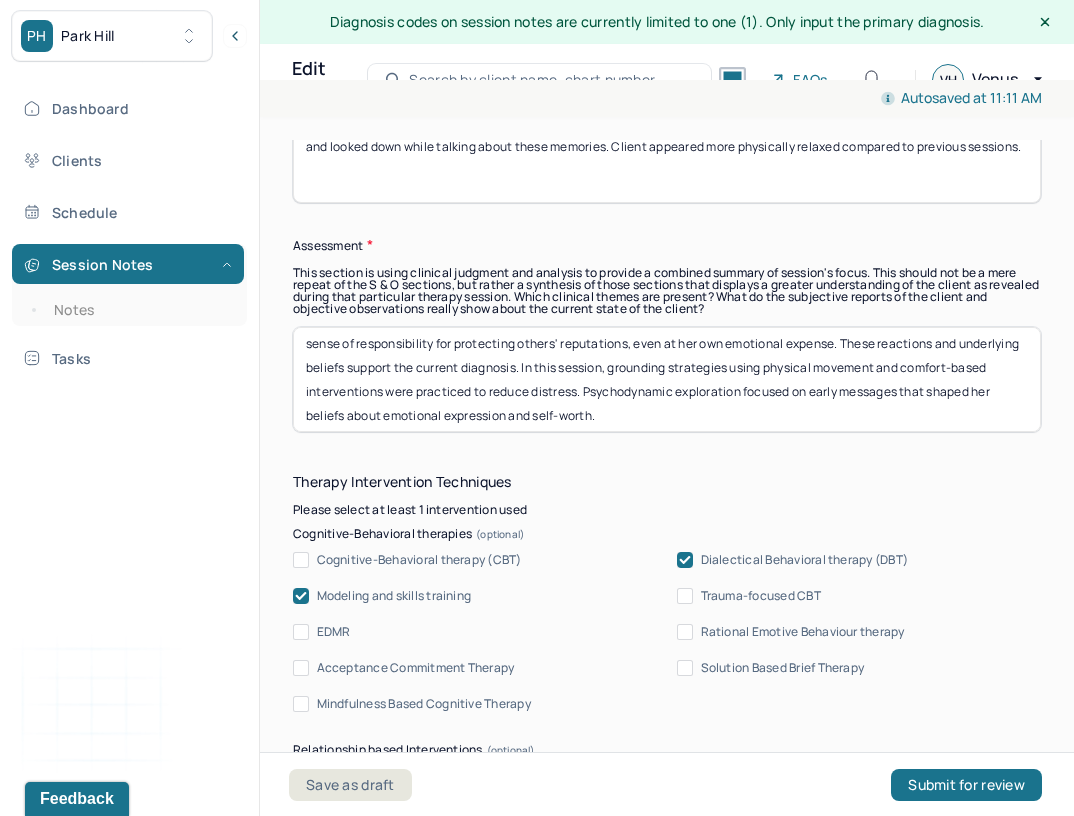 drag, startPoint x: 379, startPoint y: 388, endPoint x: 893, endPoint y: 362, distance: 514.65717 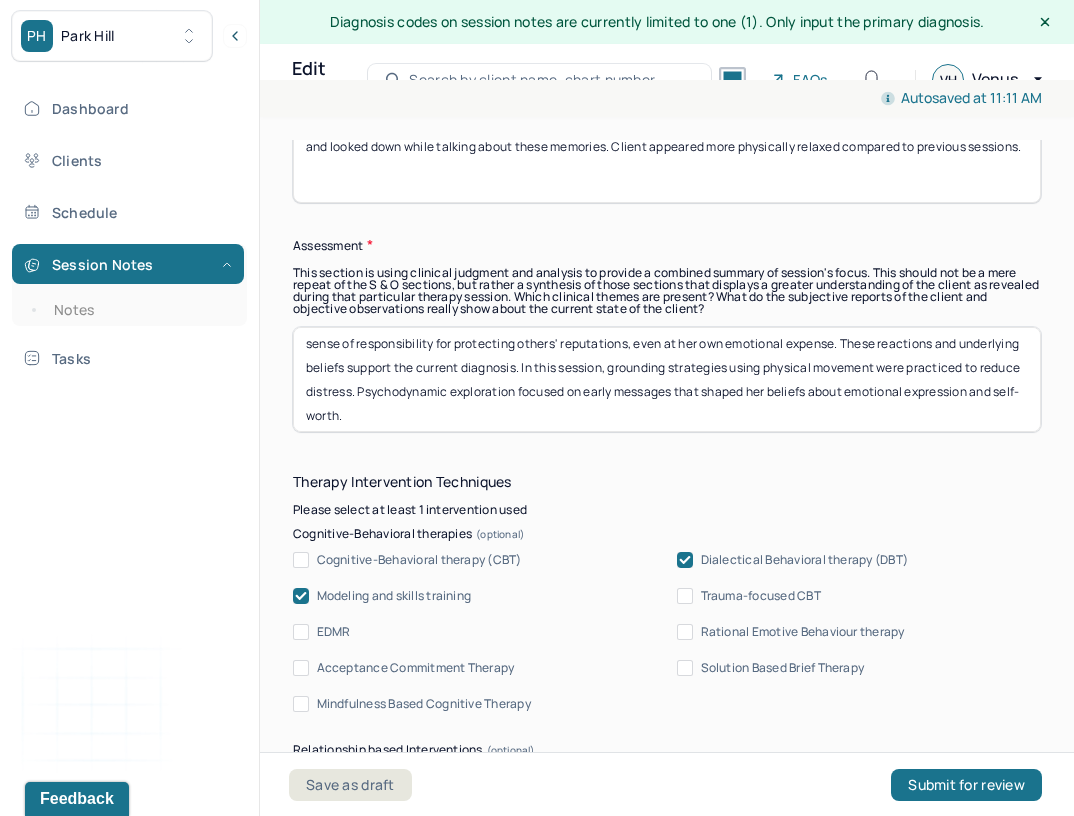 scroll, scrollTop: 64, scrollLeft: 0, axis: vertical 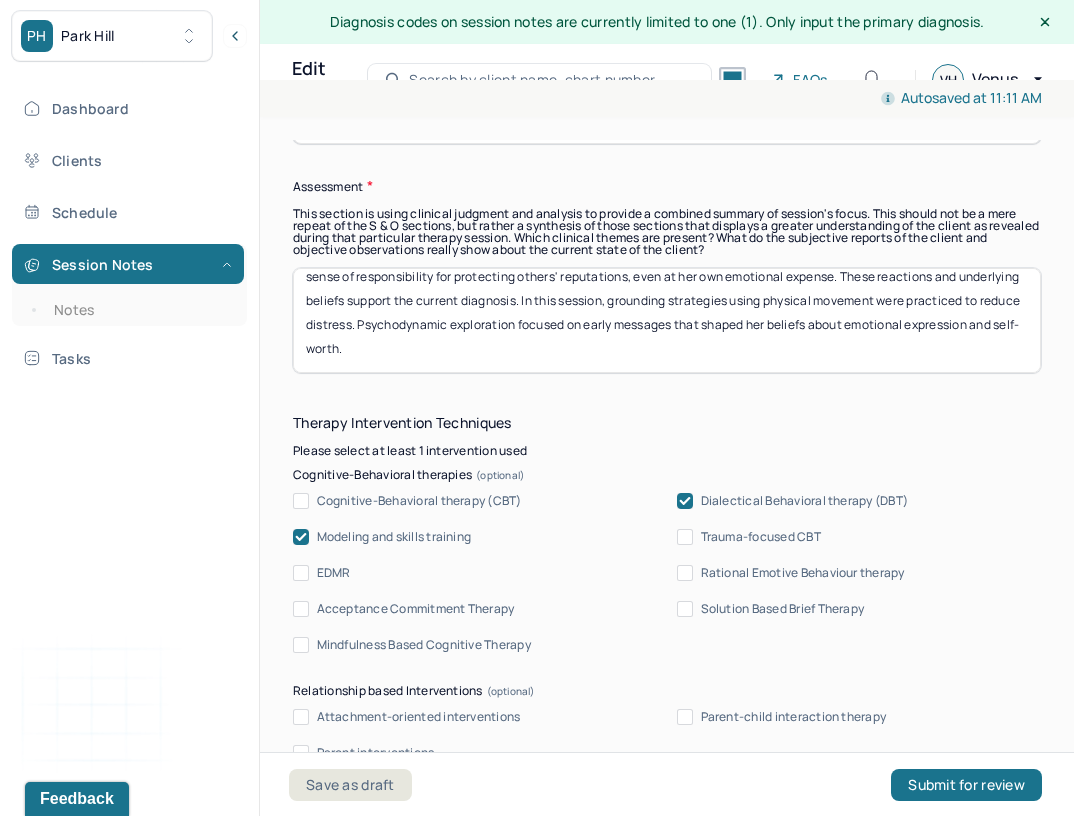 type on "Client reports discomfort with expressing emotions in relationships, often filtering herself due to fear of burdening others or being seen as dramatic. These patterns are linked to past experiences of emotional invalidation. Her distress is also tied to a sense of responsibility for protecting others' reputations, even at her own emotional expense. These reactions and underlying beliefs support the current diagnosis. In this session, grounding strategies using physical movement were practiced to reduce distress. Psychodynamic exploration focused on early messages that shaped her beliefs about emotional expression and self-worth." 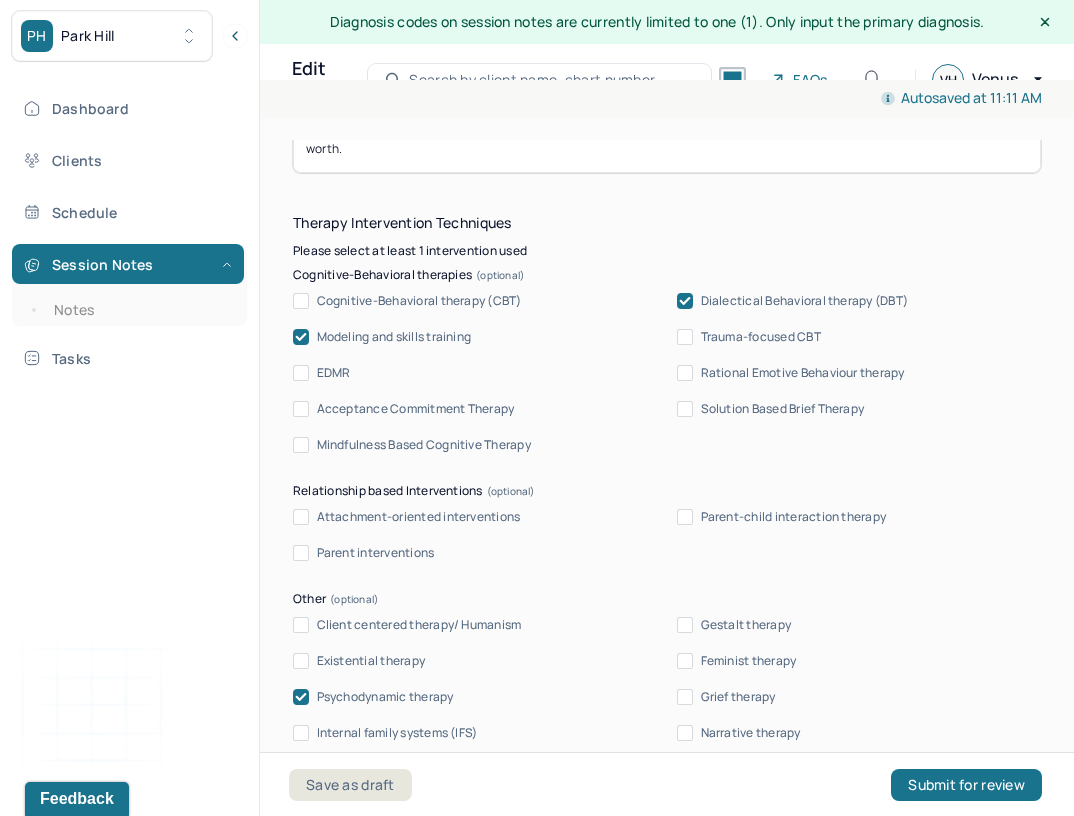 scroll, scrollTop: 1824, scrollLeft: 0, axis: vertical 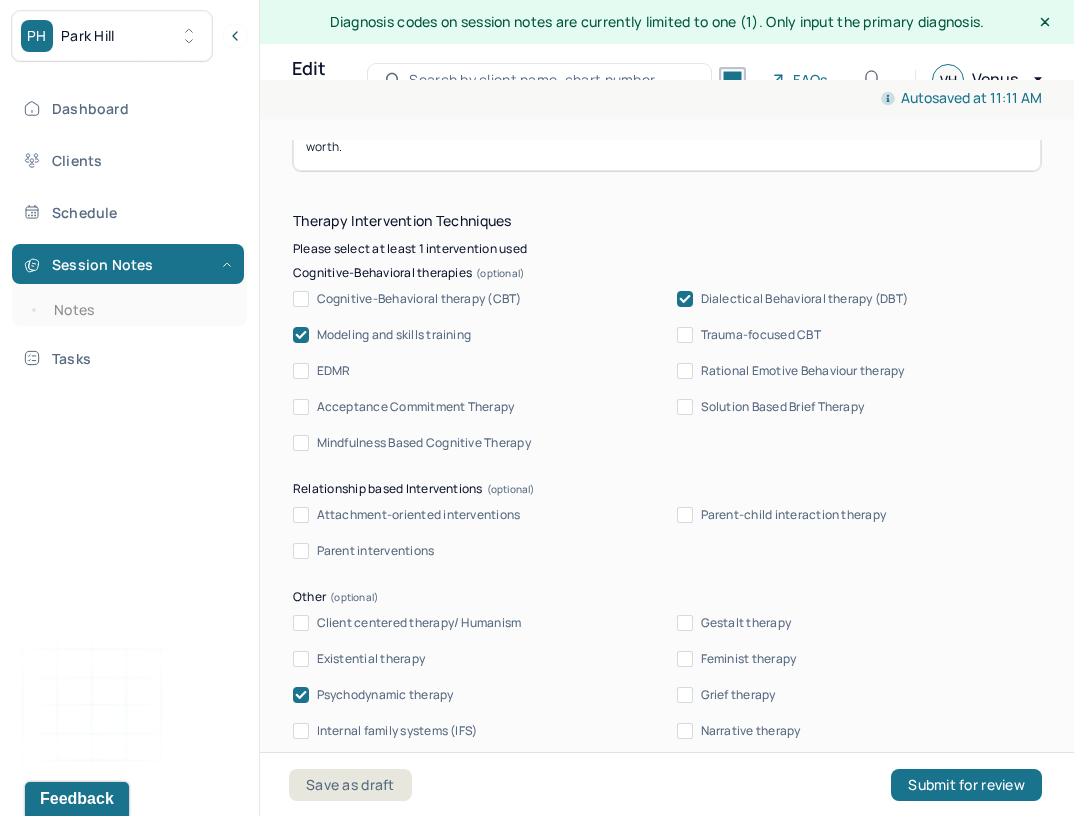 click on "Dialectical Behavioral therapy (DBT)" at bounding box center [805, 299] 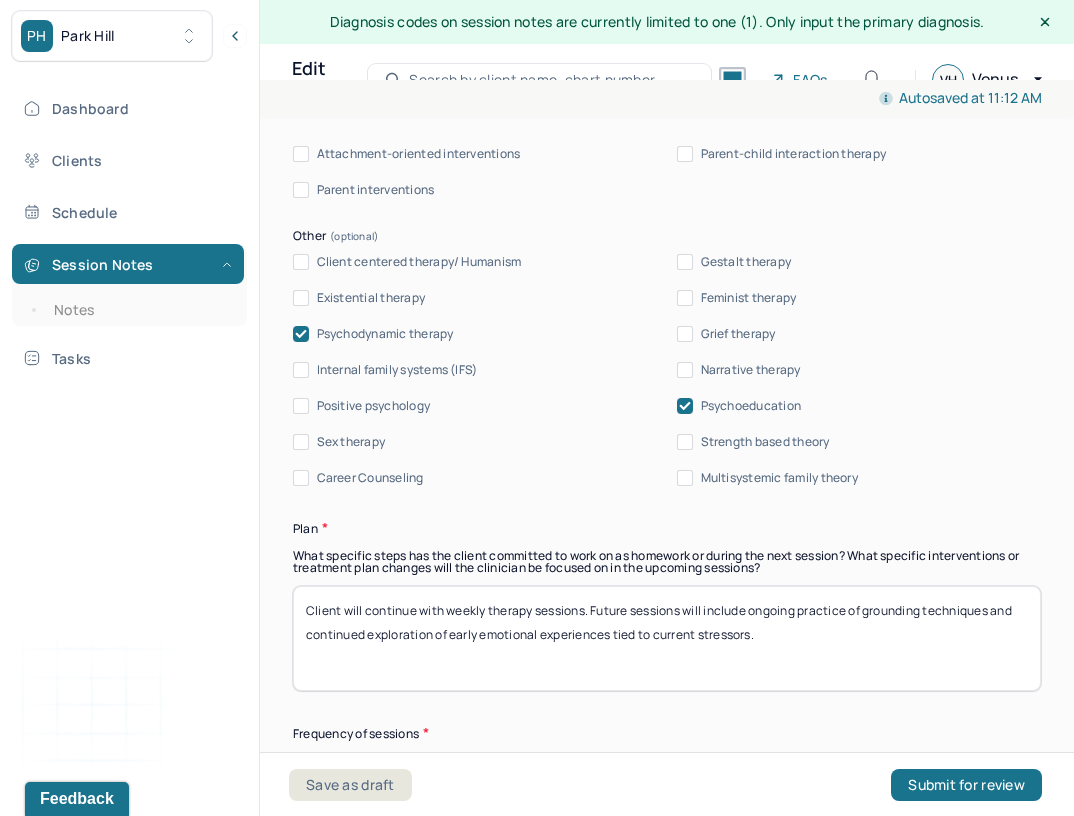 scroll, scrollTop: 2197, scrollLeft: 0, axis: vertical 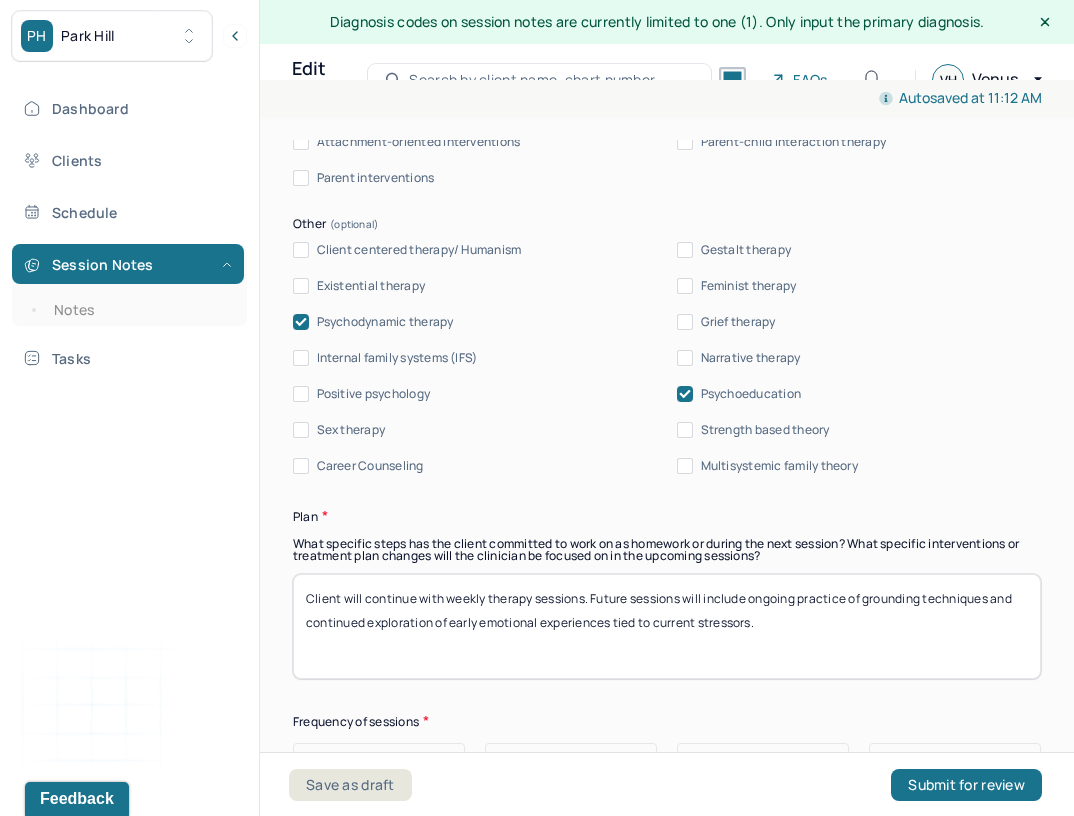 click on "Client will continue with weekly therapy sessions. Future sessions will include ongoing practice of grounding techniques and continued exploration of early emotional experiences tied to current stressors." at bounding box center (667, 626) 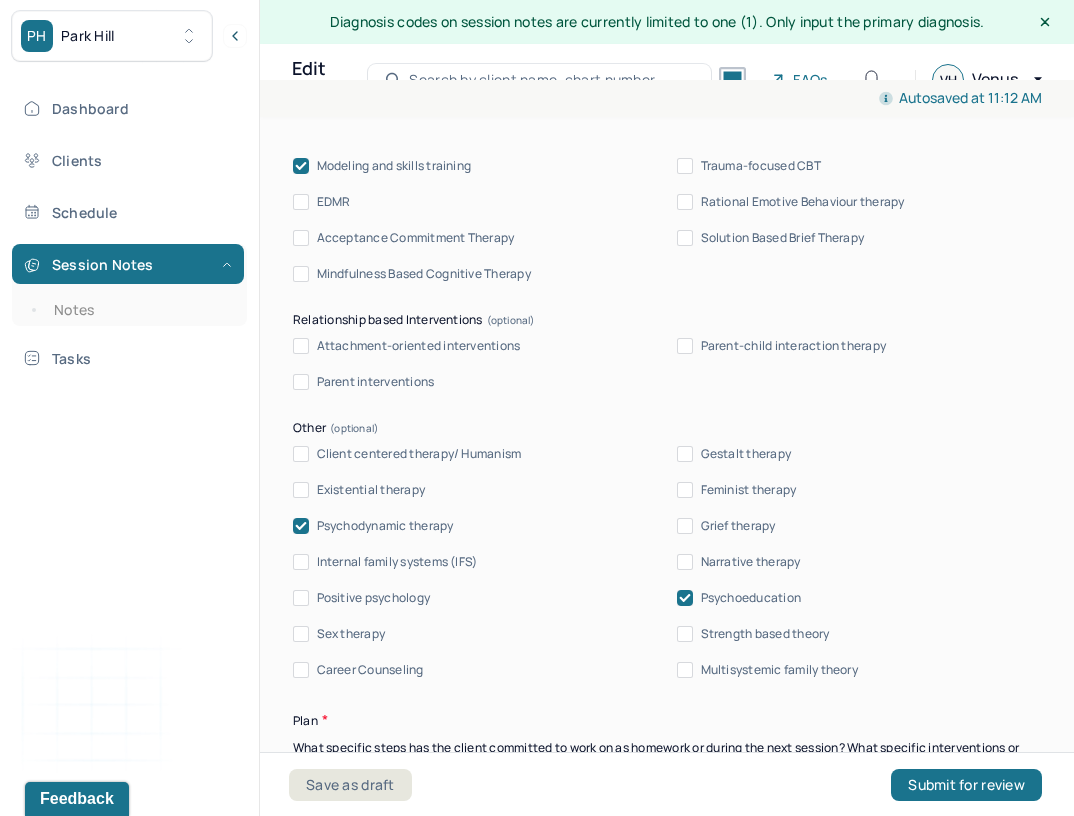 scroll, scrollTop: 2280, scrollLeft: 0, axis: vertical 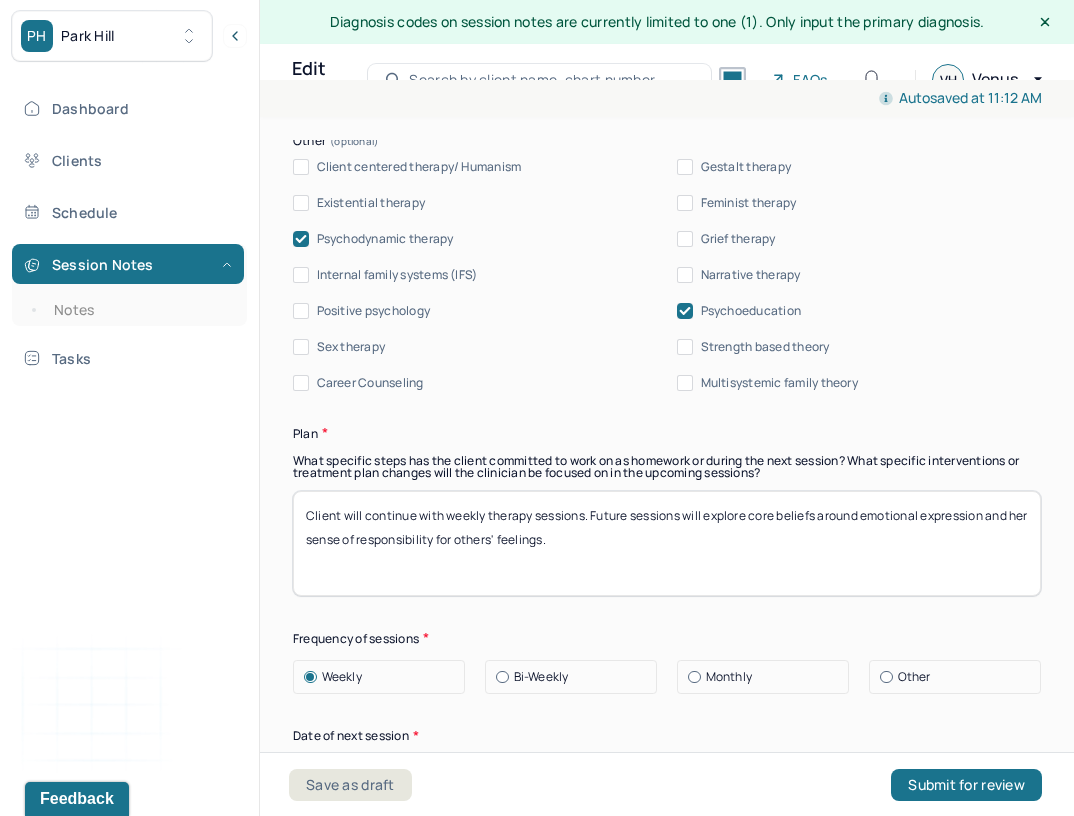type on "Client will continue with weekly therapy sessions. Future sessions will explore core beliefs around emotional expression and her sense of responsibility for others' feelings." 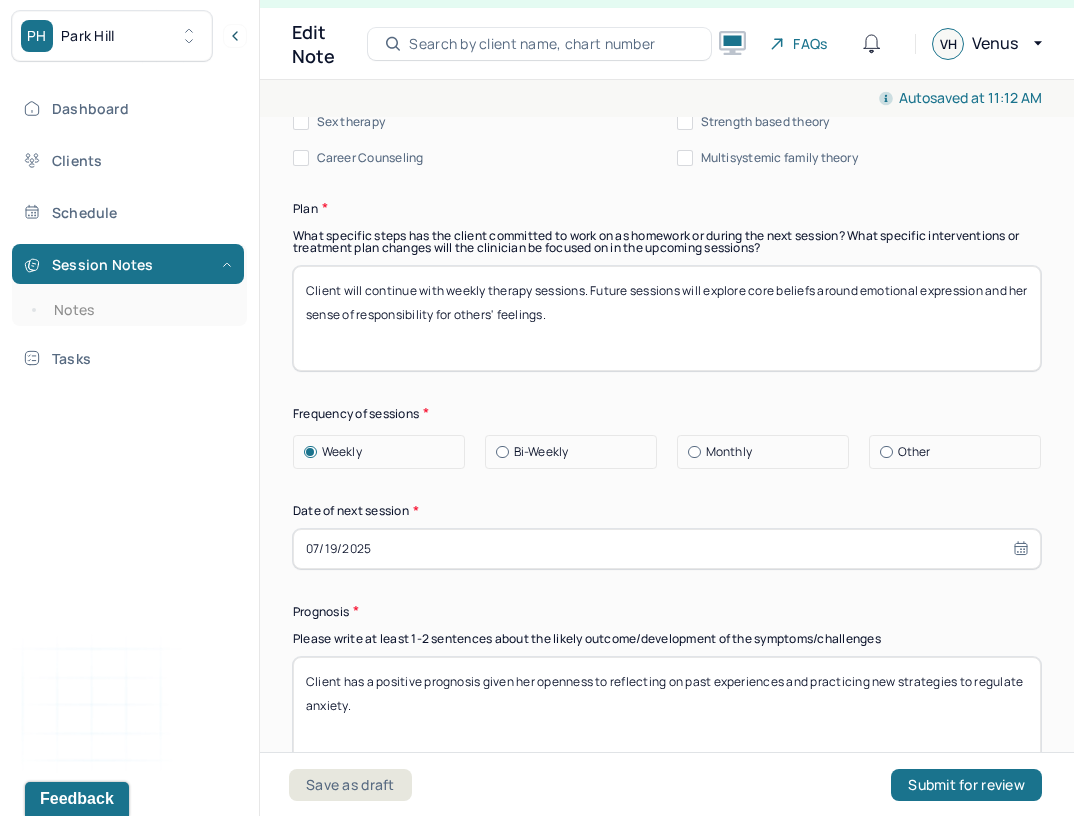 scroll, scrollTop: 2570, scrollLeft: 0, axis: vertical 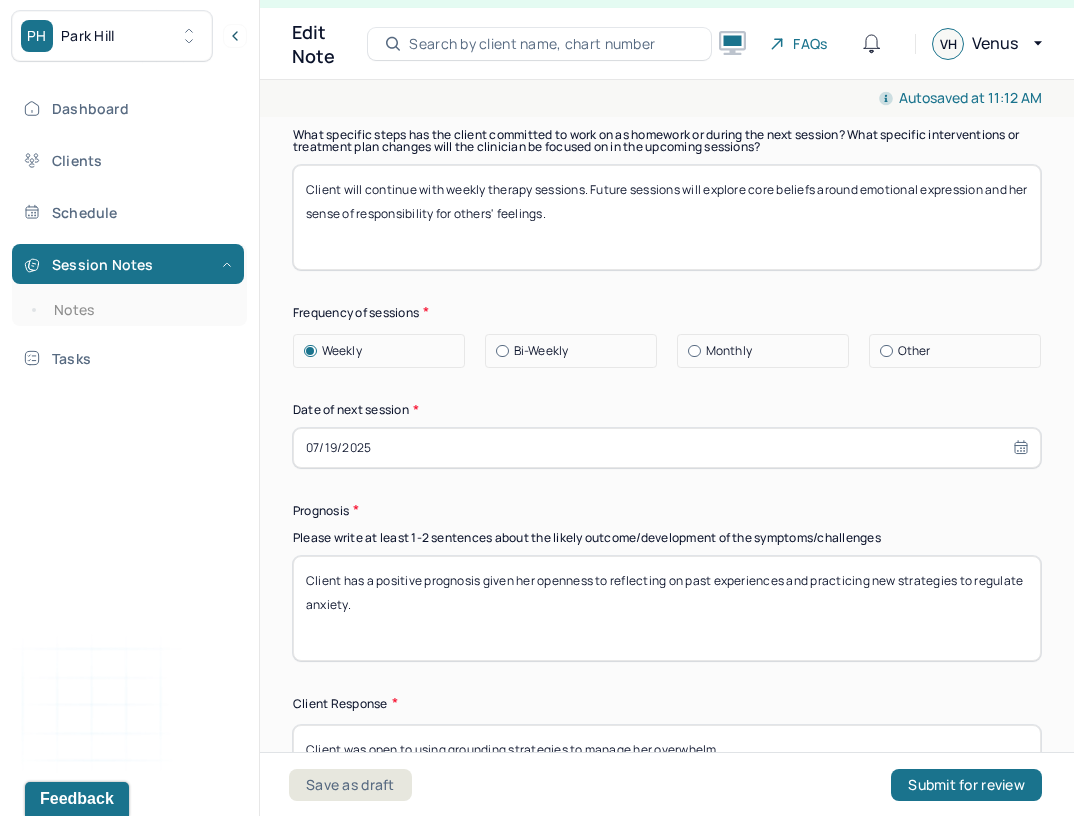 select on "6" 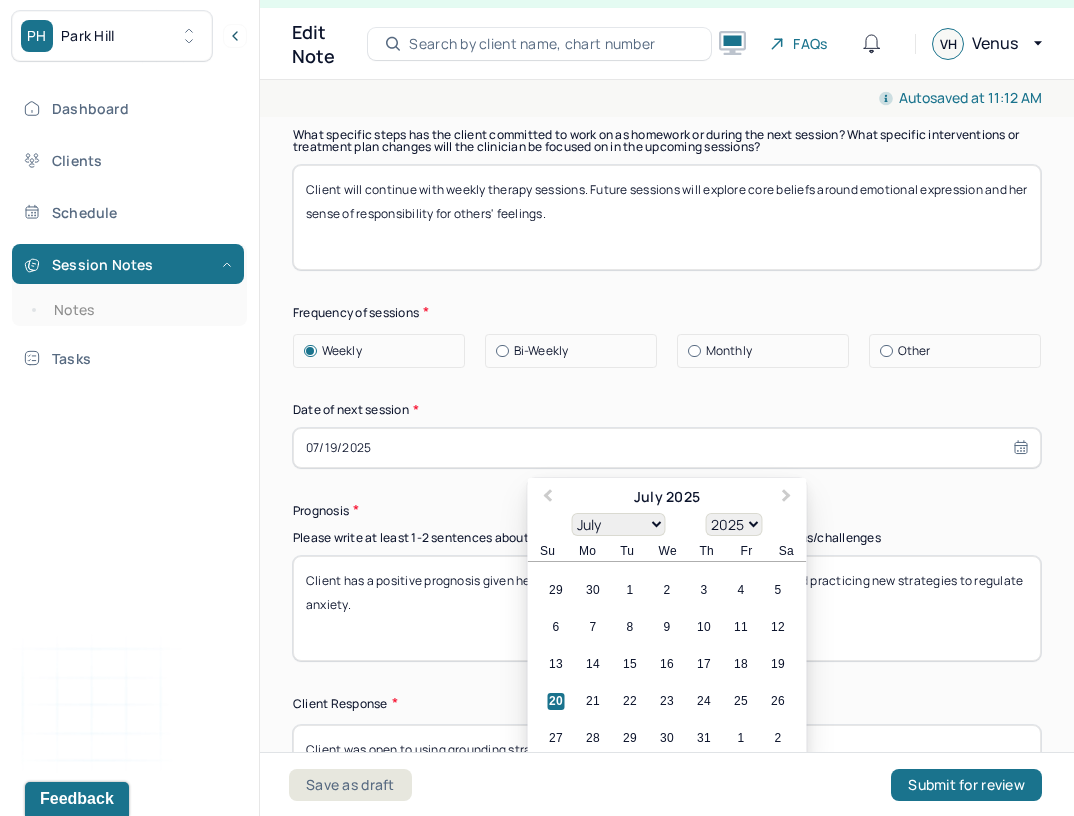 click on "07/19/2025" at bounding box center [667, 448] 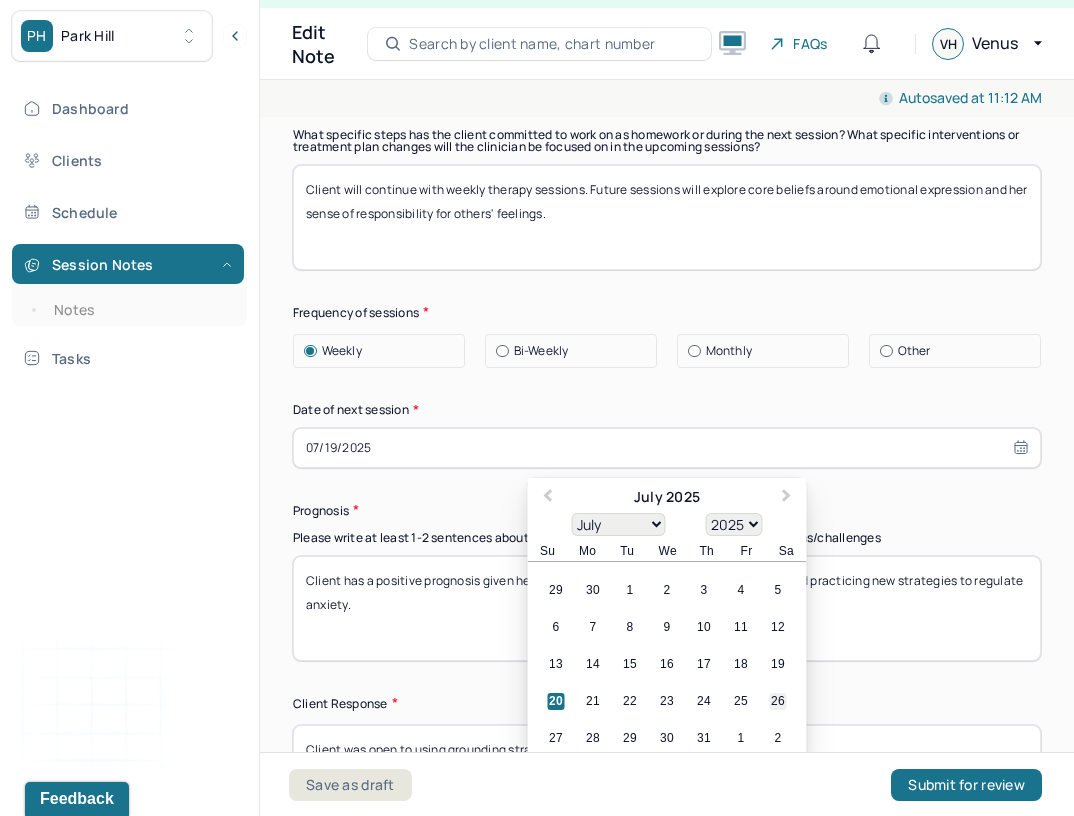 click on "26" at bounding box center (778, 701) 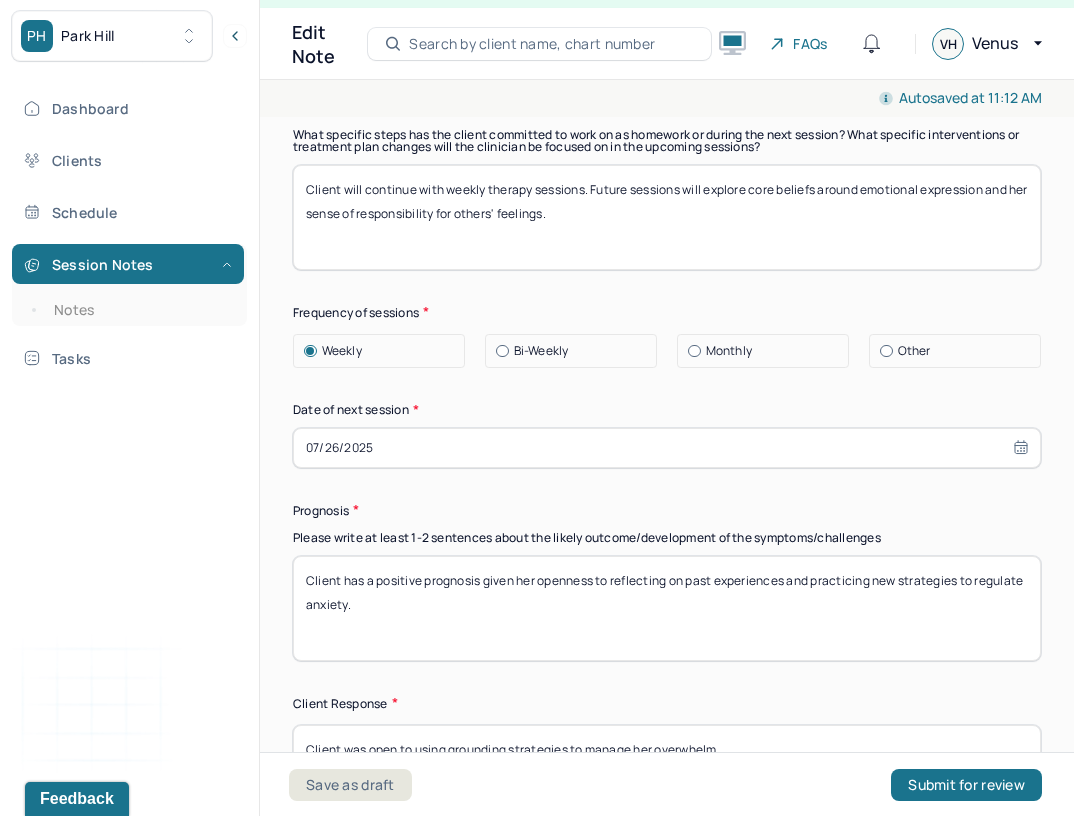 click on "Client has a positive prognosis given her openness to reflecting on past experiences and practicing new strategies to regulate anxiety." at bounding box center (667, 608) 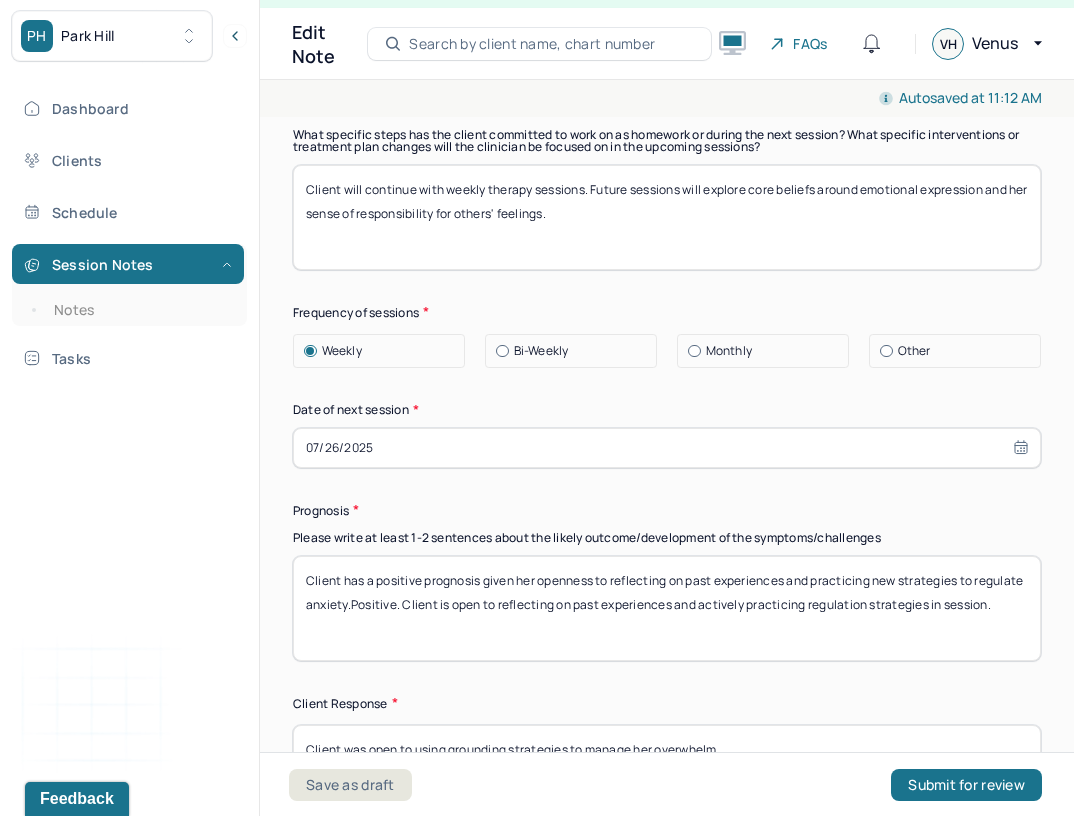 paste 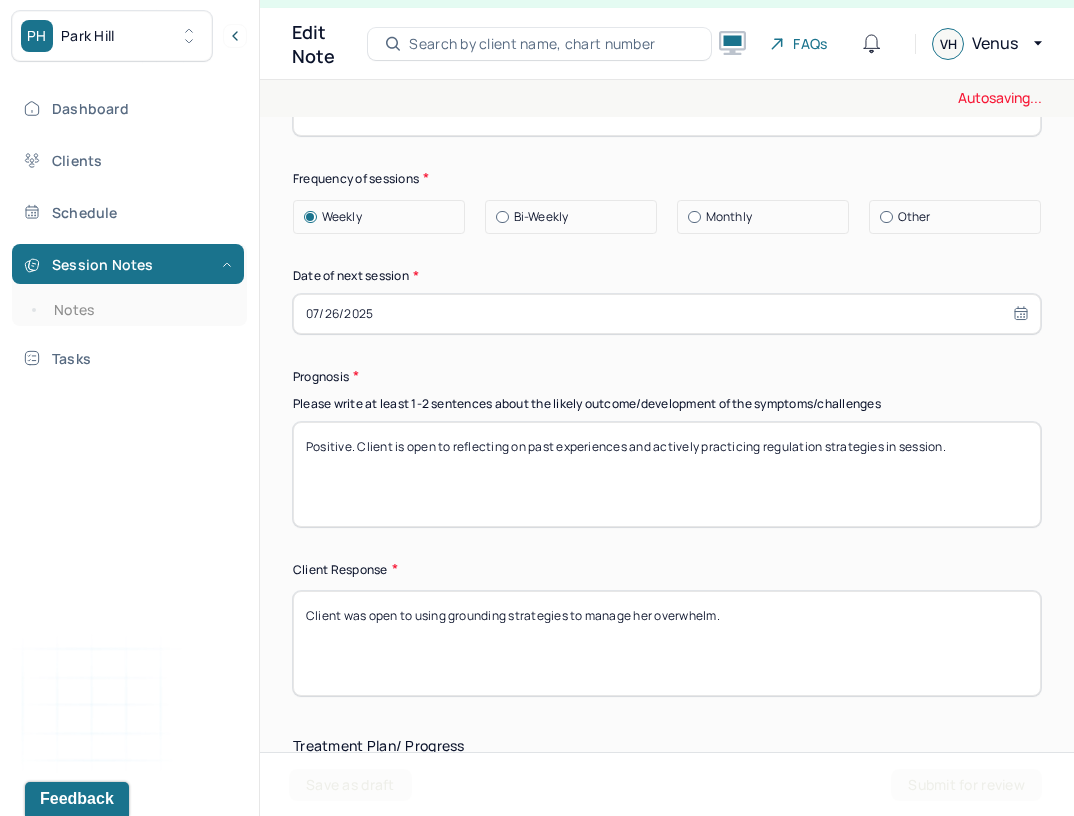 scroll, scrollTop: 2765, scrollLeft: 0, axis: vertical 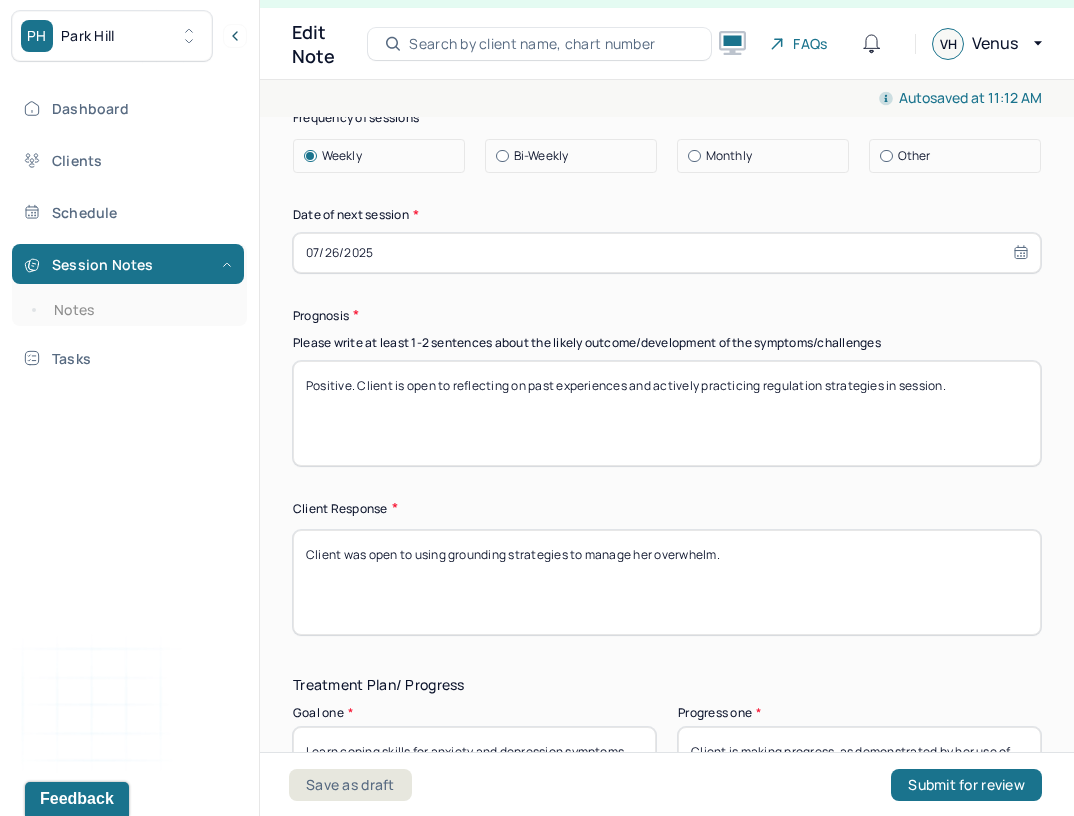 type on "Positive. Client is open to reflecting on past experiences and actively practicing regulation strategies in session." 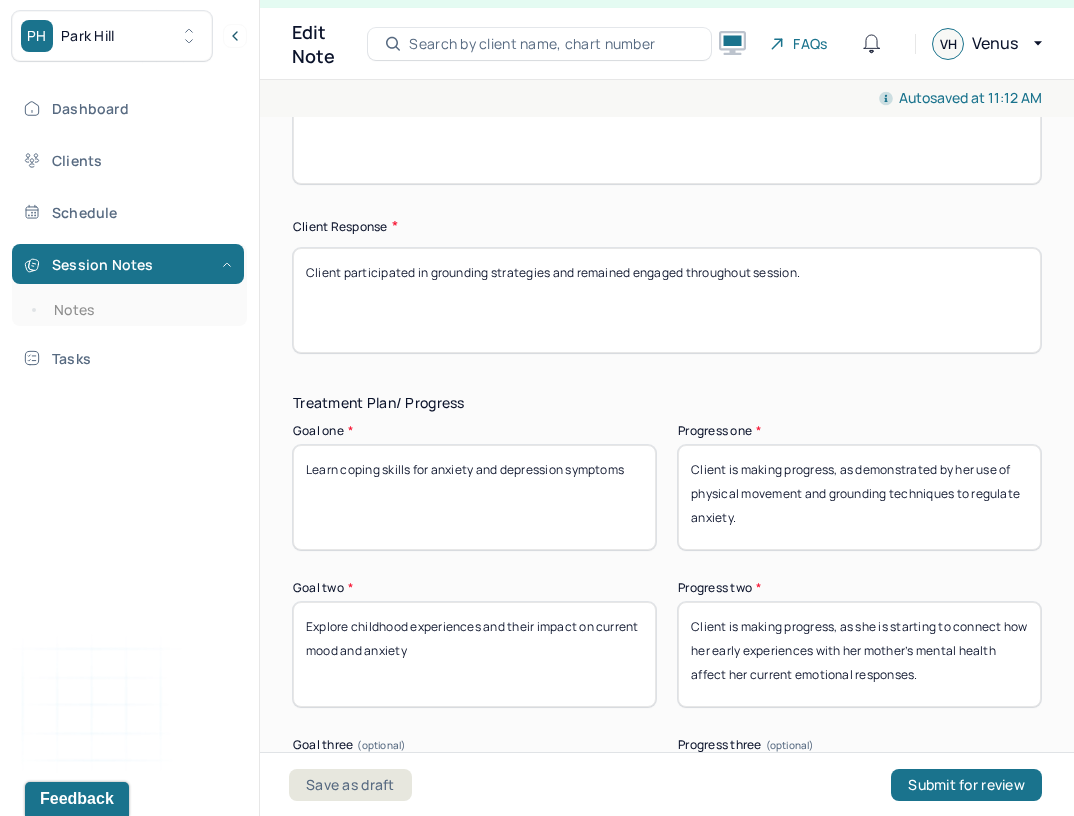 scroll, scrollTop: 3071, scrollLeft: 0, axis: vertical 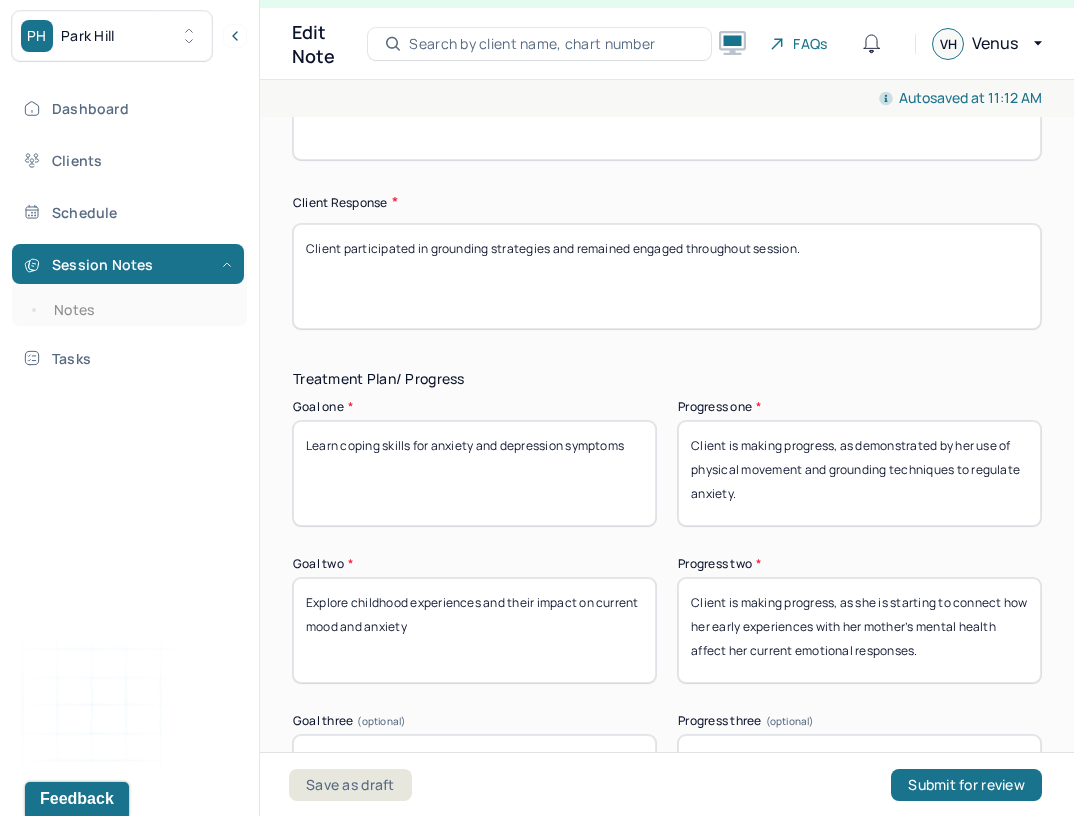 type on "Client participated in grounding strategies and remained engaged throughout session." 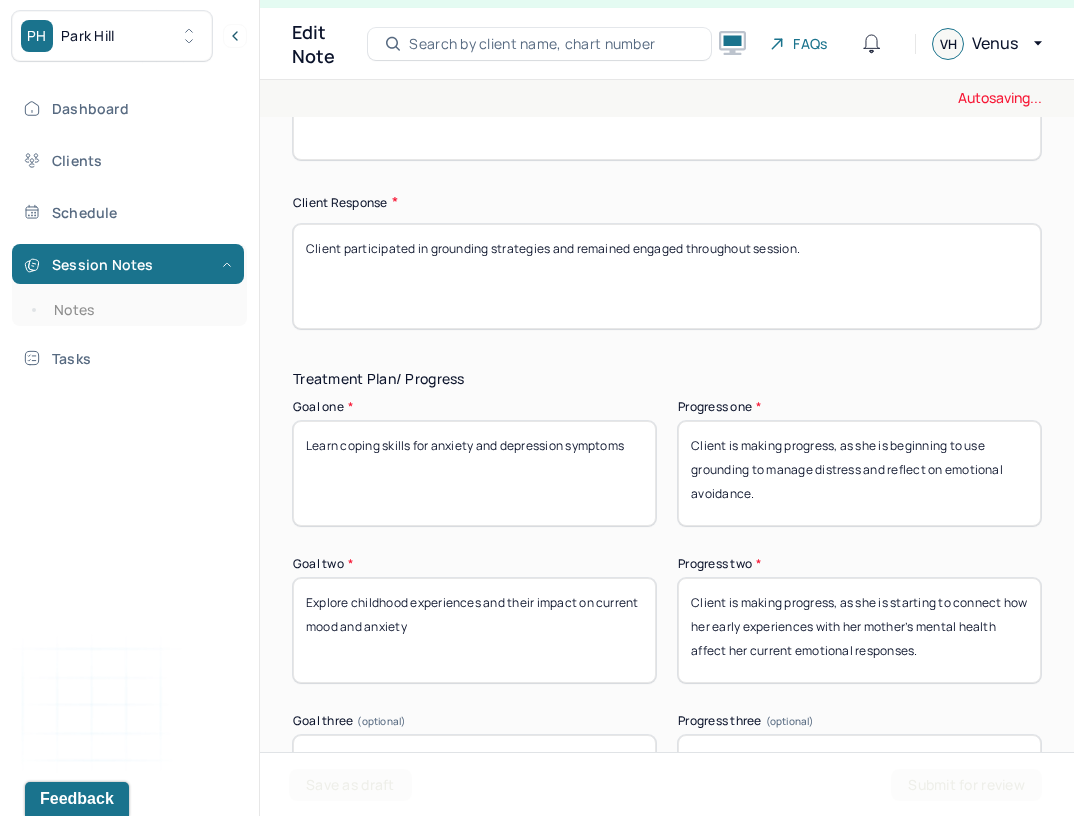 type on "Client is making progress, as she is beginning to use grounding to manage distress and reflect on emotional avoidance." 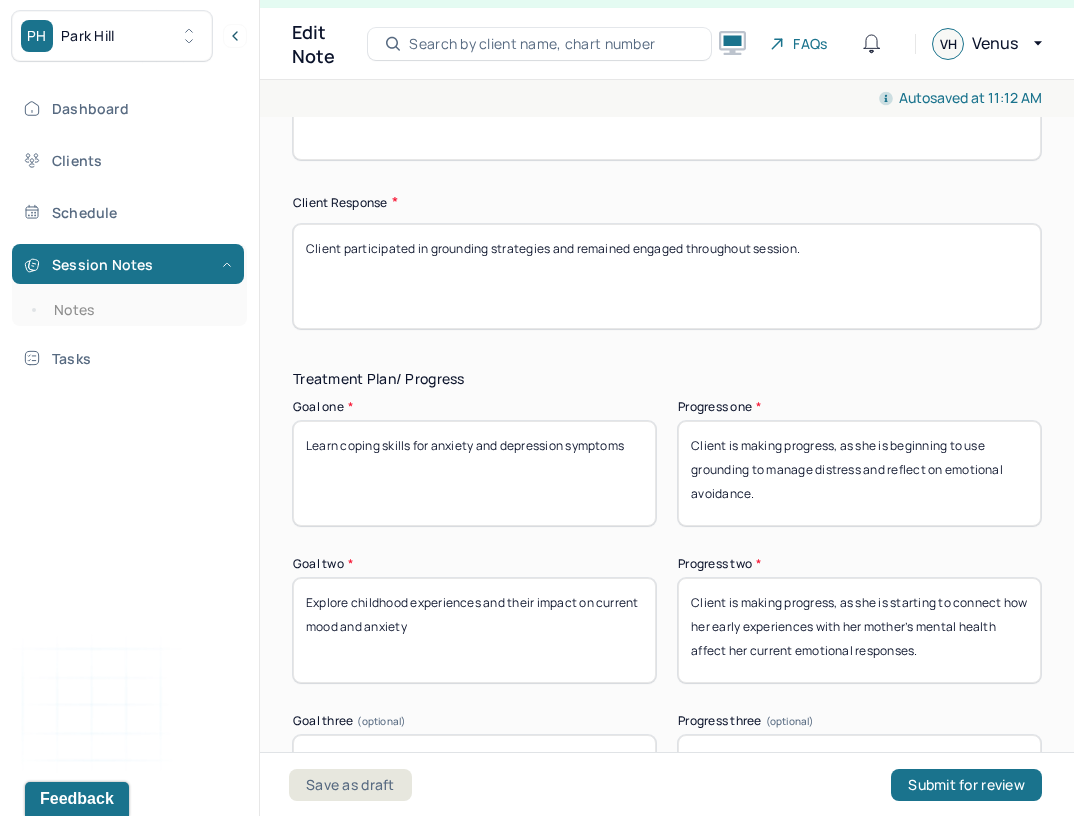 click on "Client is making progress, as she is starting to connect how her early experiences with her mother’s mental health affect her current emotional responses." at bounding box center [859, 630] 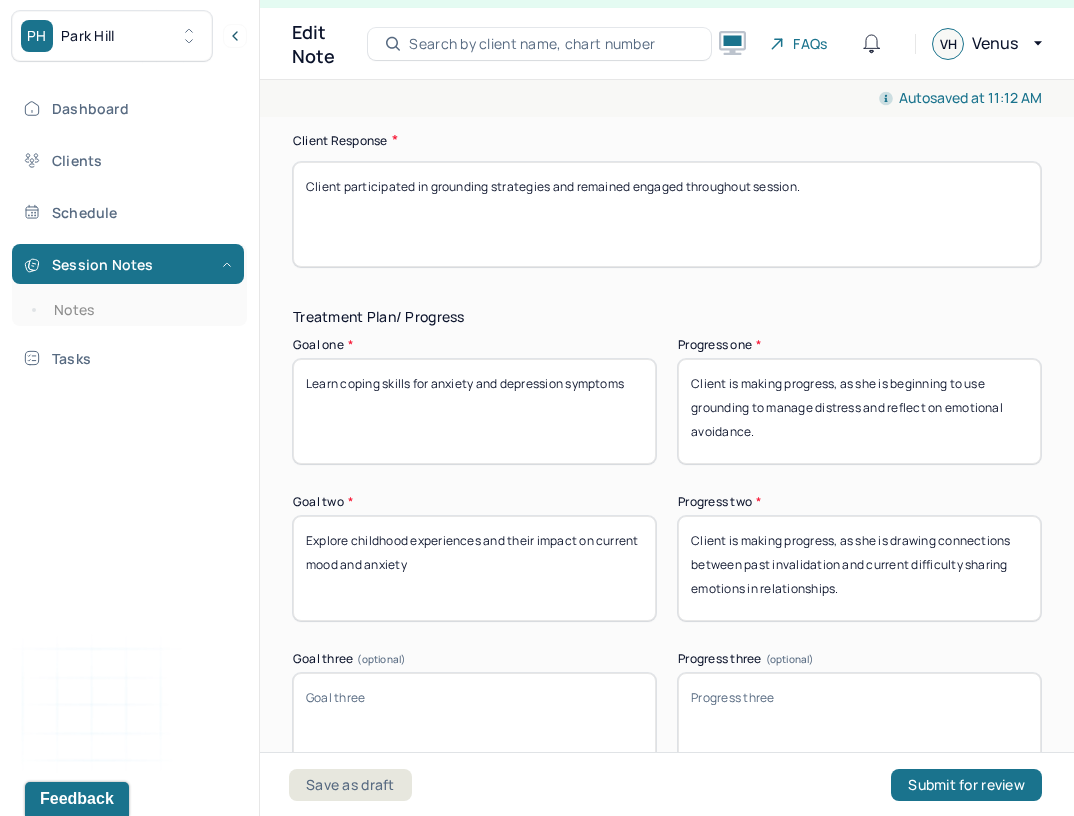scroll, scrollTop: 3134, scrollLeft: 0, axis: vertical 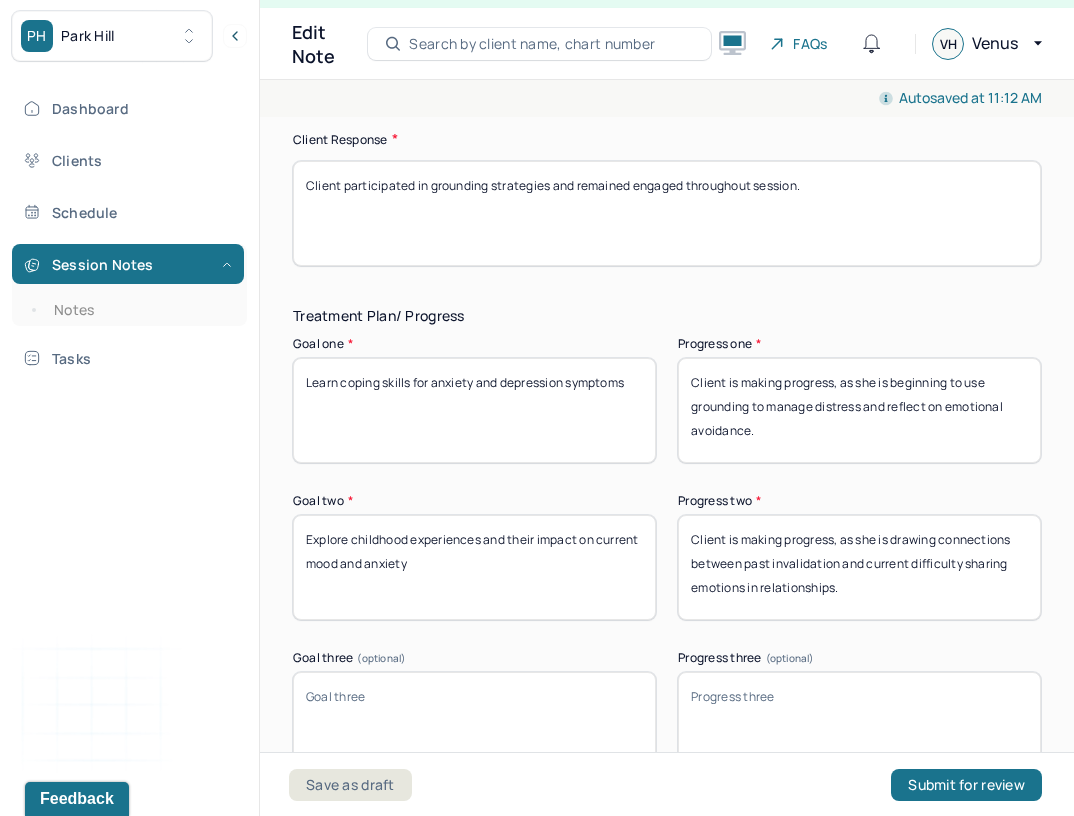 type on "Client is making progress, as she is drawing connections between past invalidation and current difficulty sharing emotions in relationships." 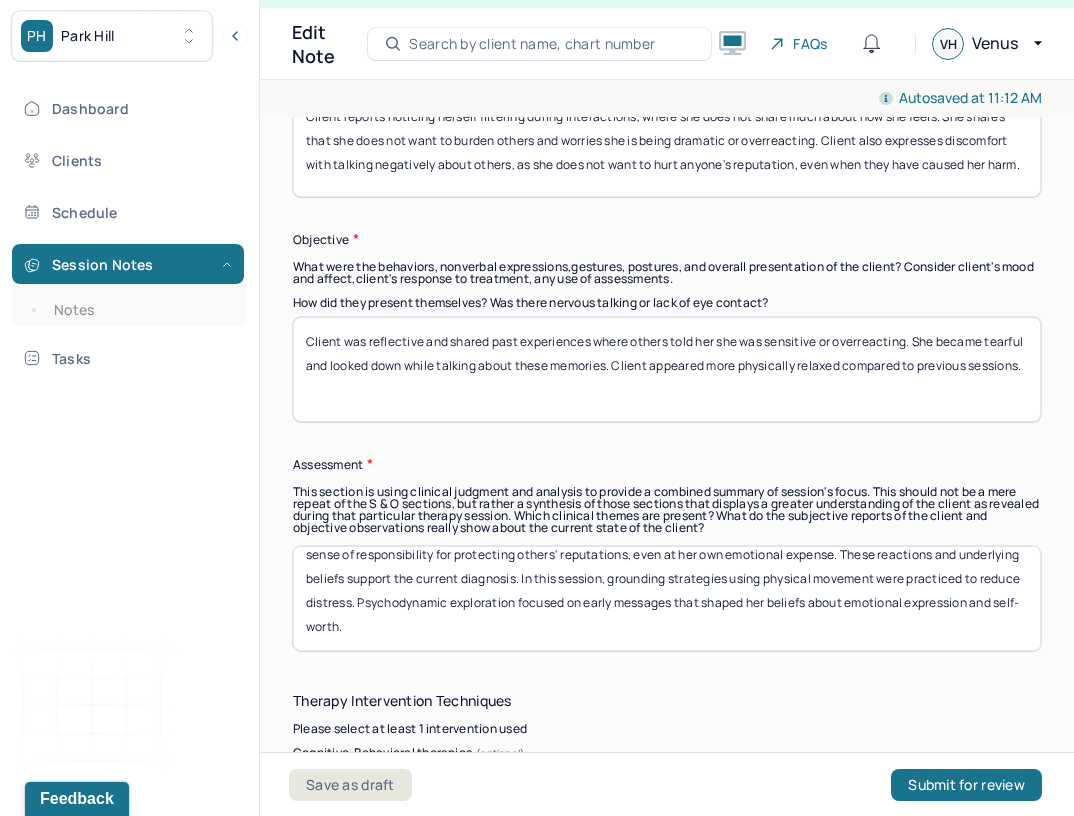scroll, scrollTop: 1321, scrollLeft: 0, axis: vertical 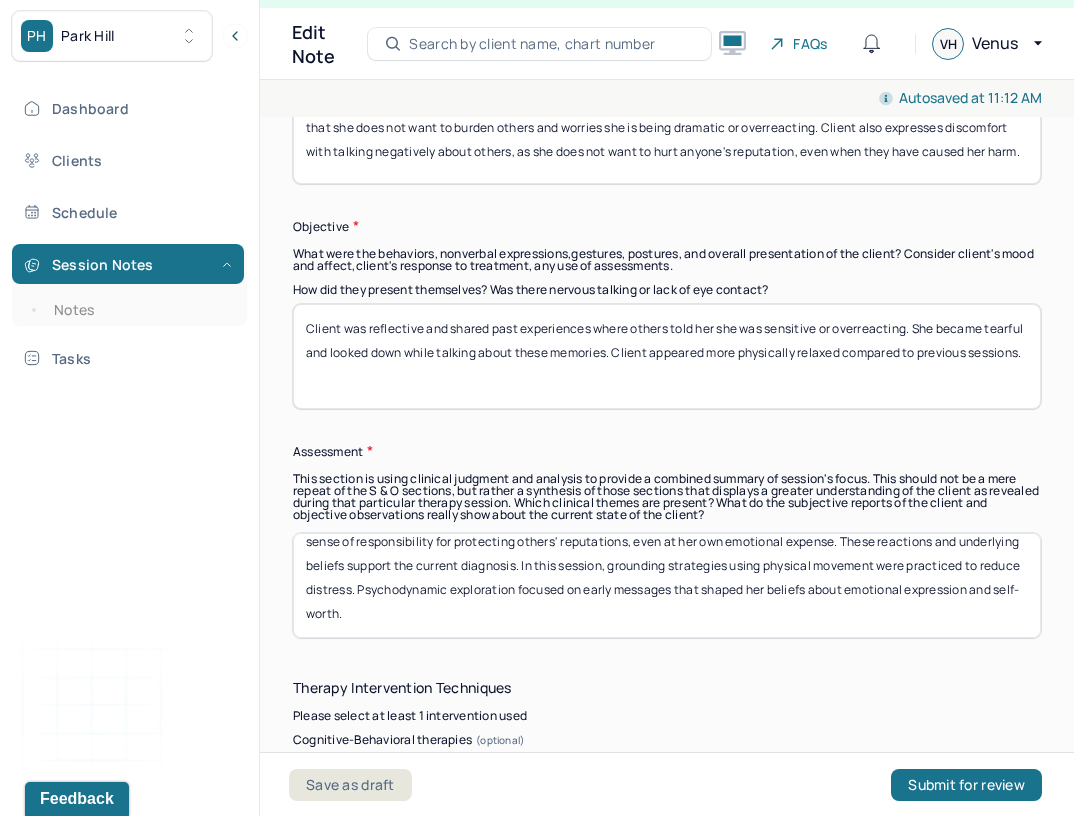 click on "Client reports discomfort with expressing emotions in relationships, often filtering herself due to fear of burdening others or being seen as dramatic. These patterns are linked to past experiences of emotional invalidation. Her distress is also tied to a sense of responsibility for protecting others' reputations, even at her own emotional expense. These reactions and underlying beliefs support the current diagnosis. In this session, grounding strategies using physical movement were practiced to reduce distress. Psychodynamic exploration focused on early messages that shaped her beliefs about emotional expression and self-worth." at bounding box center [667, 585] 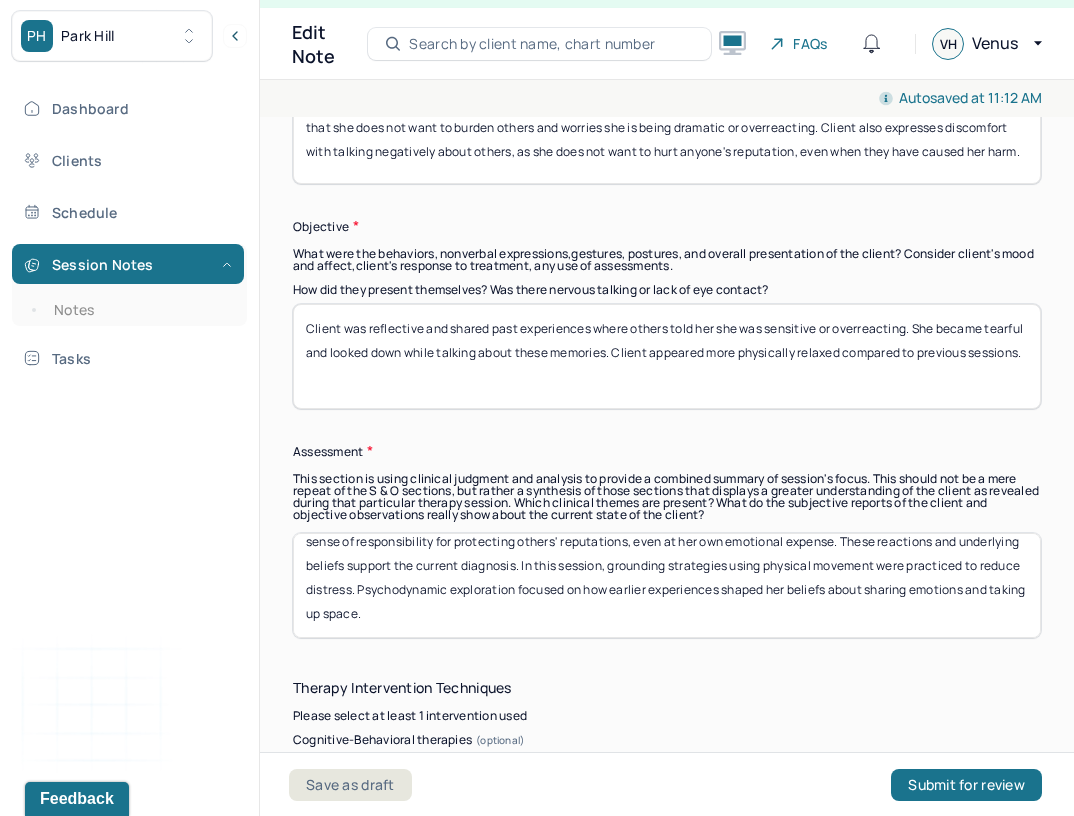 scroll, scrollTop: 40, scrollLeft: 0, axis: vertical 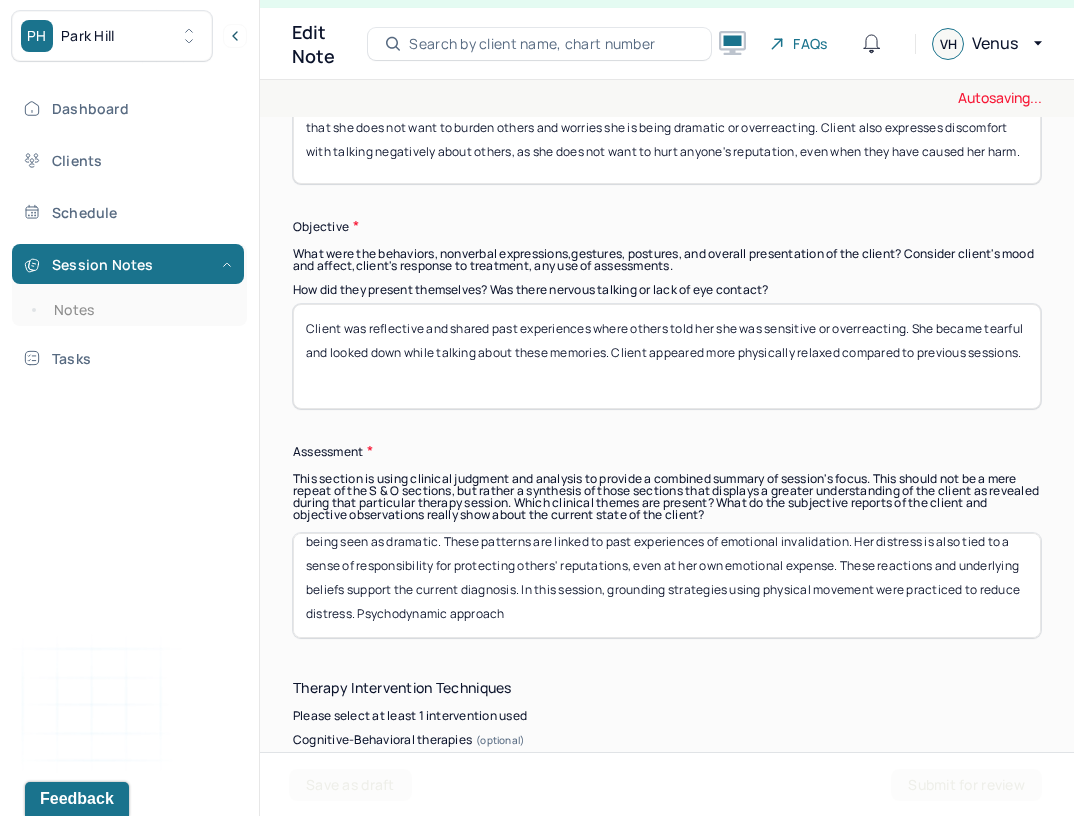 paste on "how earlier experiences shaped her beliefs about sharing emotions and taking up space." 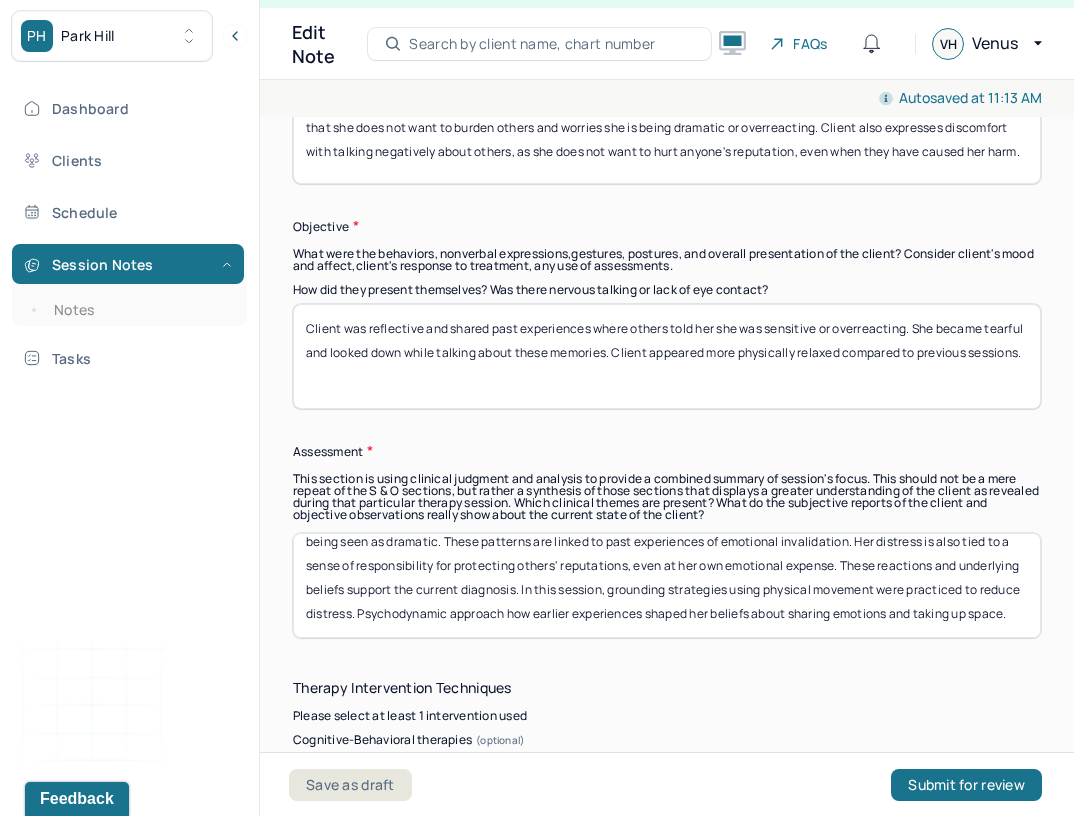click on "Client reports discomfort with expressing emotions in relationships, often filtering herself due to fear of burdening others or being seen as dramatic. These patterns are linked to past experiences of emotional invalidation. Her distress is also tied to a sense of responsibility for protecting others' reputations, even at her own emotional expense. These reactions and underlying beliefs support the current diagnosis. In this session, grounding strategies using physical movement were practiced to reduce distress. Psychodynamic approach" at bounding box center [667, 585] 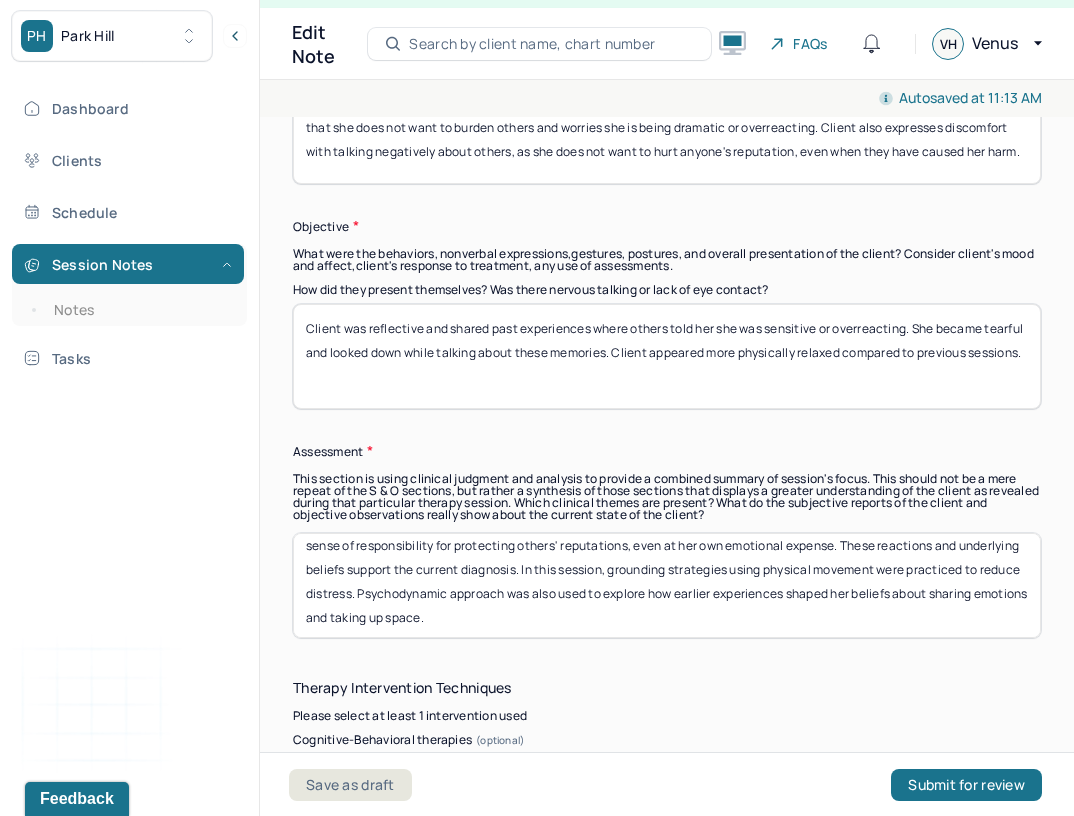 scroll, scrollTop: 64, scrollLeft: 0, axis: vertical 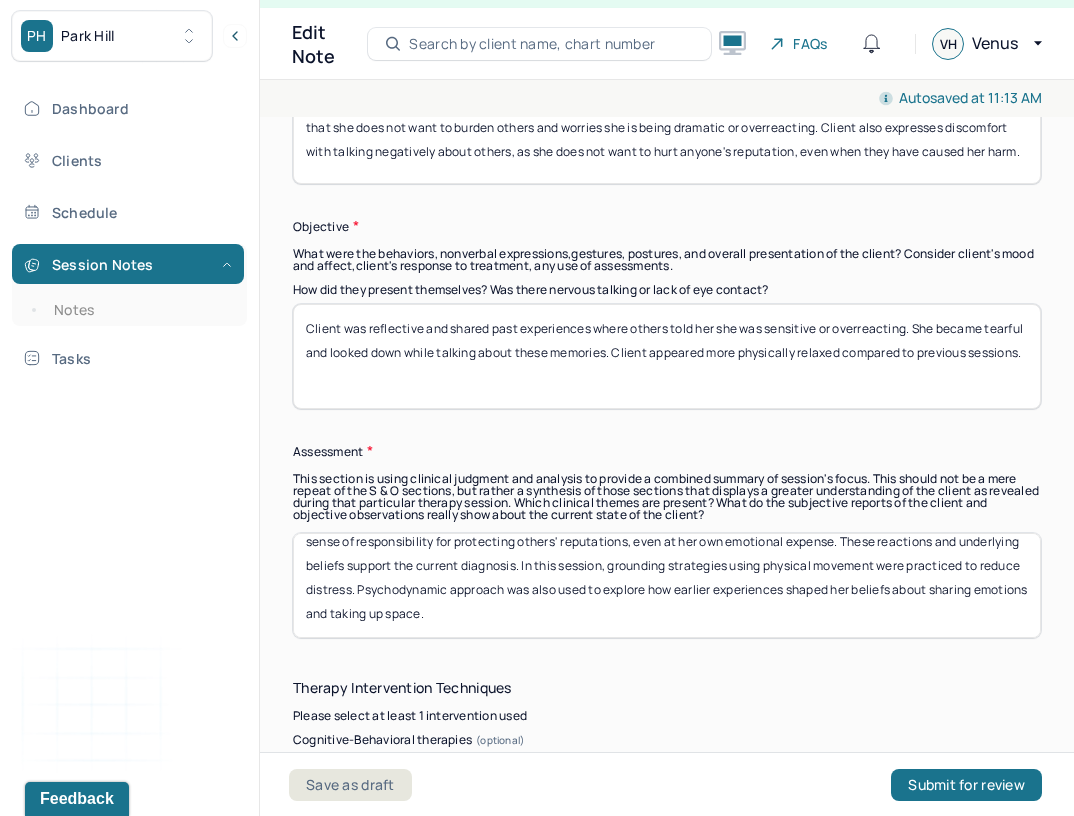 click on "Client reports discomfort with expressing emotions in relationships, often filtering herself due to fear of burdening others or being seen as dramatic. These patterns are linked to past experiences of emotional invalidation. Her distress is also tied to a sense of responsibility for protecting others' reputations, even at her own emotional expense. These reactions and underlying beliefs support the current diagnosis. In this session, grounding strategies using physical movement were practiced to reduce distress. Psychodynamic approach was also used to explore how earlier experiences shaped her beliefs about sharing emotions and taking up space." at bounding box center (667, 585) 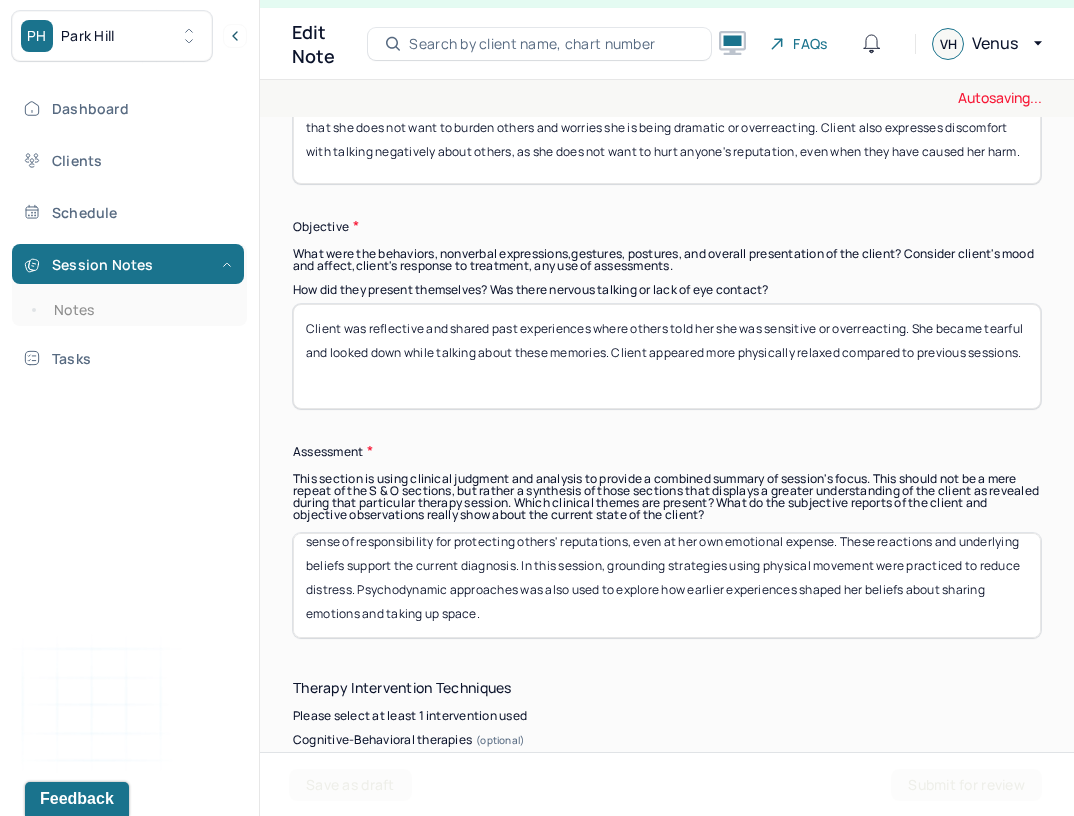 click on "Client reports discomfort with expressing emotions in relationships, often filtering herself due to fear of burdening others or being seen as dramatic. These patterns are linked to past experiences of emotional invalidation. Her distress is also tied to a sense of responsibility for protecting others' reputations, even at her own emotional expense. These reactions and underlying beliefs support the current diagnosis. In this session, grounding strategies using physical movement were practiced to reduce distress. Psychodynamic approach eswas also used to explore how earlier experiences shaped her beliefs about sharing emotions and taking up space." at bounding box center (667, 585) 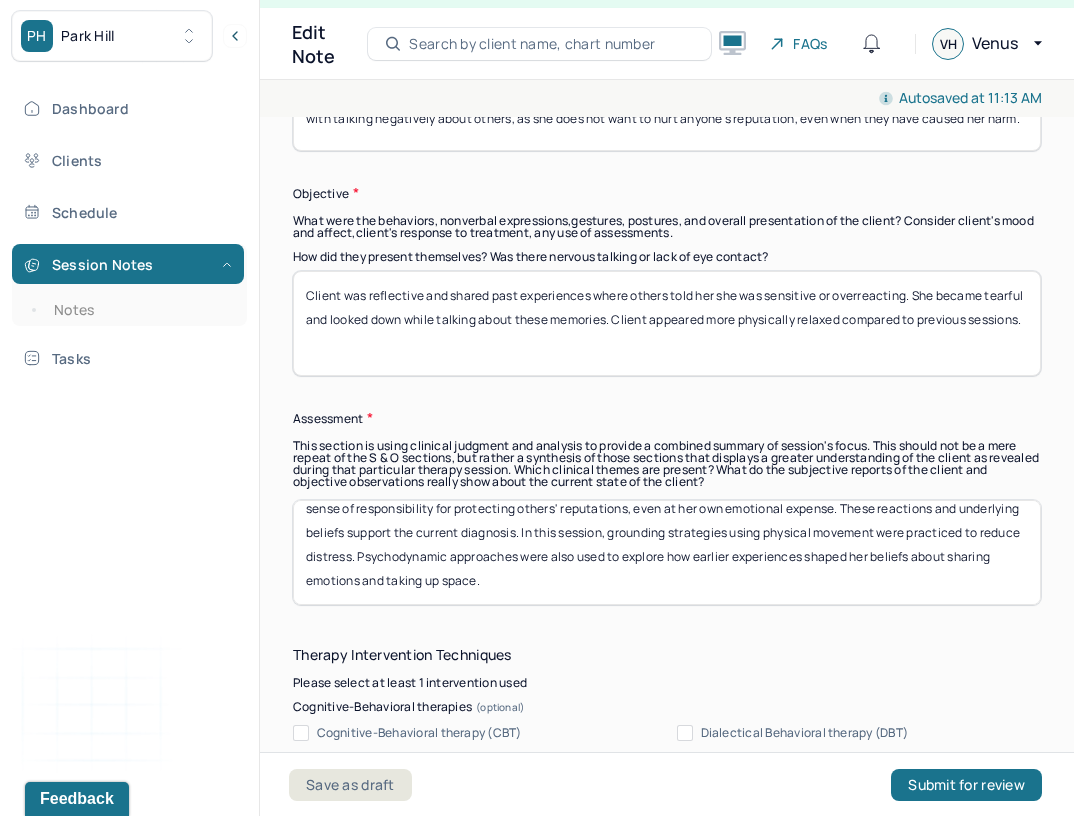 scroll, scrollTop: 1356, scrollLeft: 0, axis: vertical 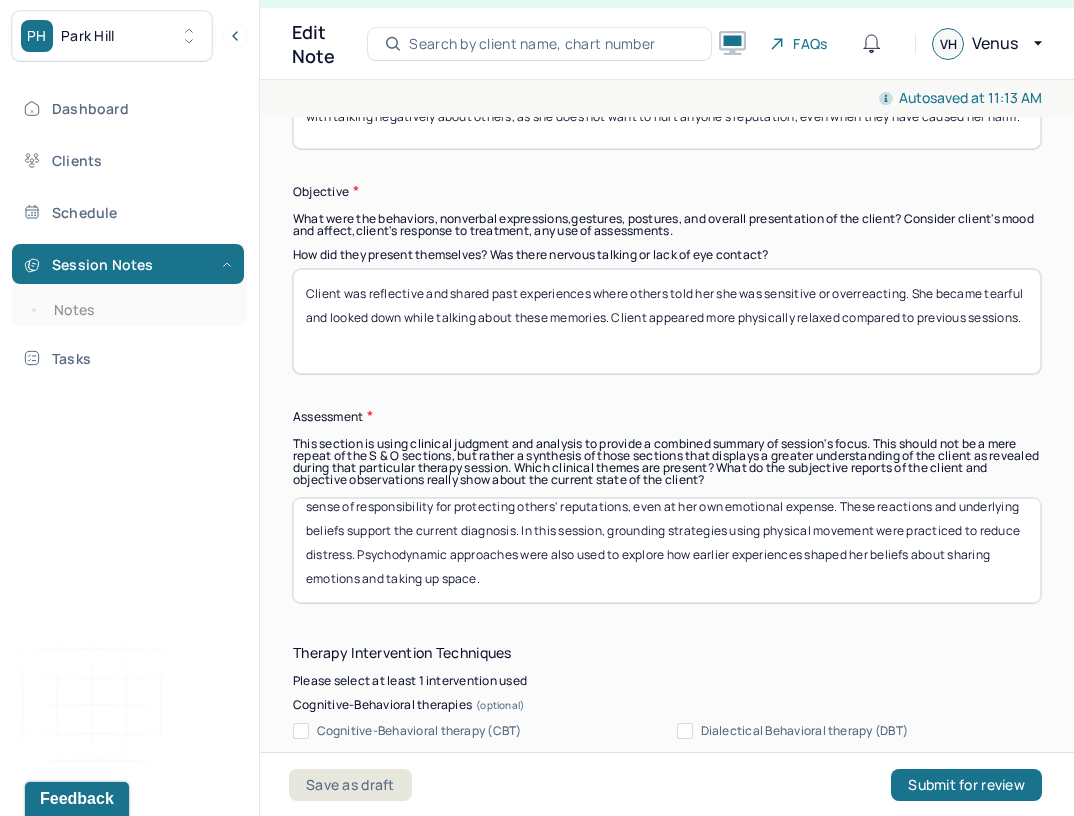 click on "Client reports discomfort with expressing emotions in relationships, often filtering herself due to fear of burdening others or being seen as dramatic. These patterns are linked to past experiences of emotional invalidation. Her distress is also tied to a sense of responsibility for protecting others' reputations, even at her own emotional expense. These reactions and underlying beliefs support the current diagnosis. In this session, grounding strategies using physical movement were practiced to reduce distress. Psychodynamic approaches were also used to explore how earlier experiences shaped her beliefs about sharing emotions and taking up space." at bounding box center [667, 550] 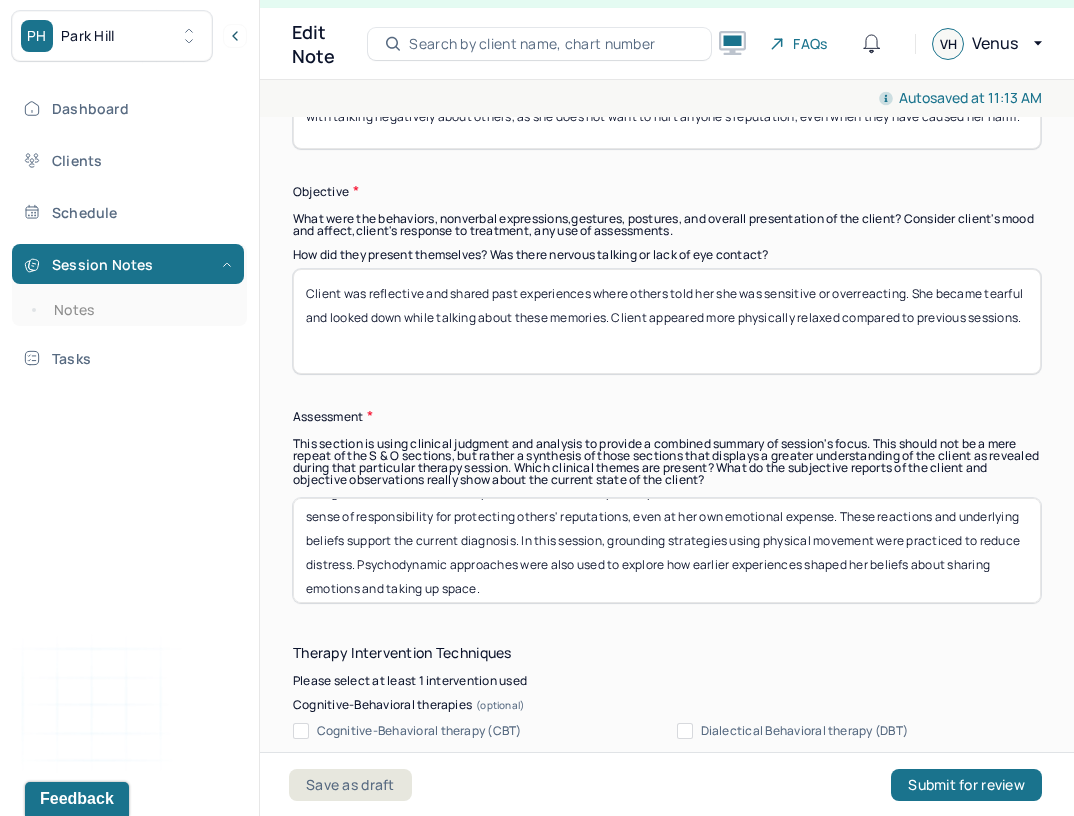 scroll, scrollTop: 64, scrollLeft: 0, axis: vertical 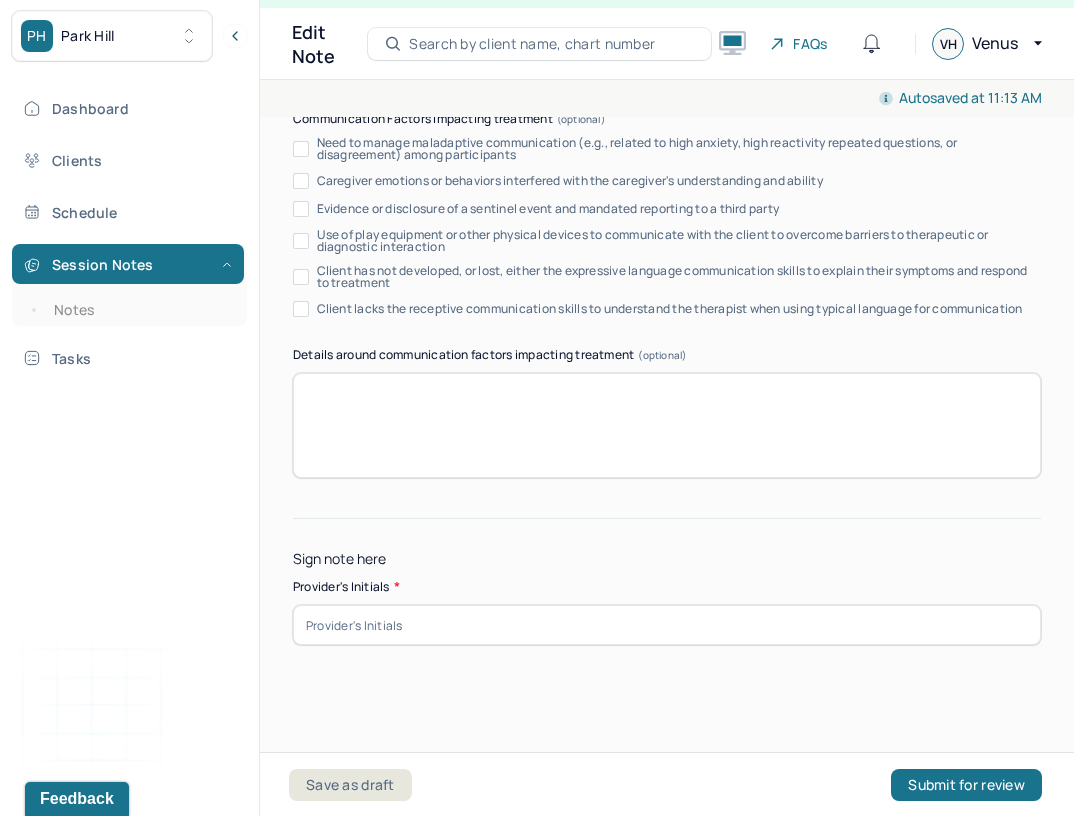 type on "Client reports discomfort with expressing emotions in relationships, often filtering herself due to fear of burdening others or being seen as dramatic. These patterns are linked to past experiences of emotional invalidation. Her distress is also tied to a sense of responsibility for protecting others' reputations, even at her own emotional expense. These reactions and underlying beliefs support the current diagnosis. In this session, grounding strategies using physical movement were practiced to reduce distress. Psychodynamic approaches were also used to explore how earlier experiences shaped her beliefs about sharing emotions and taking up space." 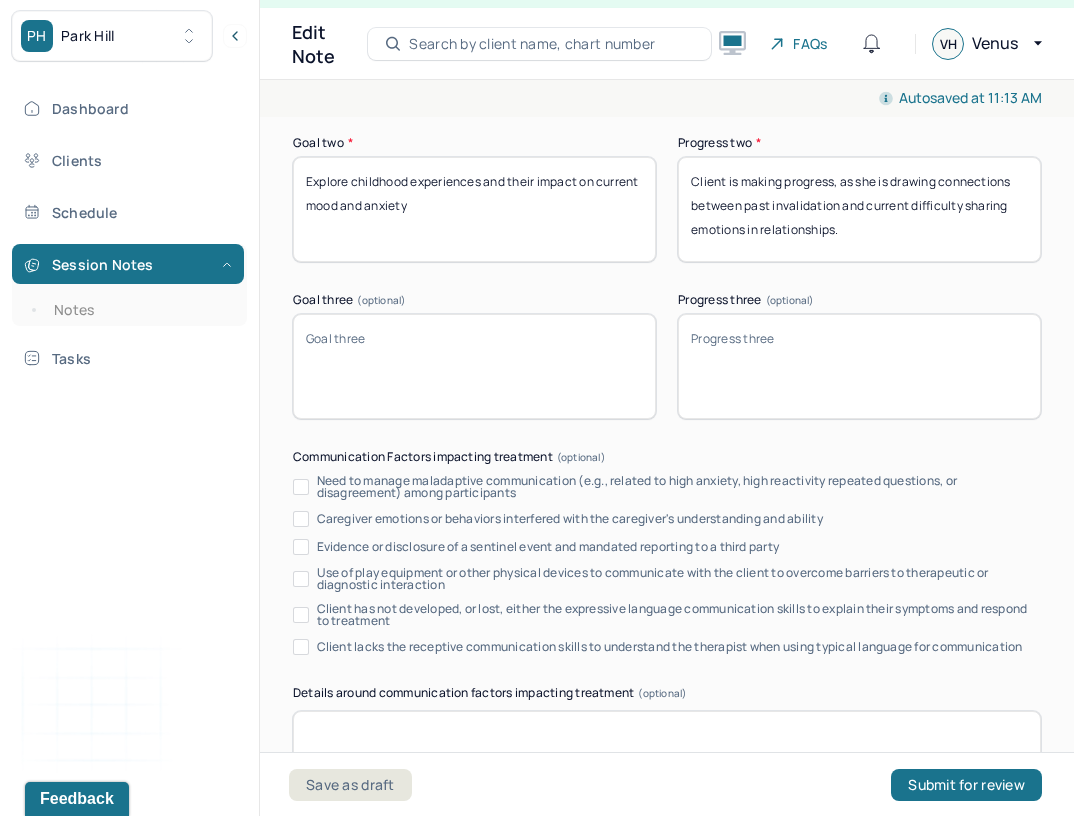 scroll, scrollTop: 3830, scrollLeft: 0, axis: vertical 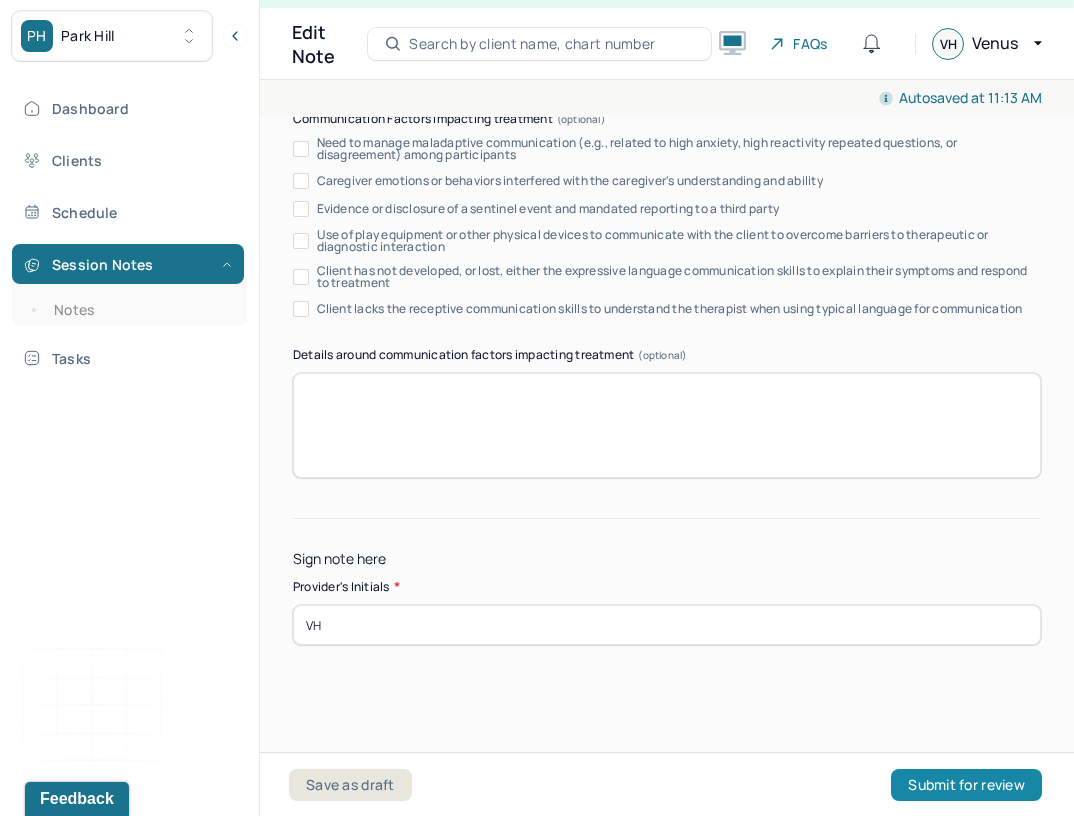 type on "VH" 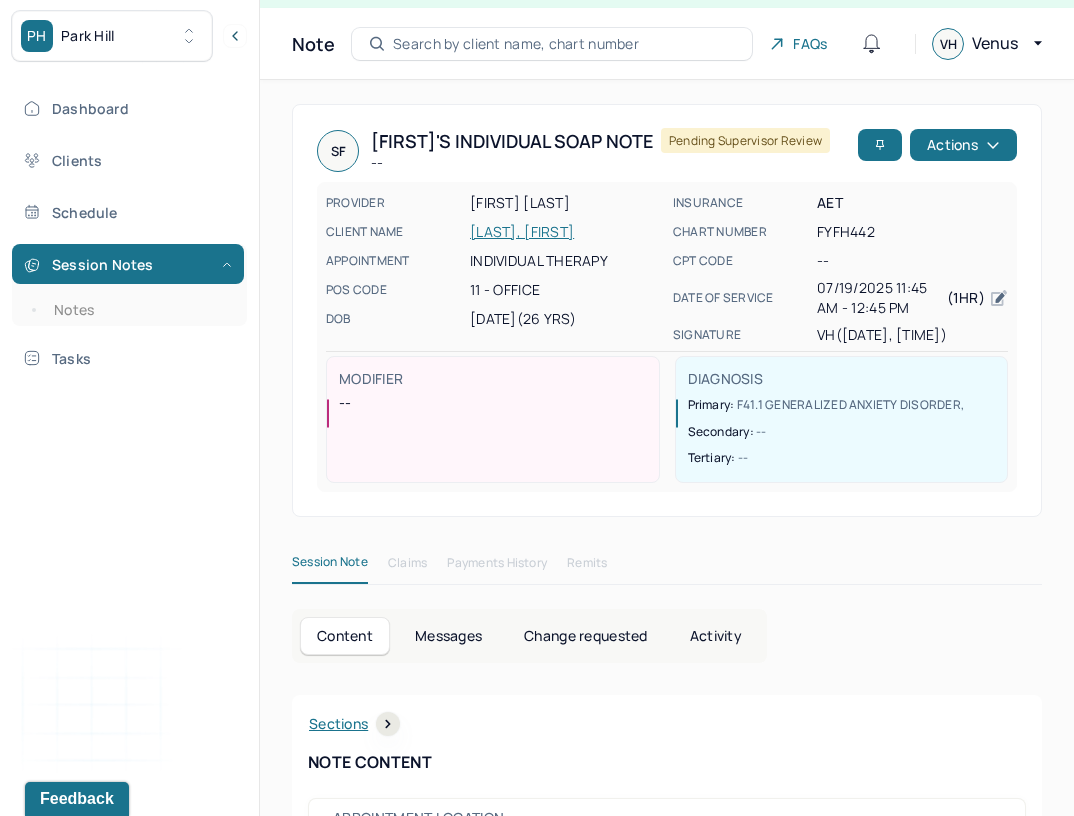 click on "PH Park Hill" at bounding box center (112, 36) 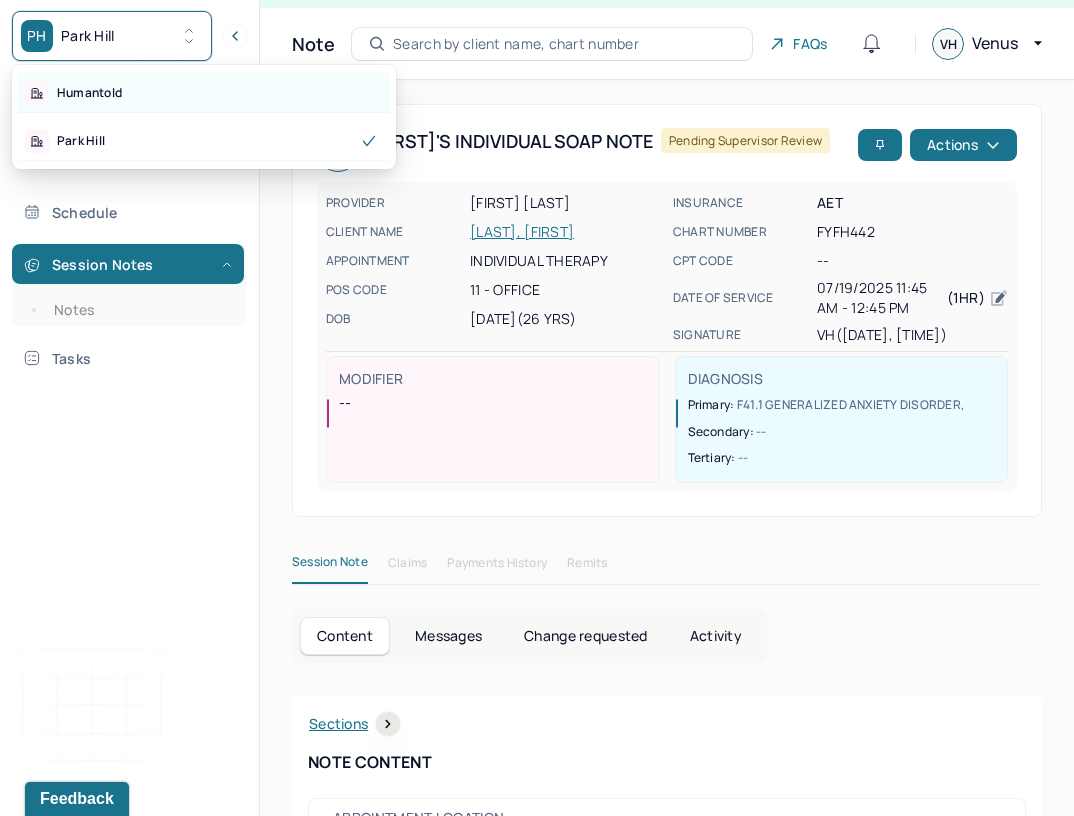click on "Humantold" at bounding box center (204, 93) 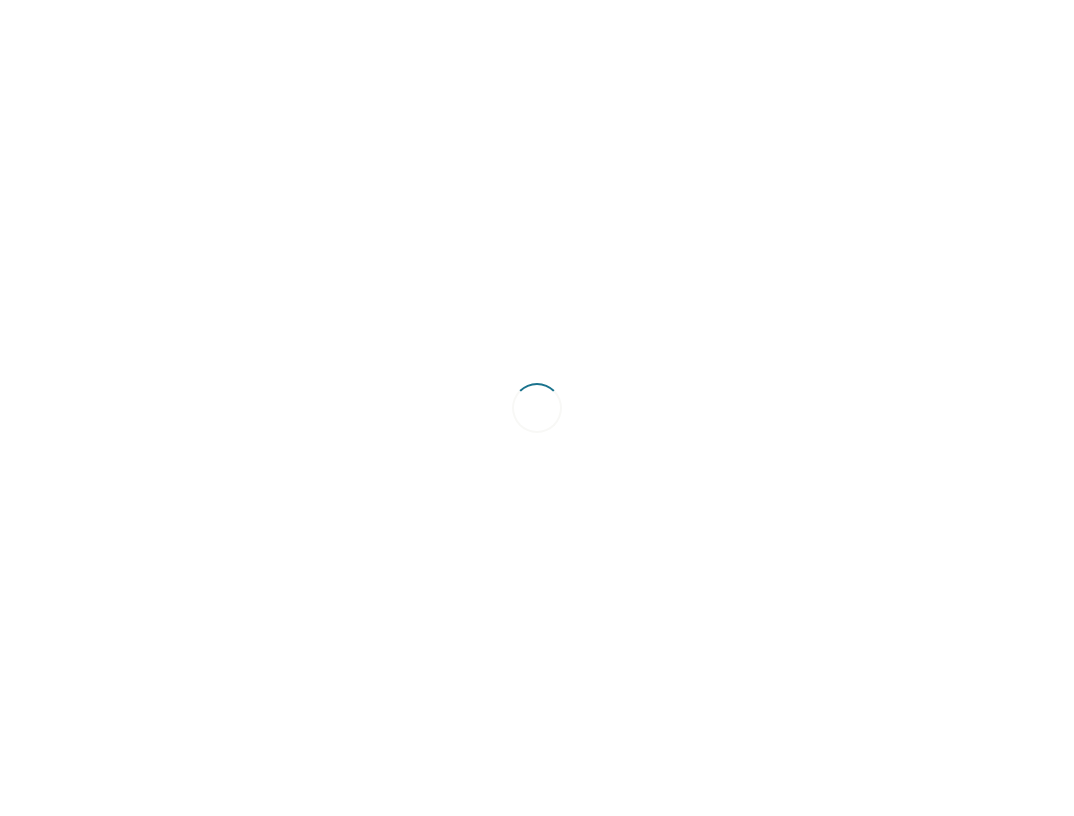 scroll, scrollTop: 0, scrollLeft: 0, axis: both 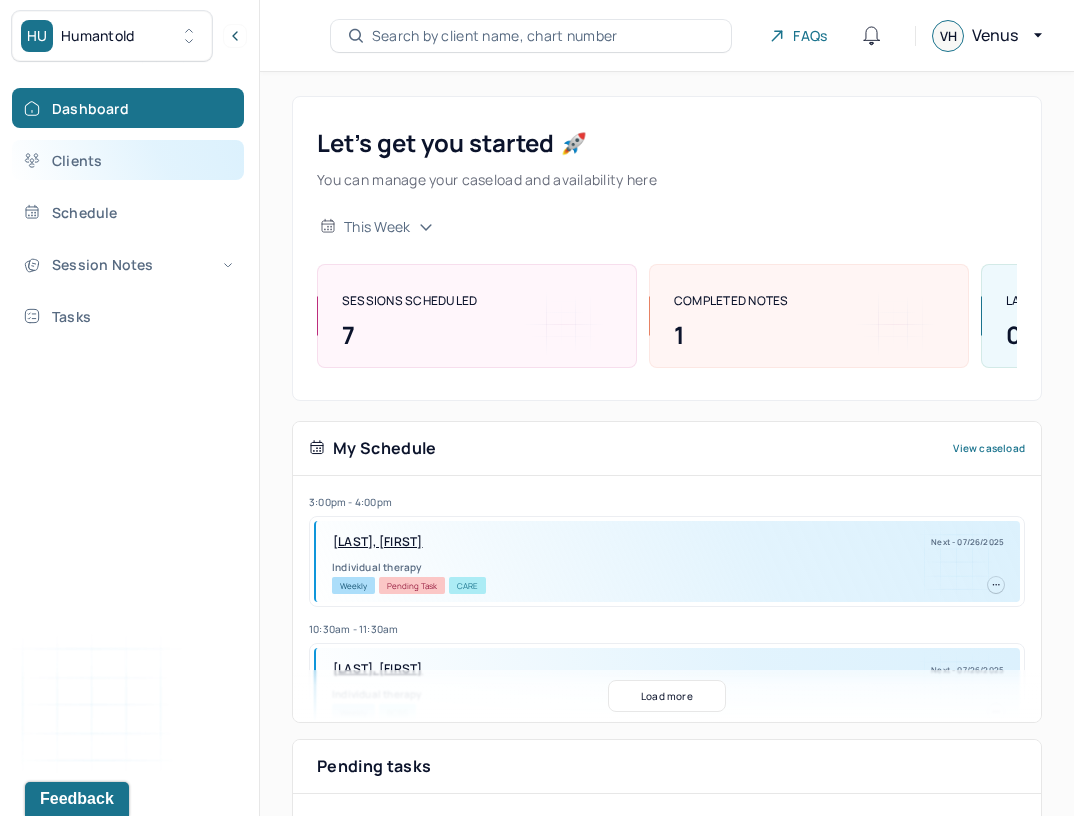 click on "Clients" at bounding box center (128, 160) 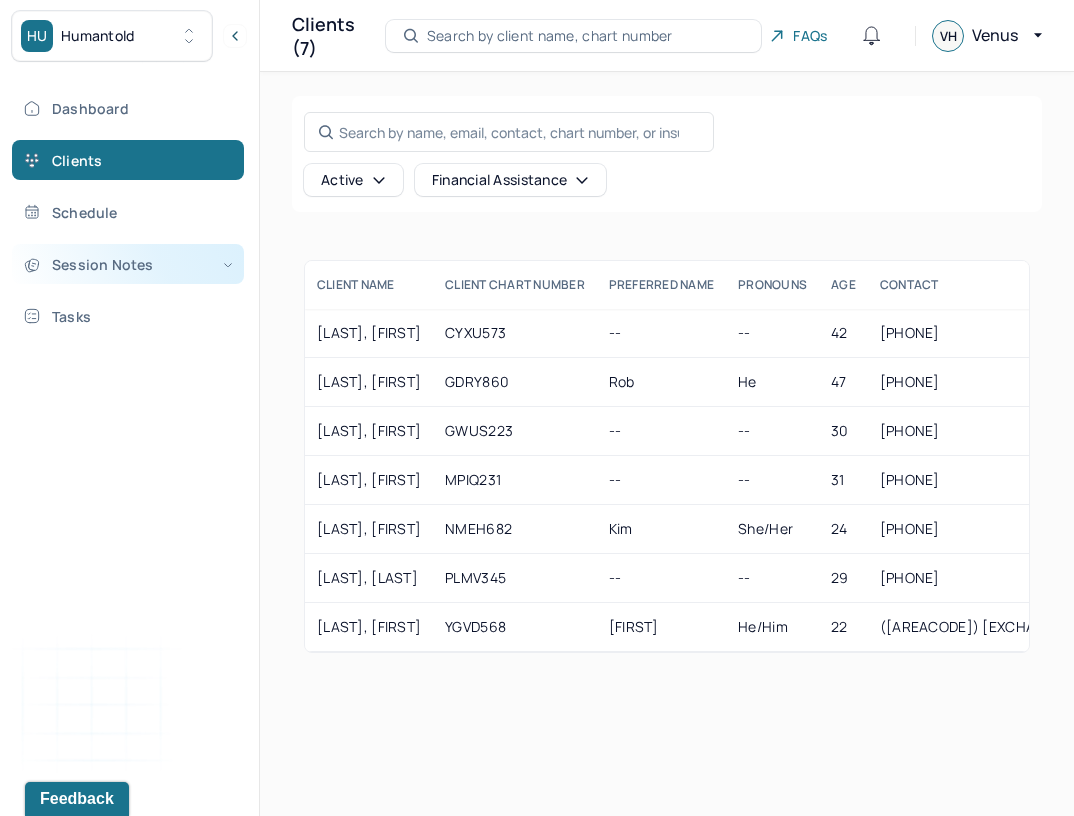 click on "Session Notes" at bounding box center [128, 264] 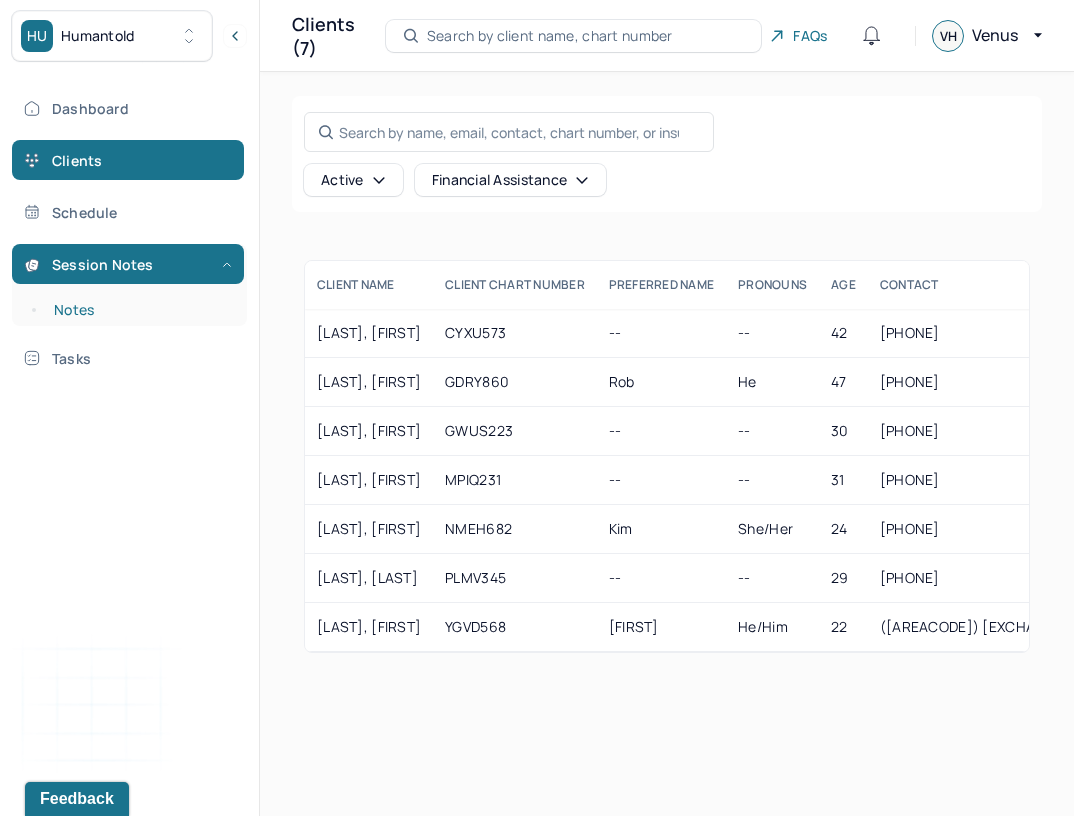 click on "Notes" at bounding box center (139, 310) 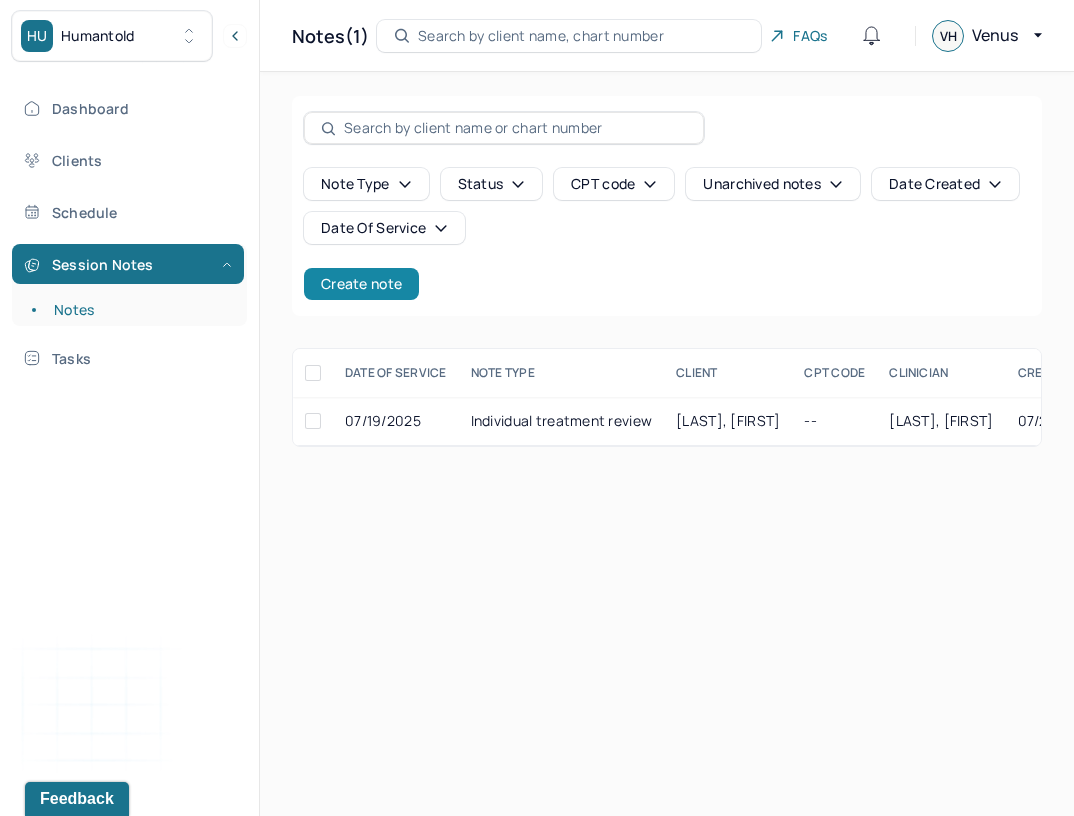 click on "Create note" at bounding box center (361, 284) 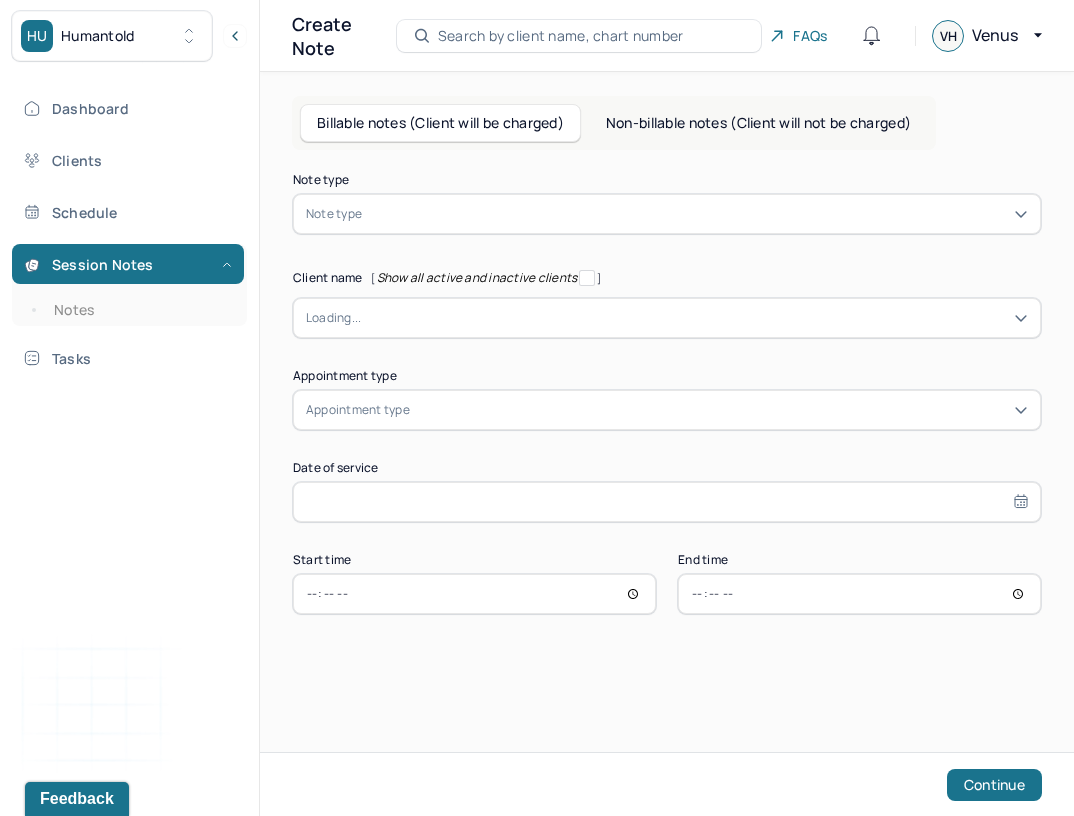 click at bounding box center [697, 214] 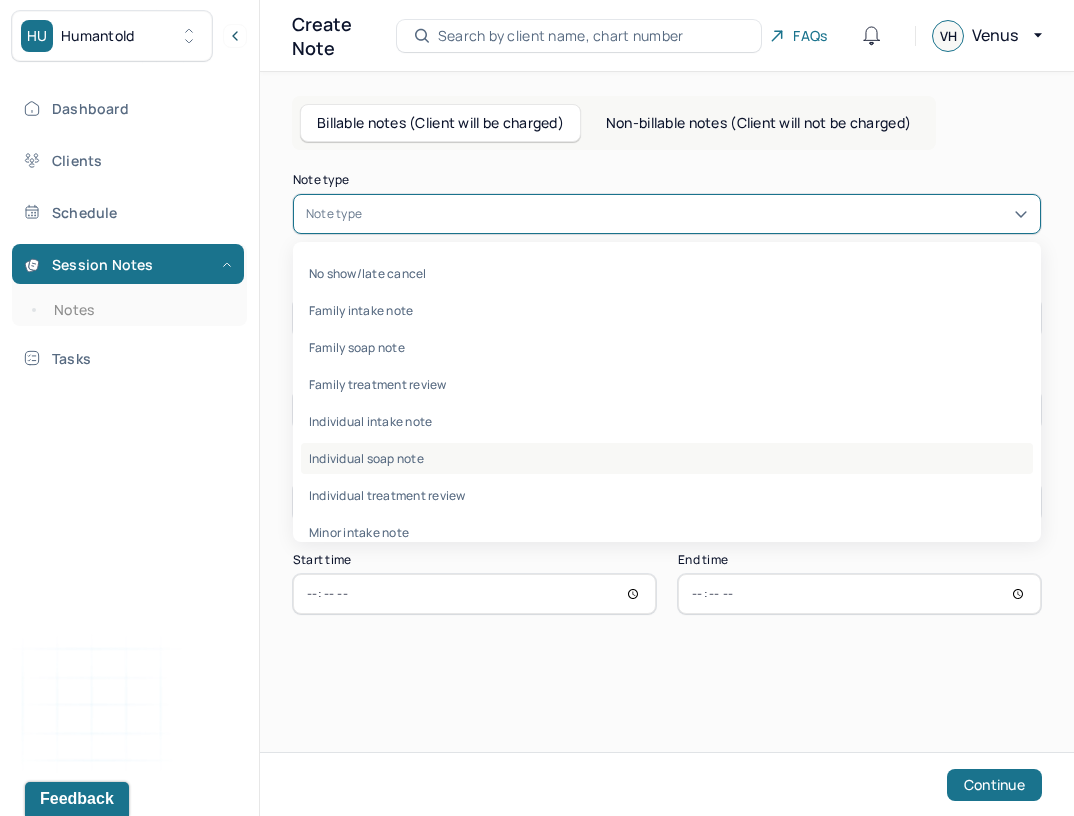 click on "Individual soap note" at bounding box center (667, 458) 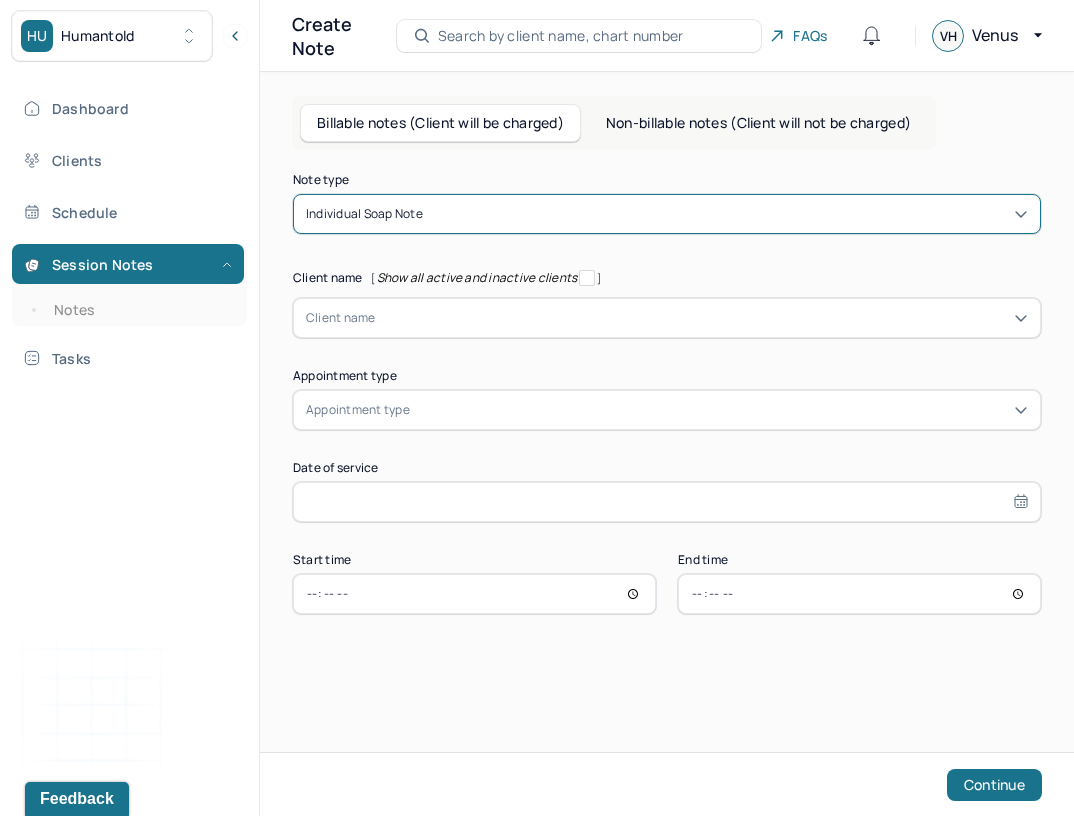 click on "Note type option Individual soap note, selected. Individual soap note Client name [Show all active and inactive clients] Client name Supervisee name Appointment type Appointment type Date of service Start time End time Continue" at bounding box center (667, 394) 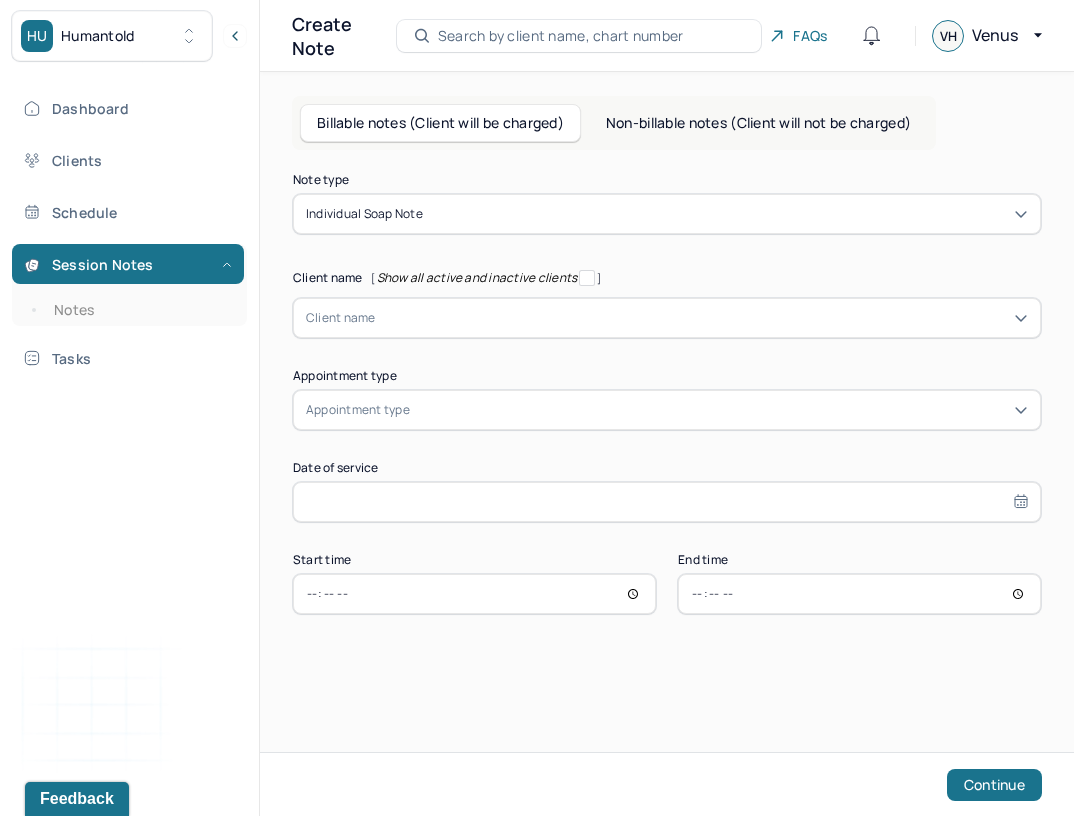 click on "Client name" at bounding box center [667, 318] 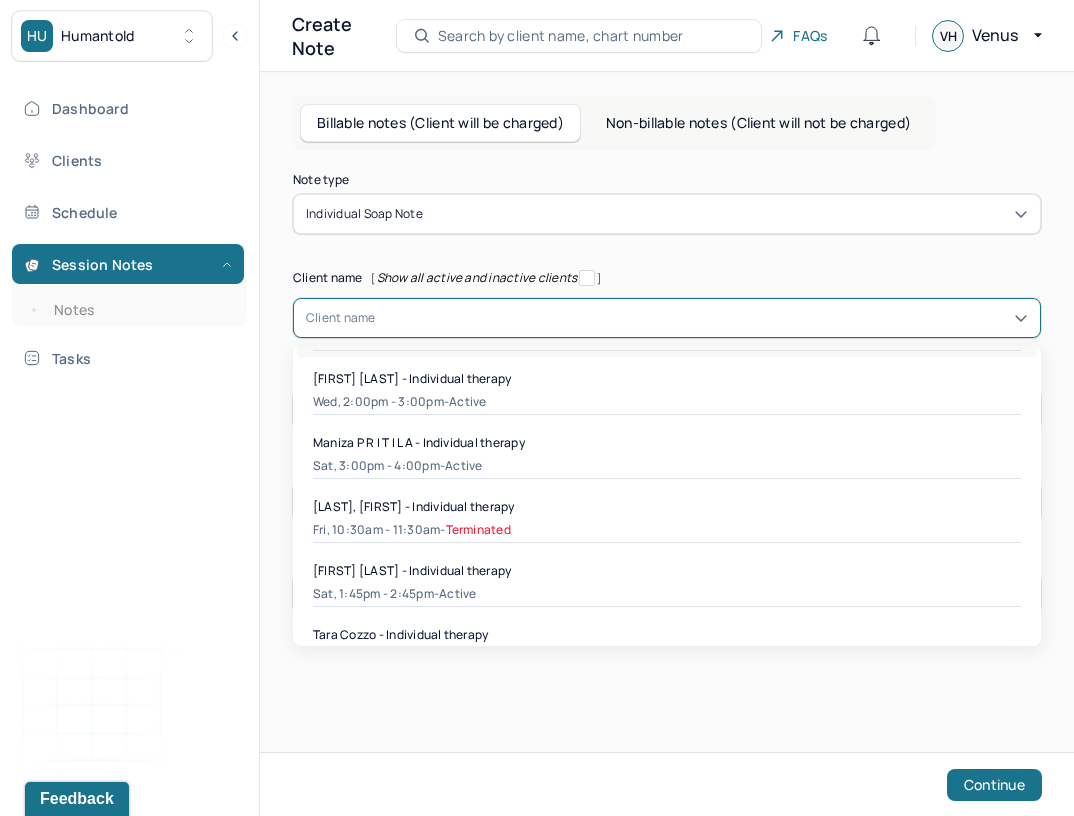 scroll, scrollTop: 210, scrollLeft: 0, axis: vertical 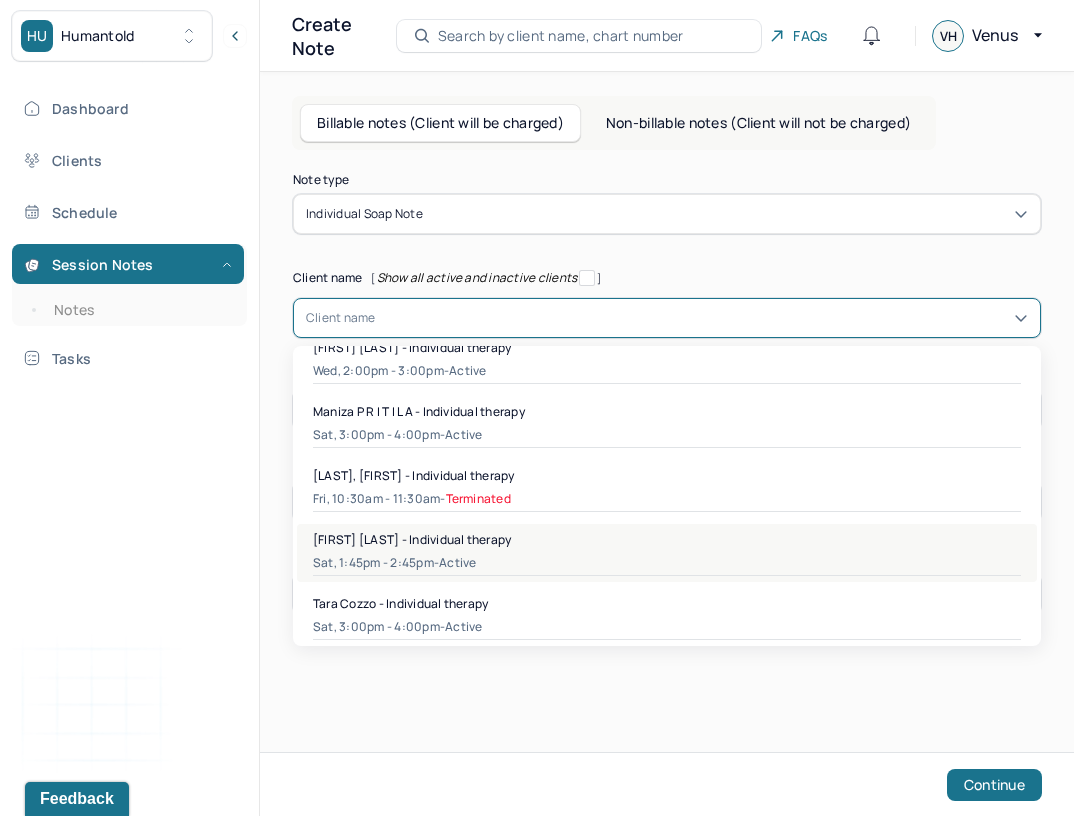 click on "active" at bounding box center (457, 563) 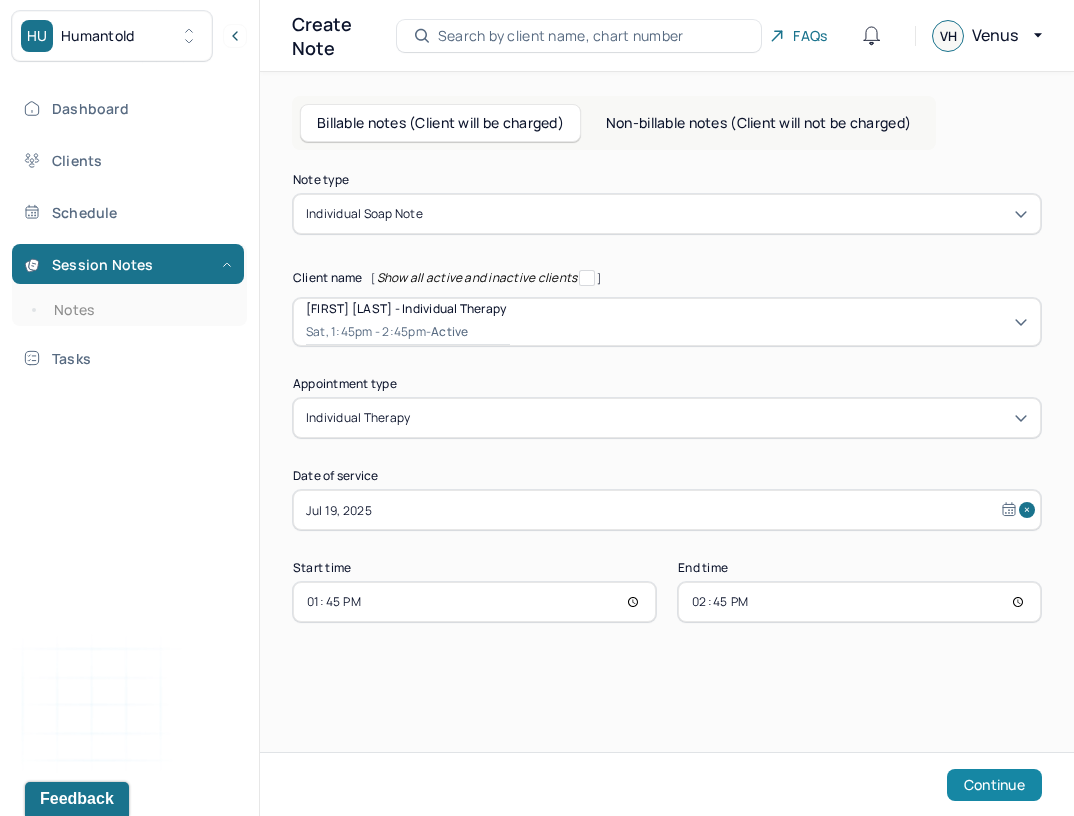 click on "Continue" at bounding box center (994, 785) 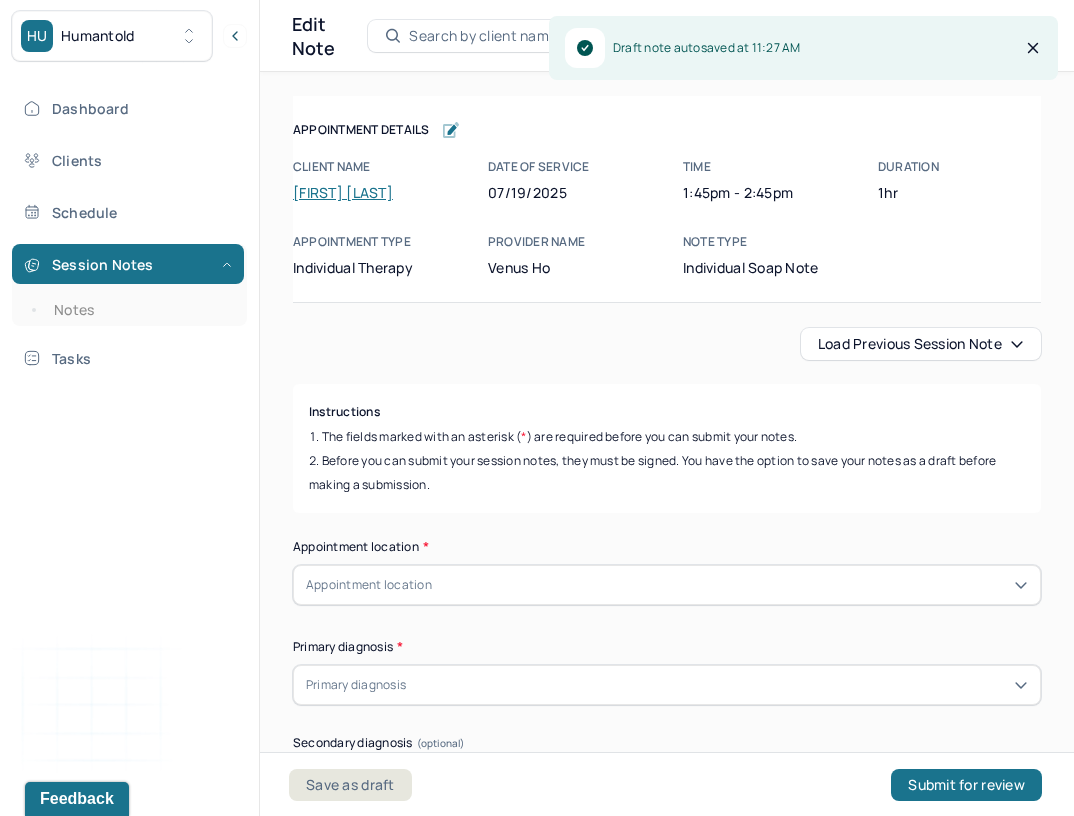 click 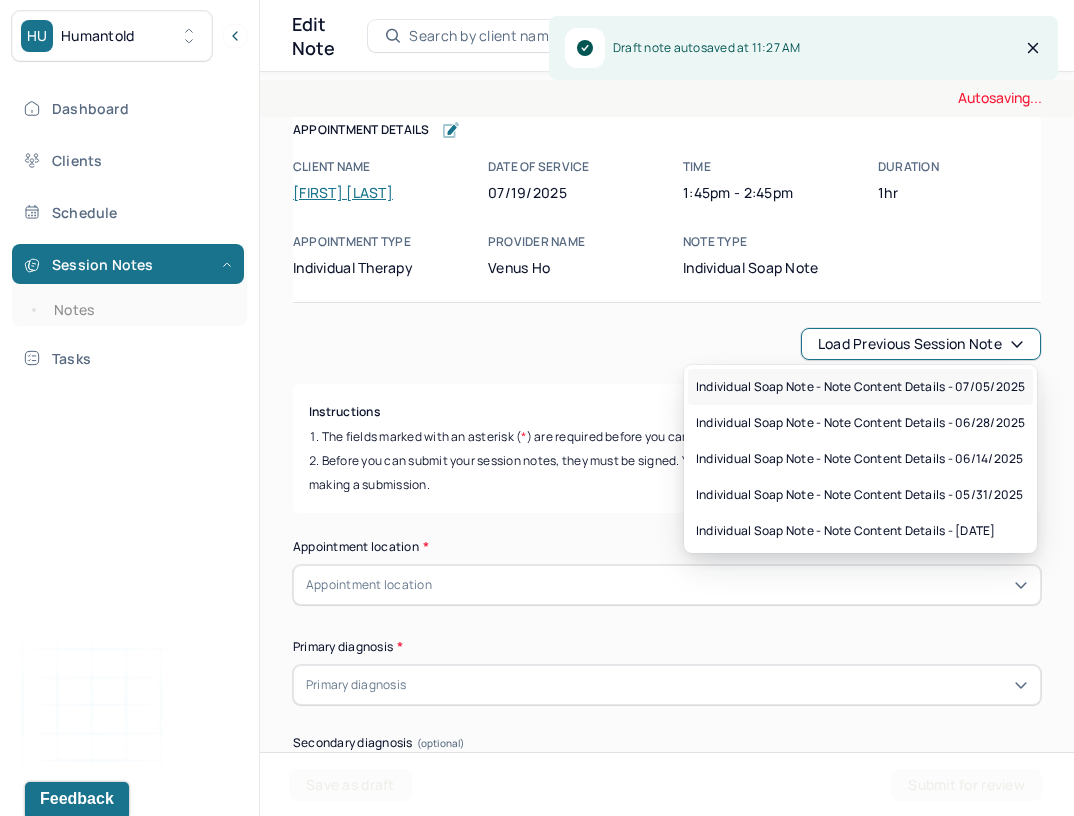 click on "Individual soap note   - Note content Details -   07/05/2025" at bounding box center (860, 387) 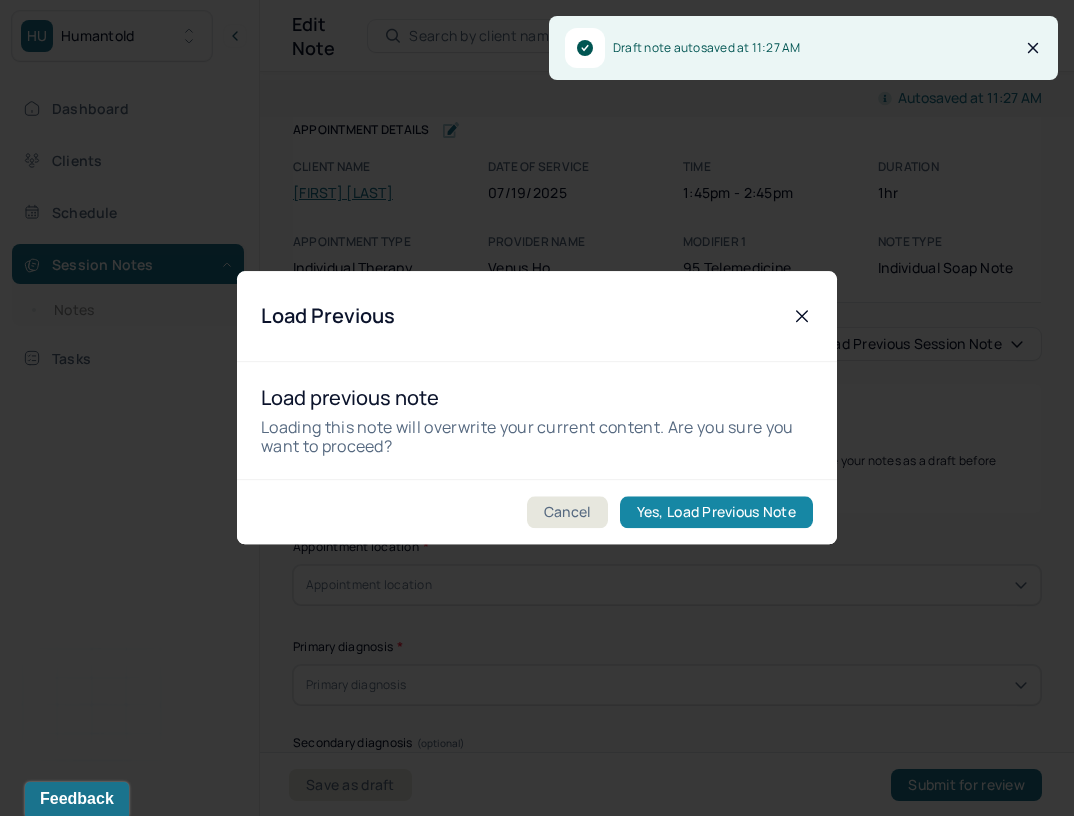 click on "Yes, Load Previous Note" at bounding box center (716, 513) 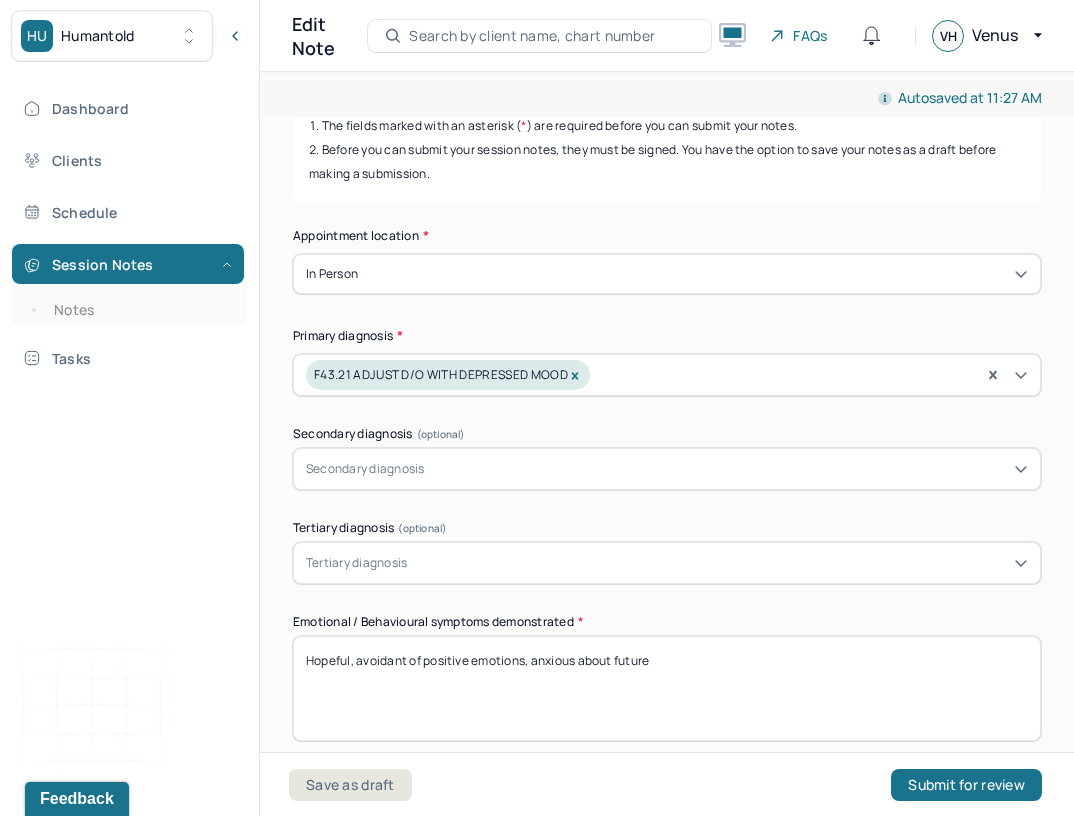 scroll, scrollTop: 585, scrollLeft: 0, axis: vertical 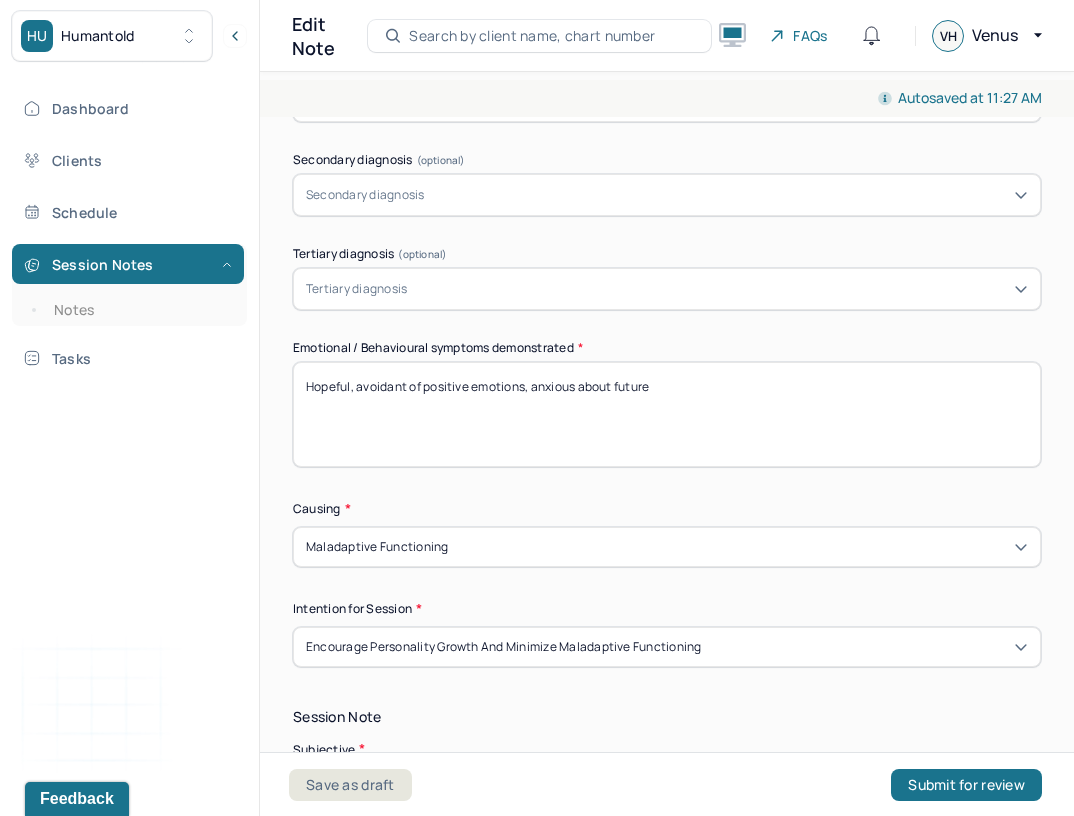 click on "Hopeful, avoidant of positive emotions, anxious about future" at bounding box center (667, 414) 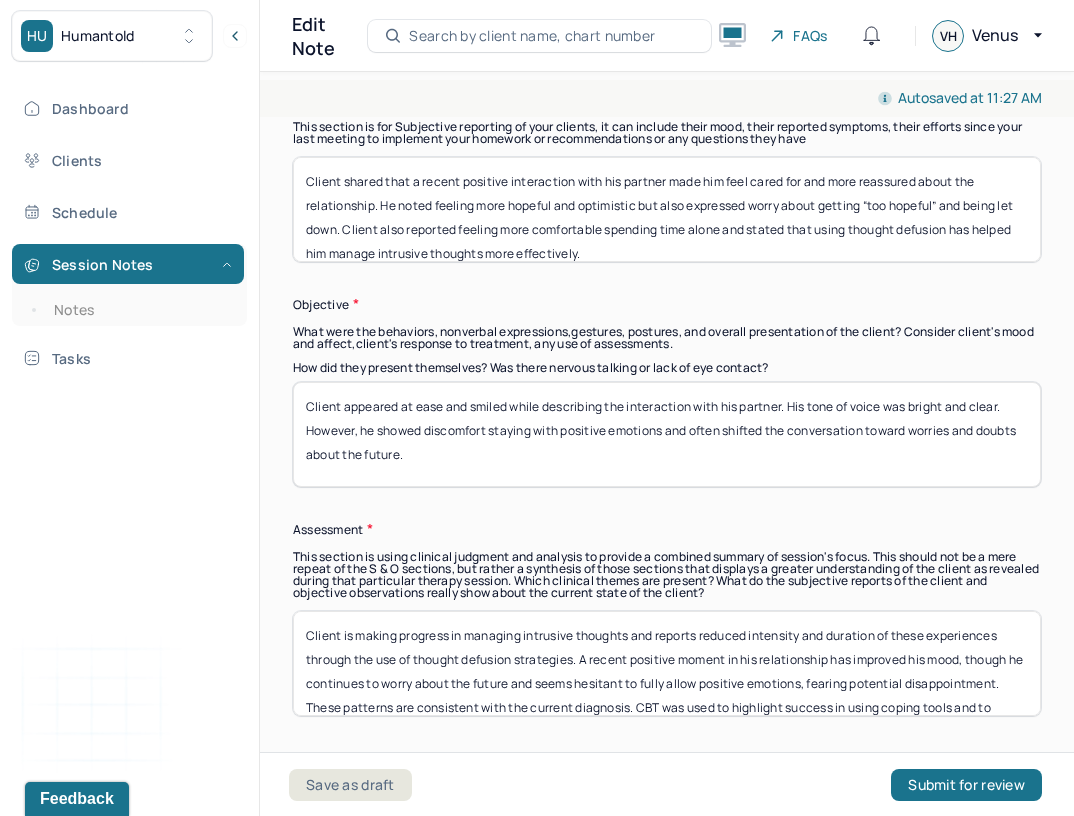scroll, scrollTop: 1237, scrollLeft: 0, axis: vertical 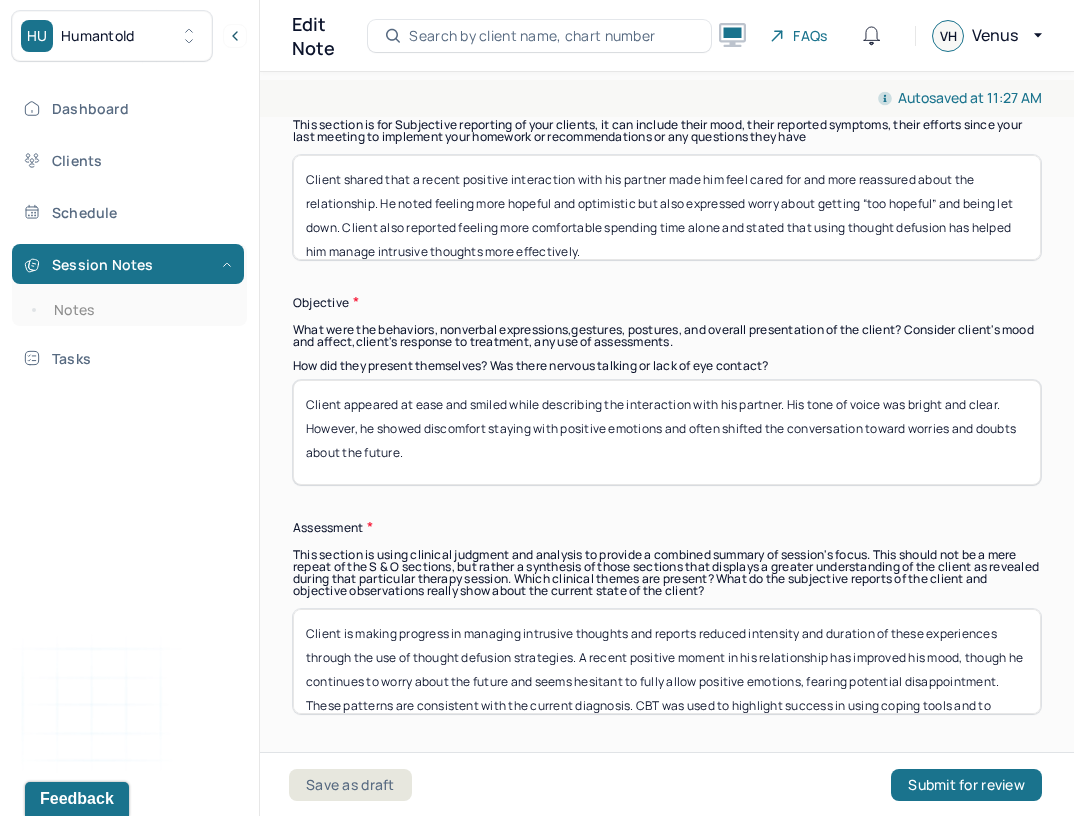 type on "Anxious, blunted affect, reserved" 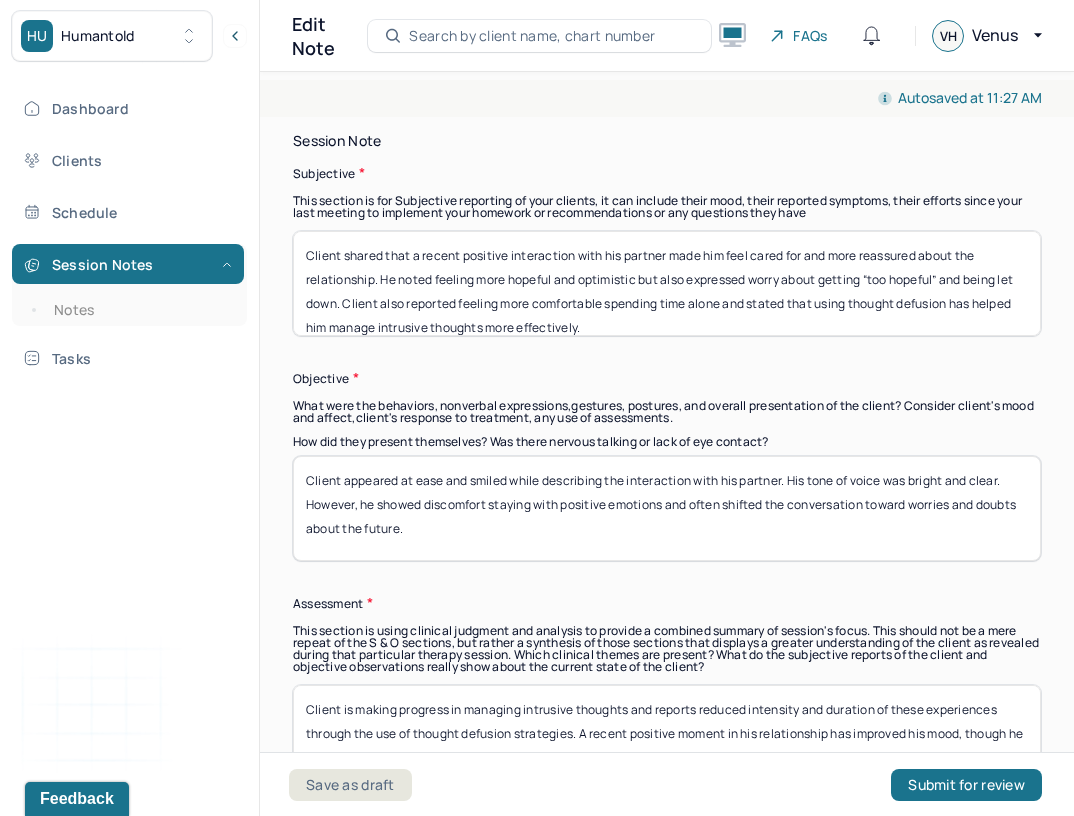 scroll, scrollTop: 1156, scrollLeft: 0, axis: vertical 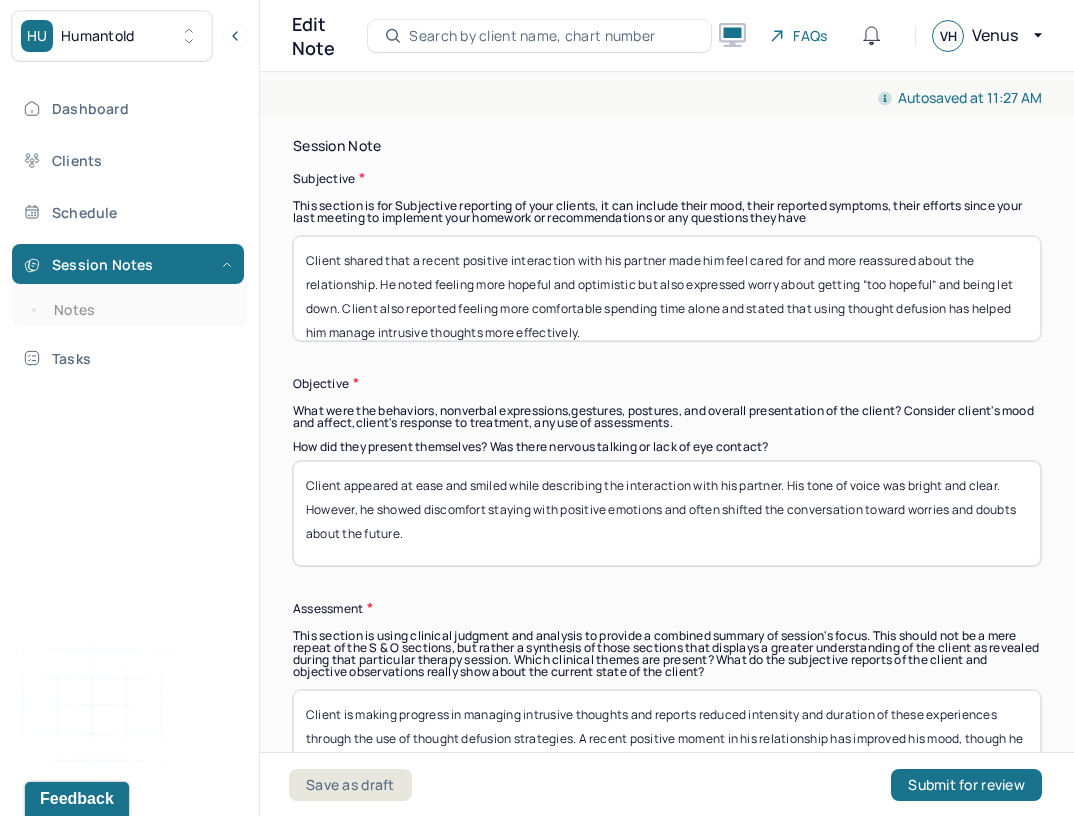 click on "Client shared that a recent positive interaction with his partner made him feel cared for and more reassured about the relationship. He noted feeling more hopeful and optimistic but also expressed worry about getting “too hopeful” and being let down. Client also reported feeling more comfortable spending time alone and stated that using thought defusion has helped him manage intrusive thoughts more effectively." at bounding box center (667, 288) 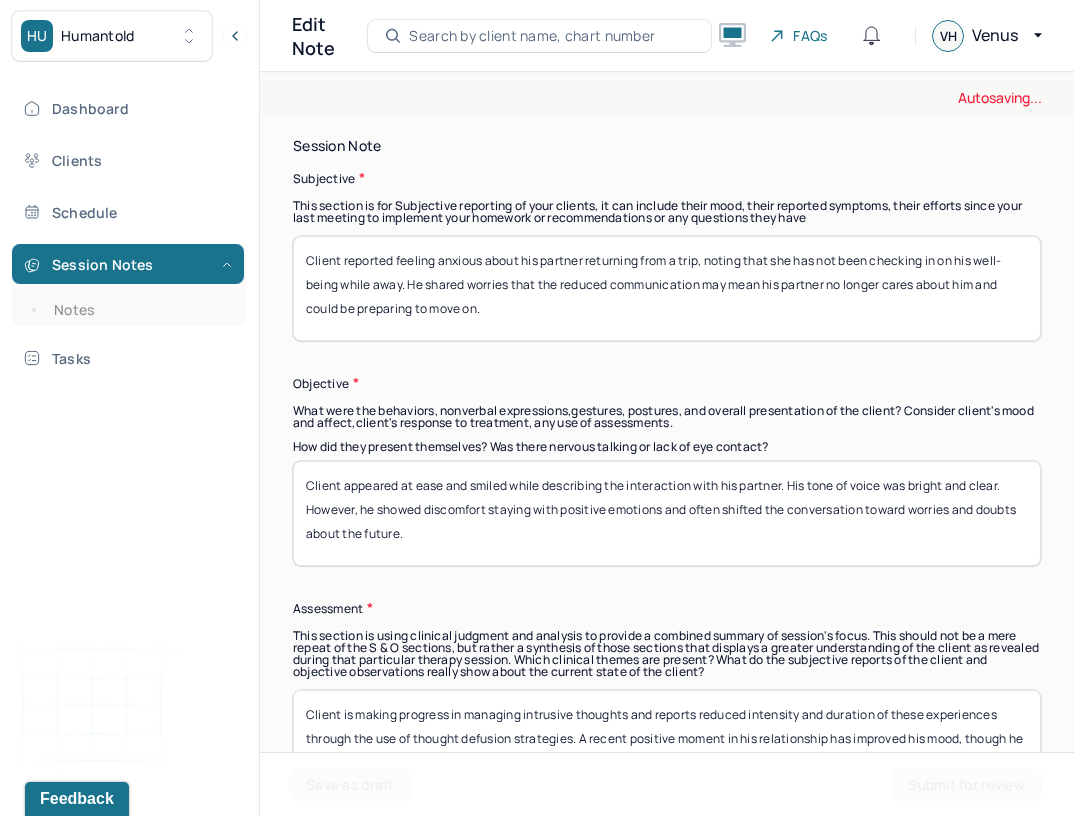 type on "Client reported feeling anxious about his partner returning from a trip, noting that she has not been checking in on his well-being while away. He shared worries that the reduced communication may mean his partner no longer cares about him and could be preparing to move on." 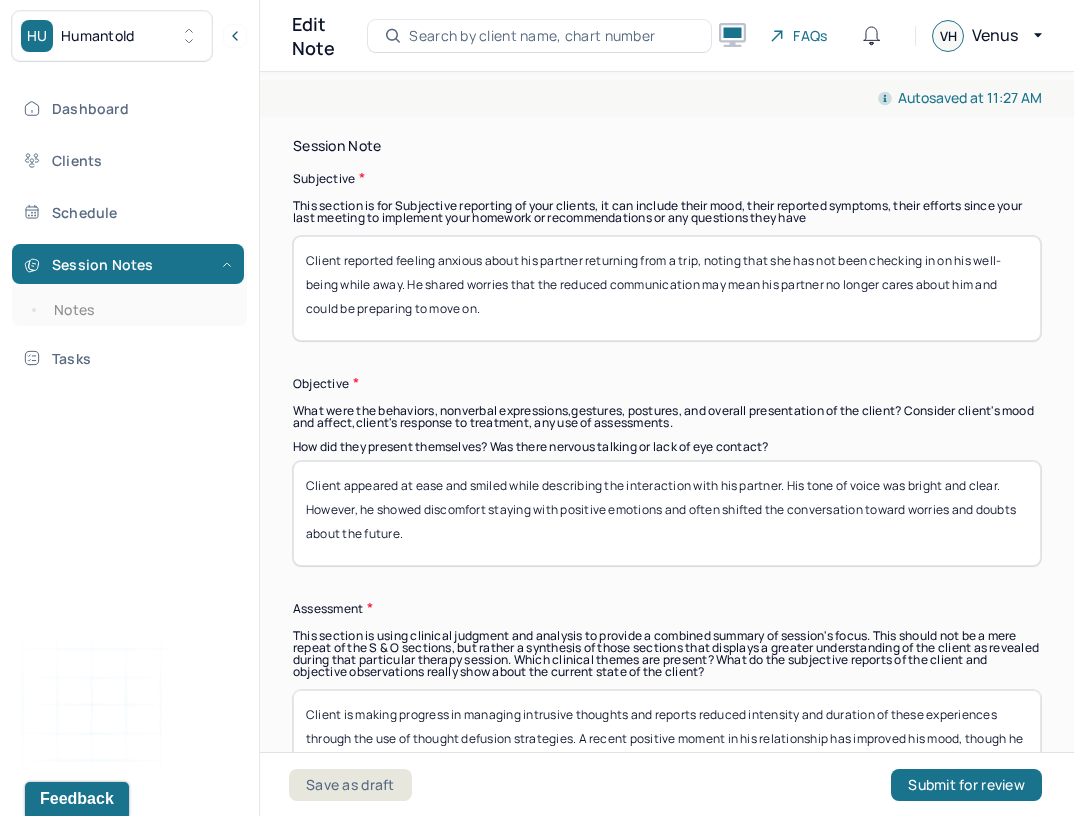click on "Client appeared at ease and smiled while describing the interaction with his partner. His tone of voice was bright and clear. However, he showed discomfort staying with positive emotions and often shifted the conversation toward worries and doubts about the future." at bounding box center [667, 513] 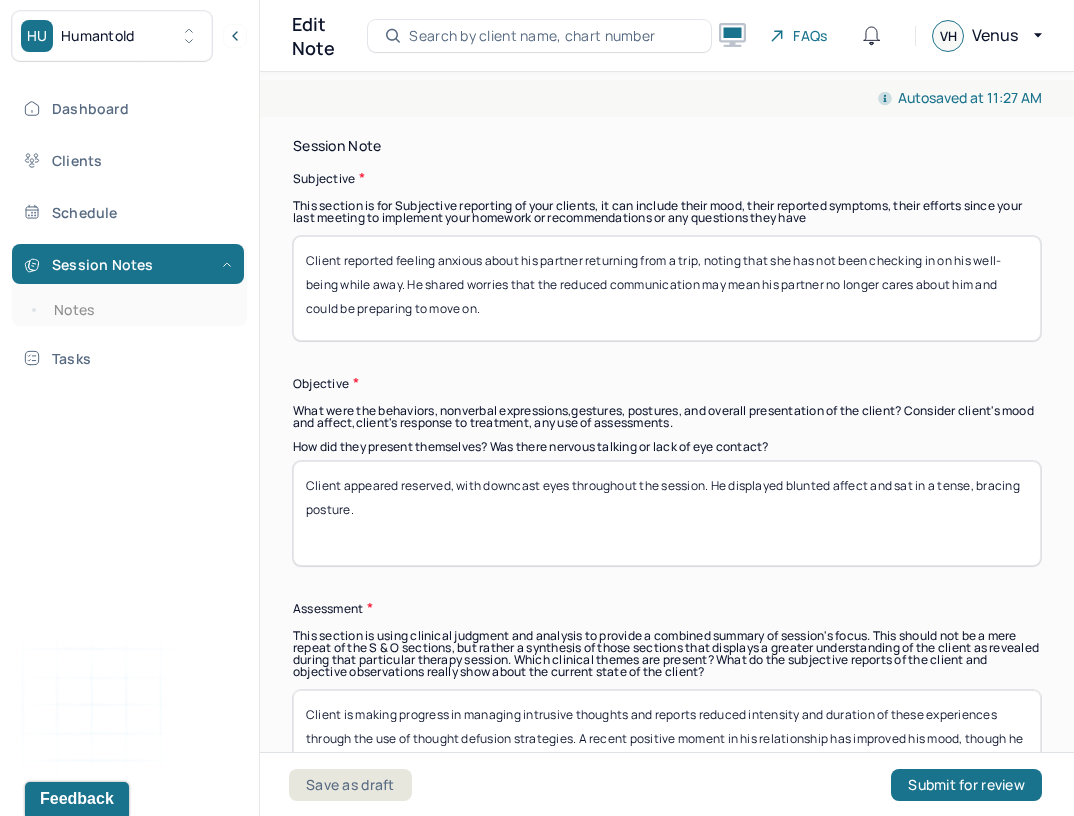 type on "Client appeared reserved, with downcast eyes throughout the session. He displayed blunted affect and sat in a tense, bracing posture." 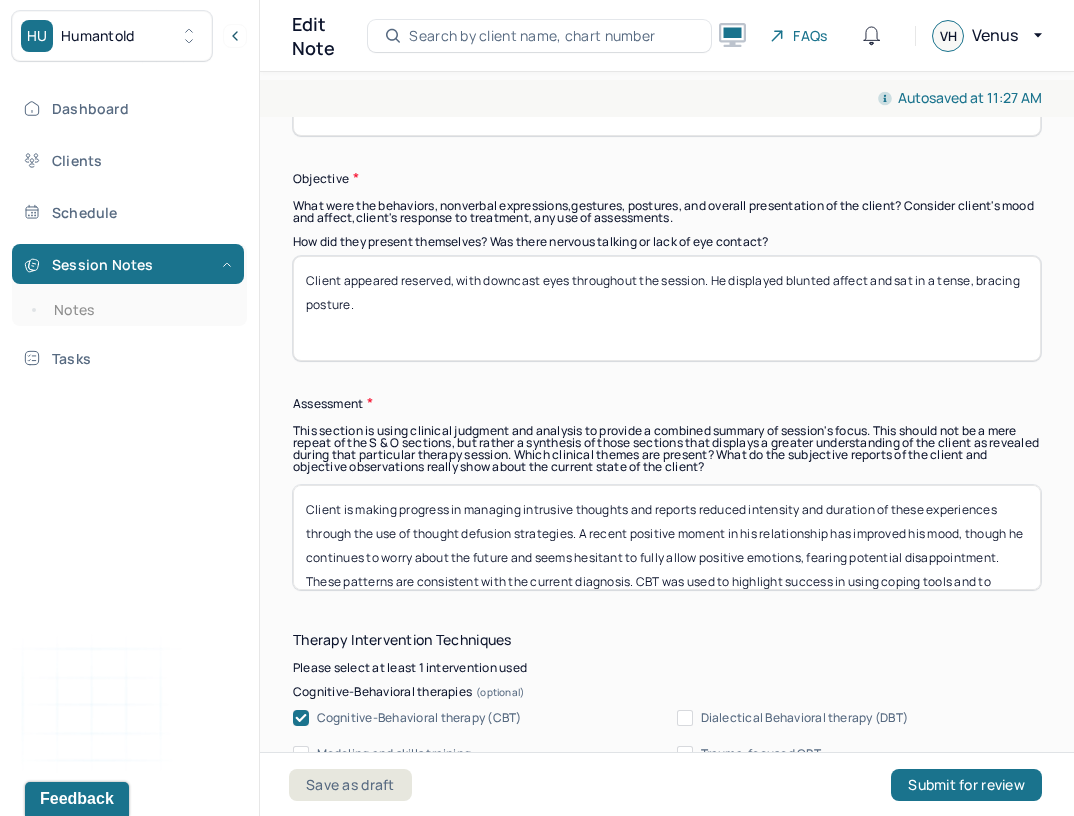 click on "Client is making progress in managing intrusive thoughts and reports reduced intensity and duration of these experiences through the use of thought defusion strategies. A recent positive moment in his relationship has improved his mood, though he continues to worry about the future and seems hesitant to fully allow positive emotions, fearing potential disappointment. These patterns are consistent with the current diagnosis. CBT was used to highlight success in using coping tools and to explore current worries, focusing on identifying facts and reframing unhelpful thinking." at bounding box center (667, 537) 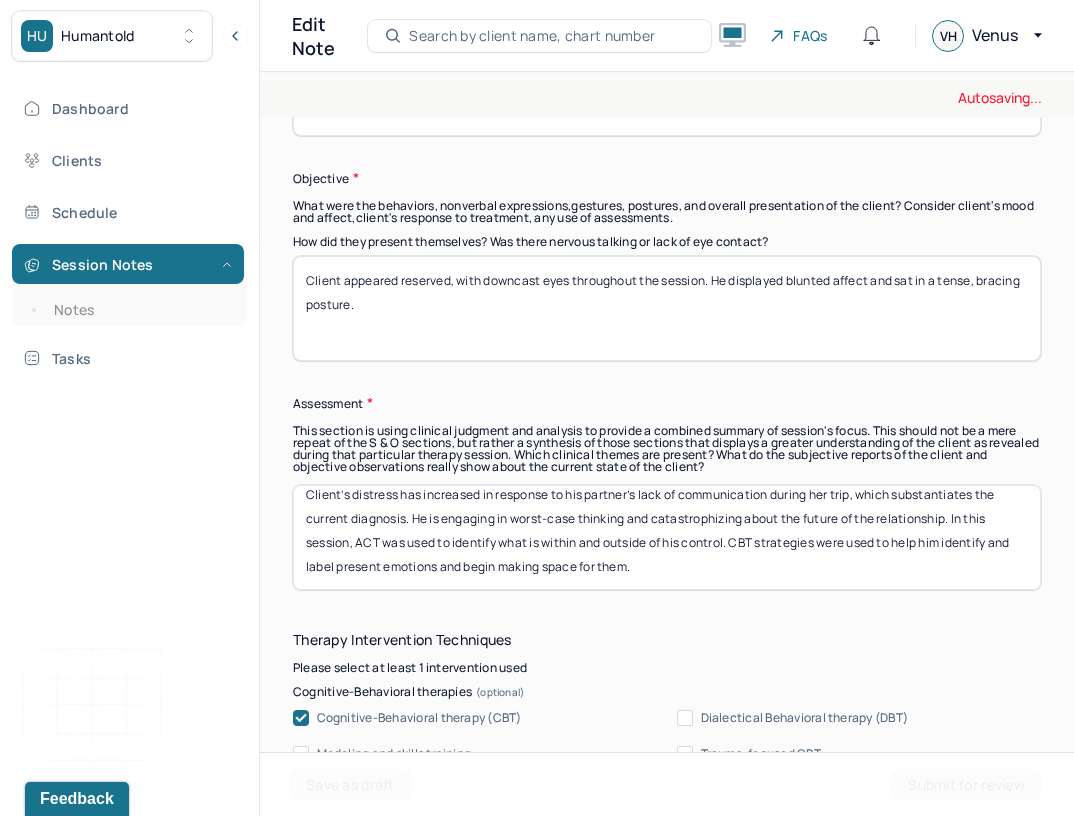scroll, scrollTop: 16, scrollLeft: 0, axis: vertical 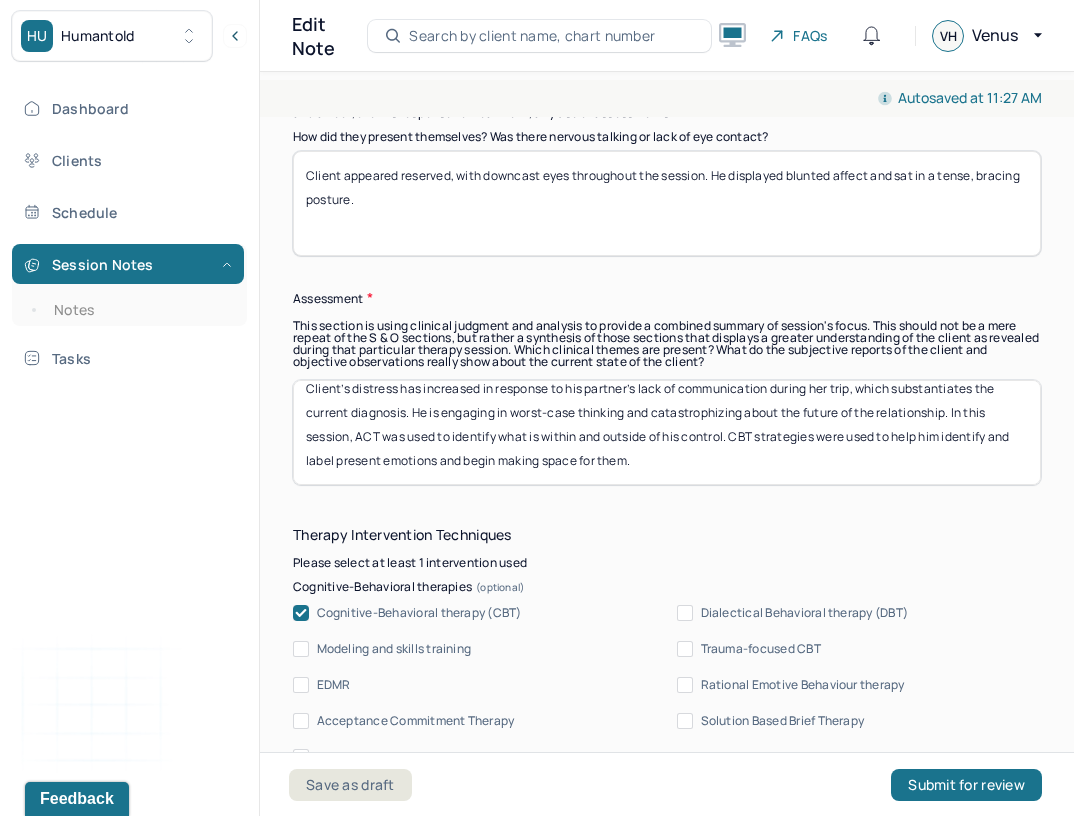 click on "Client’s distress has increased in response to his partner’s lack of communication during her trip, which substantiates the current diagnosis. He is engaging in worst-case thinking and catastrophizing about the future of the relationship. In this session, ACT was used to identify what is within and outside of his control. CBT strategies were used to help him identify and label present emotions and begin making space for them." at bounding box center (667, 432) 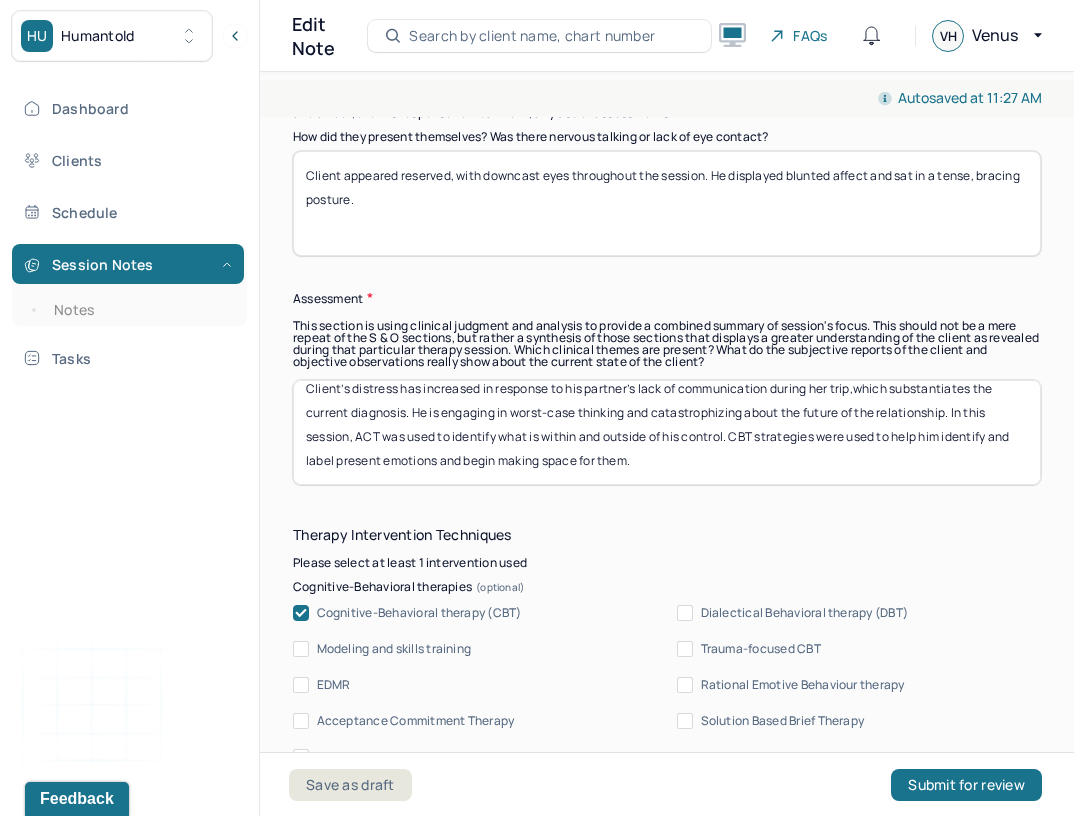 scroll, scrollTop: 15, scrollLeft: 0, axis: vertical 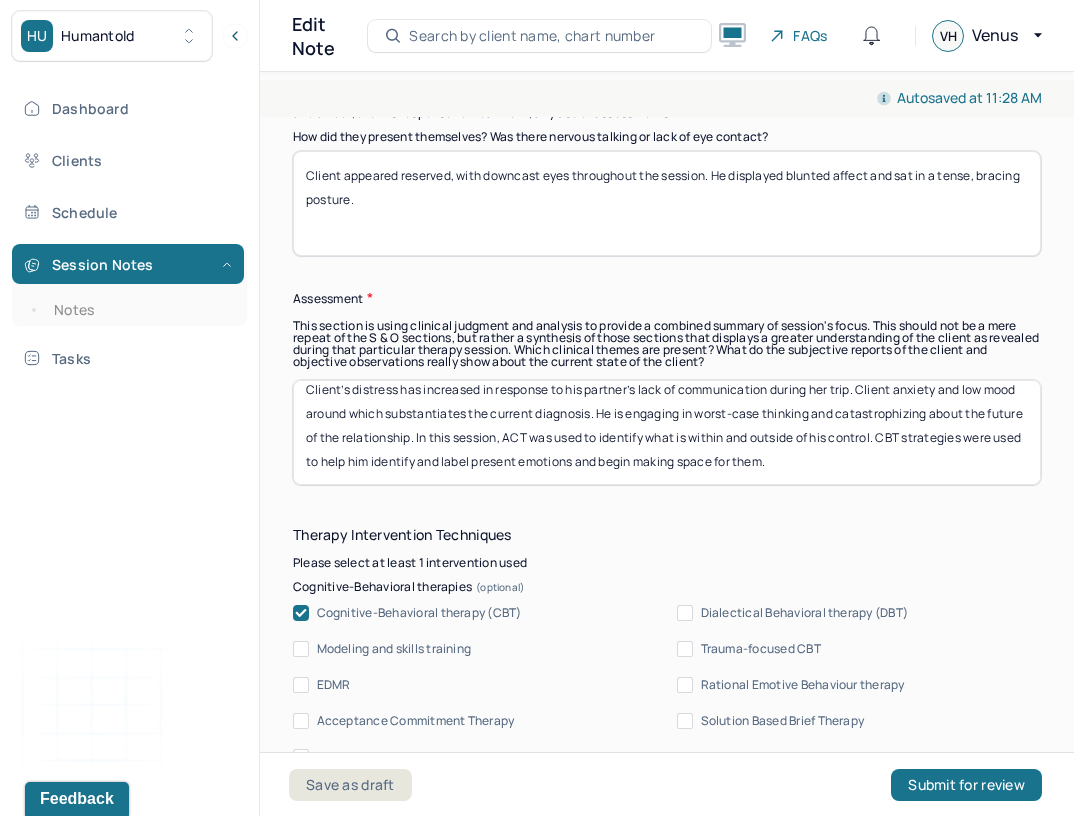 click on "Client’s distress has increased in response to his partner’s lack of communication during her trip. Client anxiety and low mood around which substantiates the current diagnosis. He is engaging in worst-case thinking and catastrophizing about the future of the relationship. In this session, ACT was used to identify what is within and outside of his control. CBT strategies were used to help him identify and label present emotions and begin making space for them." at bounding box center (667, 432) 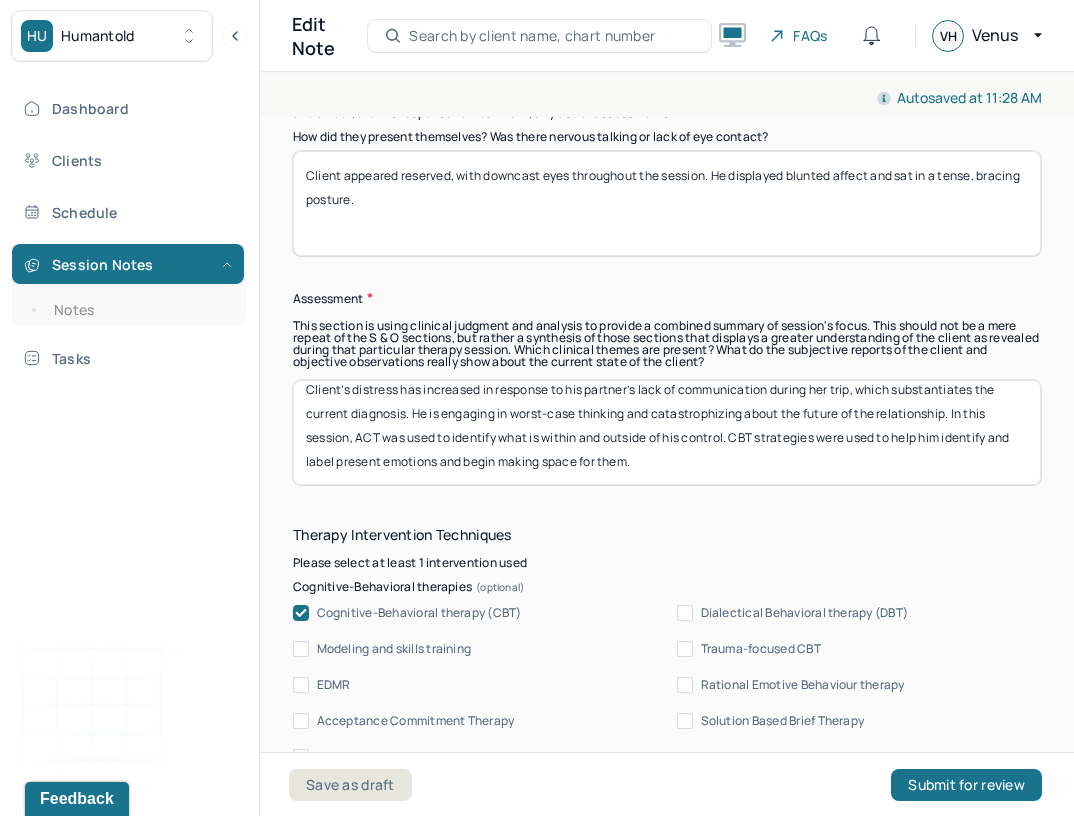 click on "Client’s distress has increased in response to his partner’s lack of communication during her trip, which substantiates the current diagnosis. He is engaging in worst-case thinking and catastrophizing about the future of the relationship. In this session, ACT was used to identify what is within and outside of his control. CBT strategies were used to help him identify and label present emotions and begin making space for them." at bounding box center [667, 432] 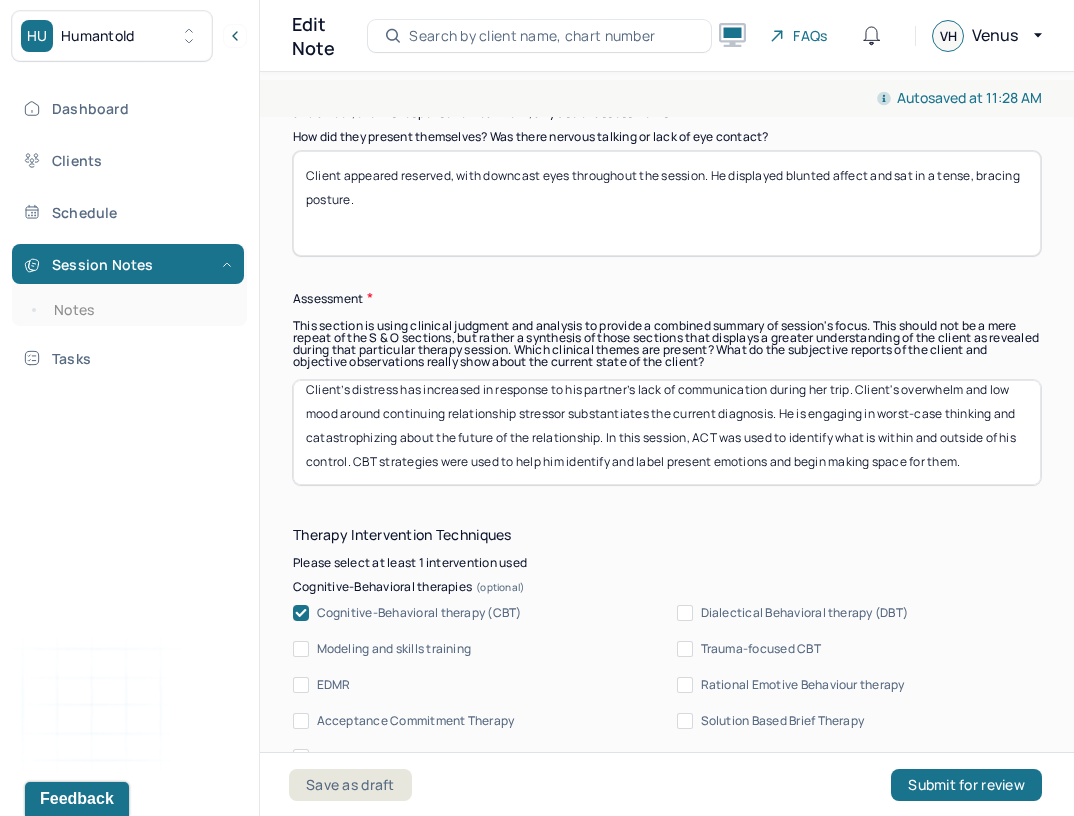 click on "Client’s distress has increased in response to his partner’s lack of communication during her trip. Client's overwhelm and low mood around continuing relationship stressor substantiates the current diagnosis. He is engaging in worst-case thinking and catastrophizing about the future of the relationship. In this session, ACT was used to identify what is within and outside of his control. CBT strategies were used to help him identify and label present emotions and begin making space for them." at bounding box center (667, 432) 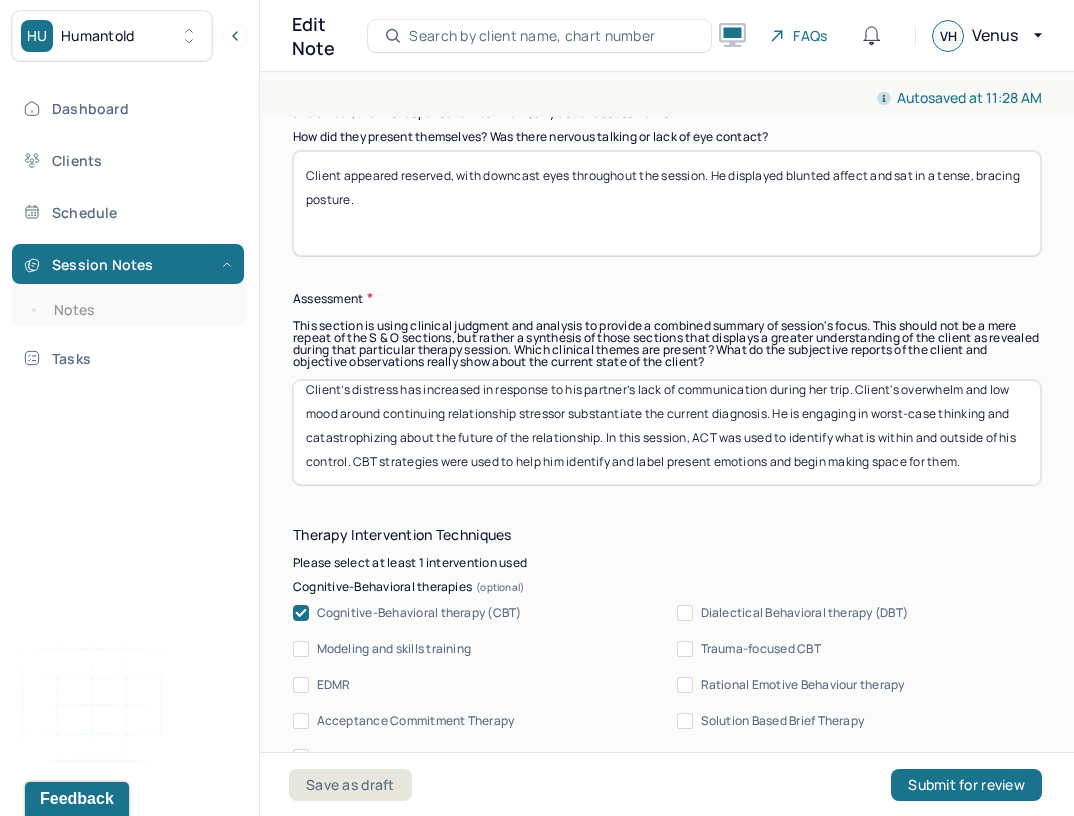 scroll, scrollTop: 16, scrollLeft: 0, axis: vertical 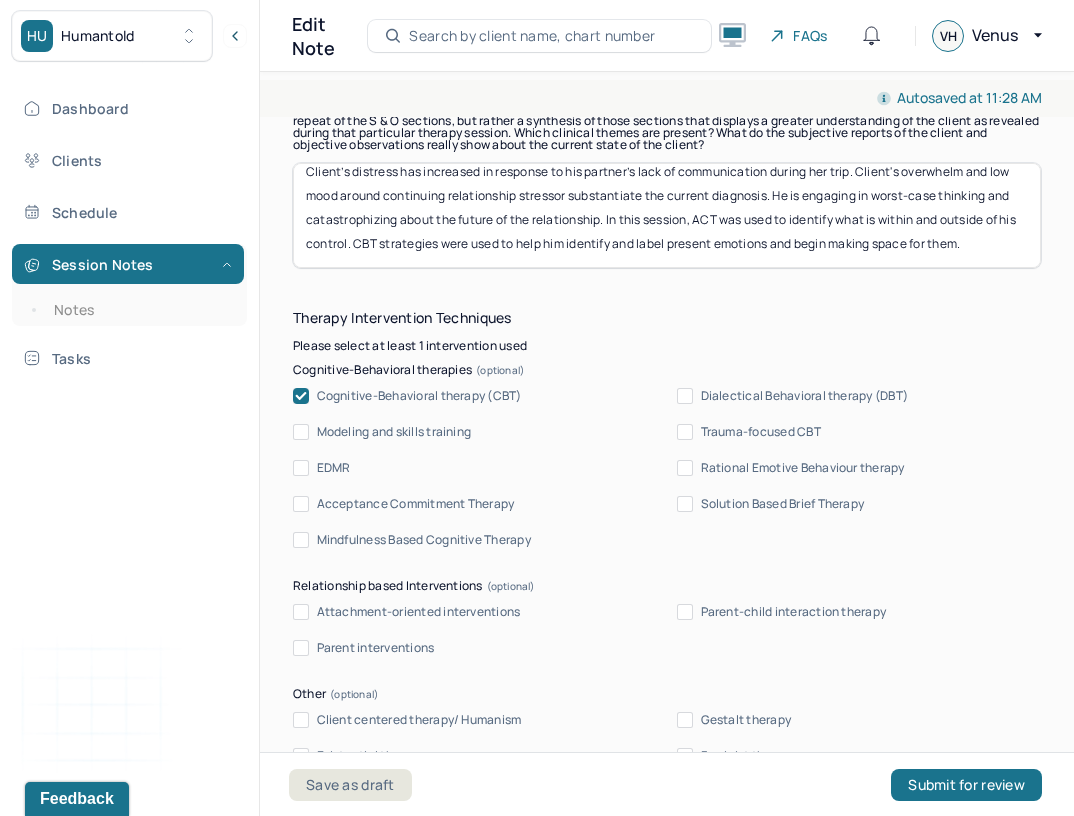 type on "Client’s distress has increased in response to his partner’s lack of communication during her trip. Client's overwhelm and low mood around continuing relationship stressor substantiate the current diagnosis. He is engaging in worst-case thinking and catastrophizing about the future of the relationship. In this session, ACT was used to identify what is within and outside of his control. CBT strategies were used to help him identify and label present emotions and begin making space for them." 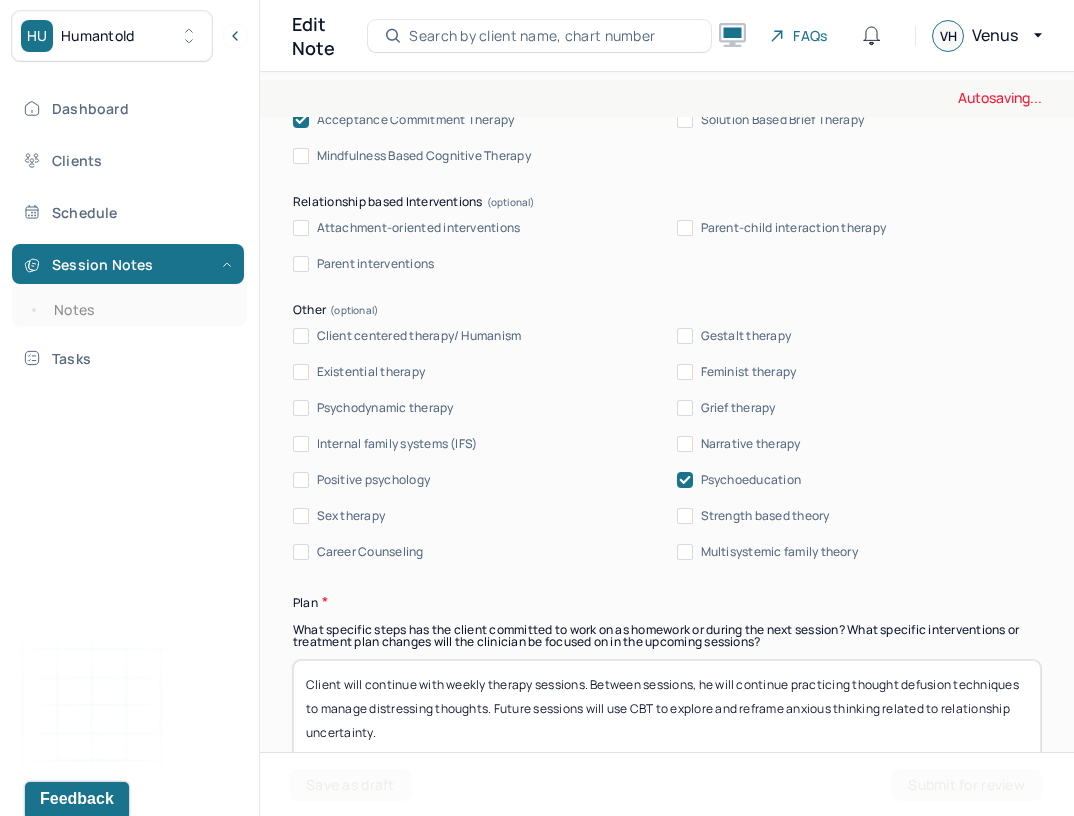 scroll, scrollTop: 2102, scrollLeft: 0, axis: vertical 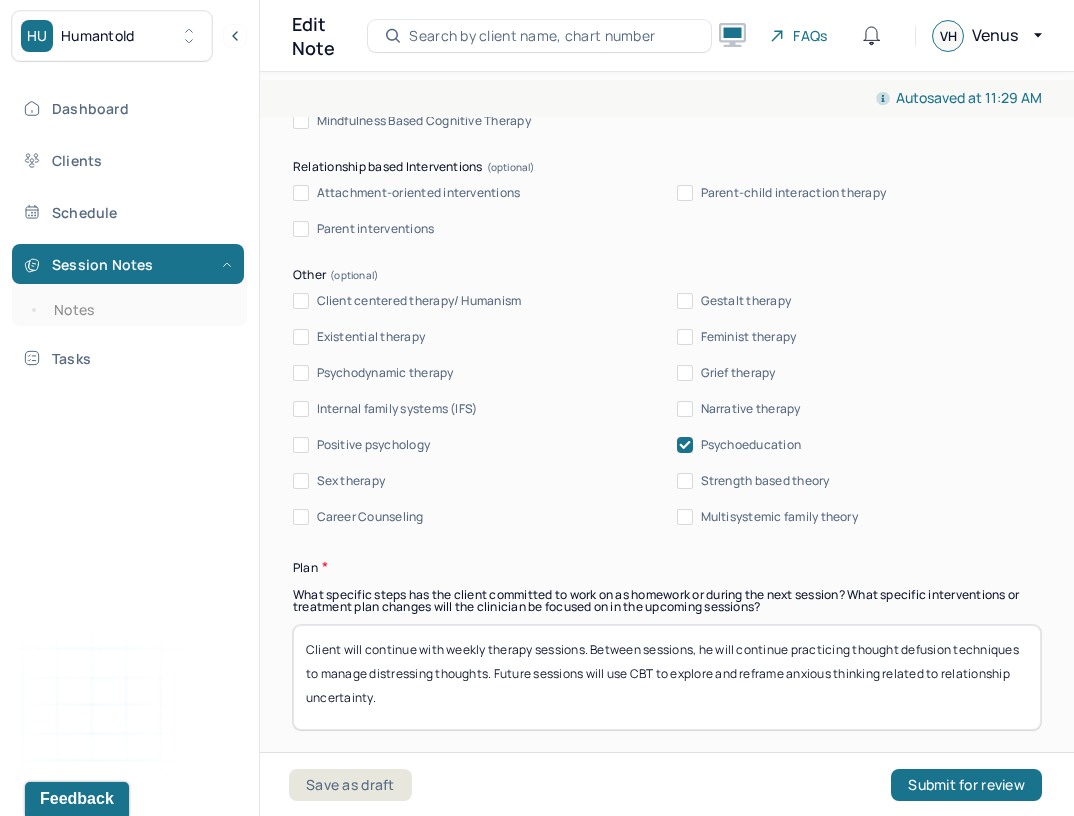 click on "Client will continue with weekly therapy sessions. Between sessions, he will continue practicing thought defusion techniques to manage distressing thoughts. Future sessions will use CBT to explore and reframe anxious thinking related to relationship uncertainty." at bounding box center [667, 677] 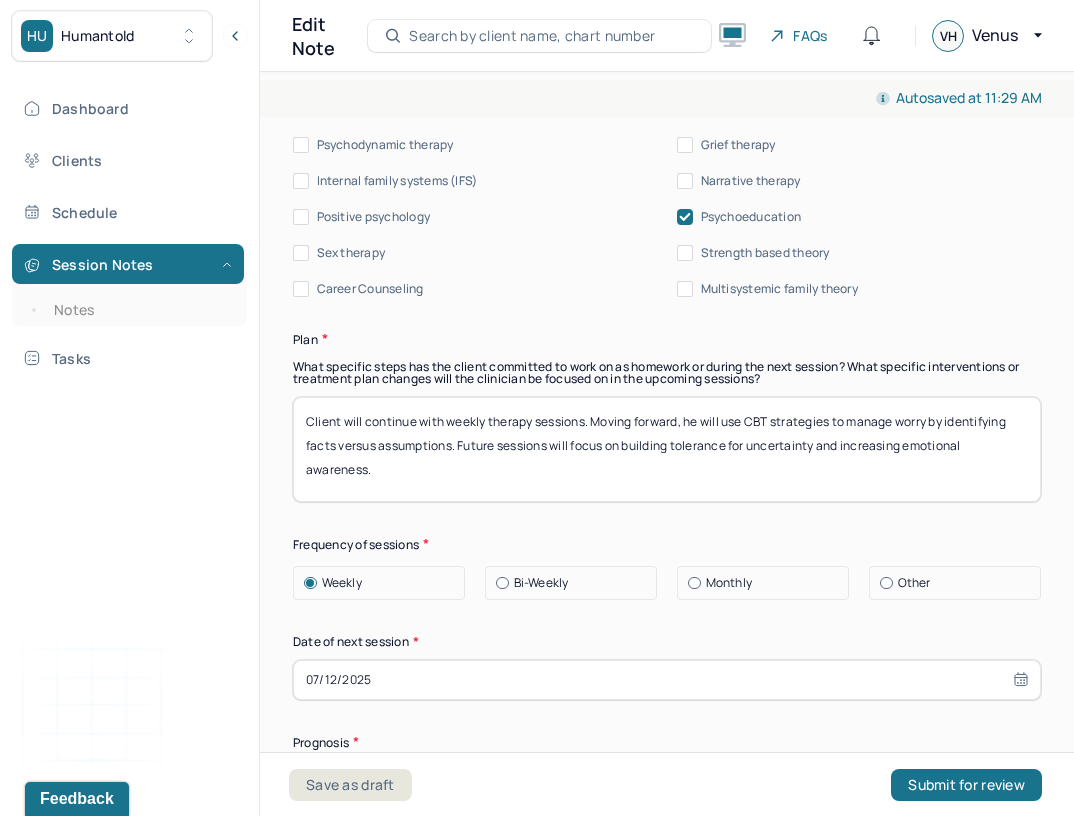 scroll, scrollTop: 2332, scrollLeft: 0, axis: vertical 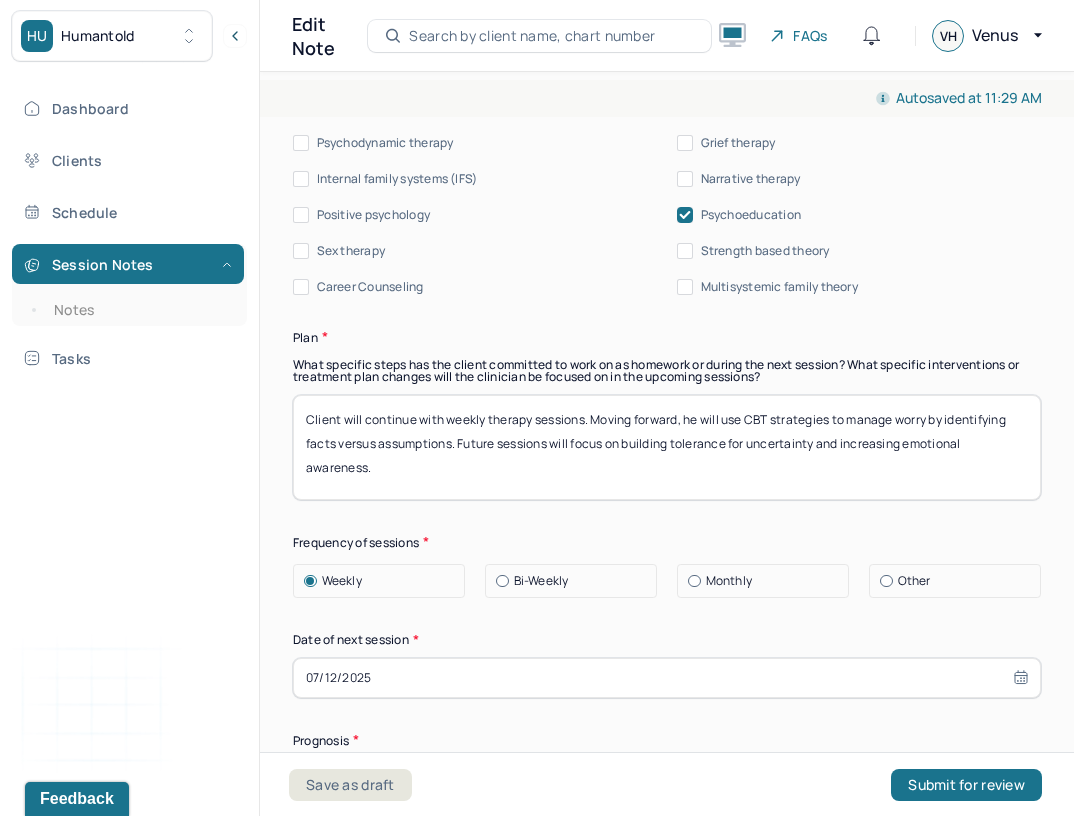drag, startPoint x: 745, startPoint y: 420, endPoint x: 615, endPoint y: 421, distance: 130.00385 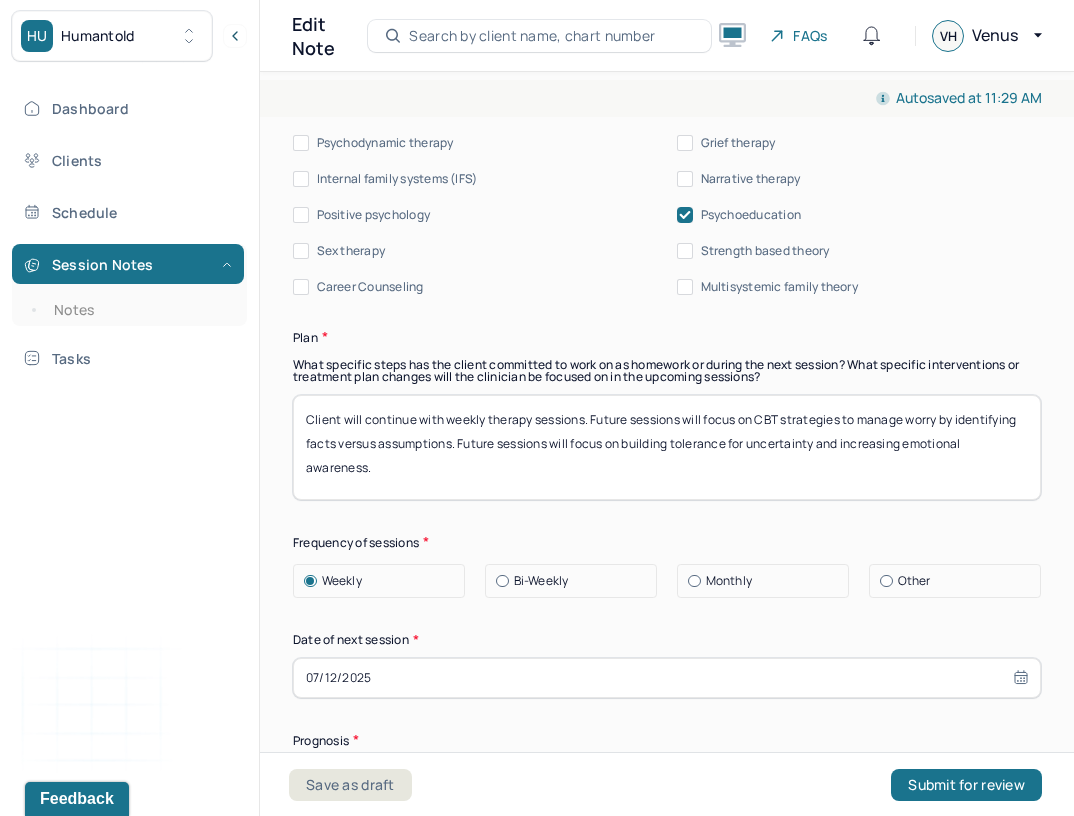 drag, startPoint x: 581, startPoint y: 480, endPoint x: 454, endPoint y: 445, distance: 131.73459 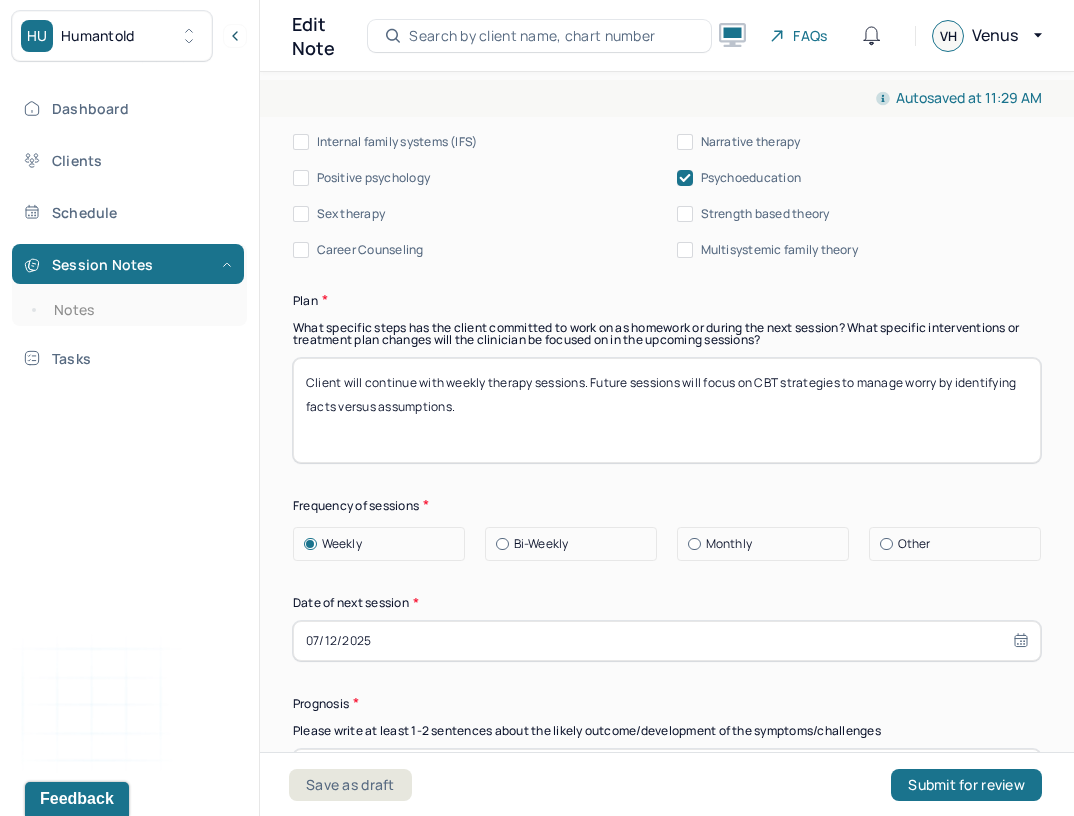 scroll, scrollTop: 2381, scrollLeft: 0, axis: vertical 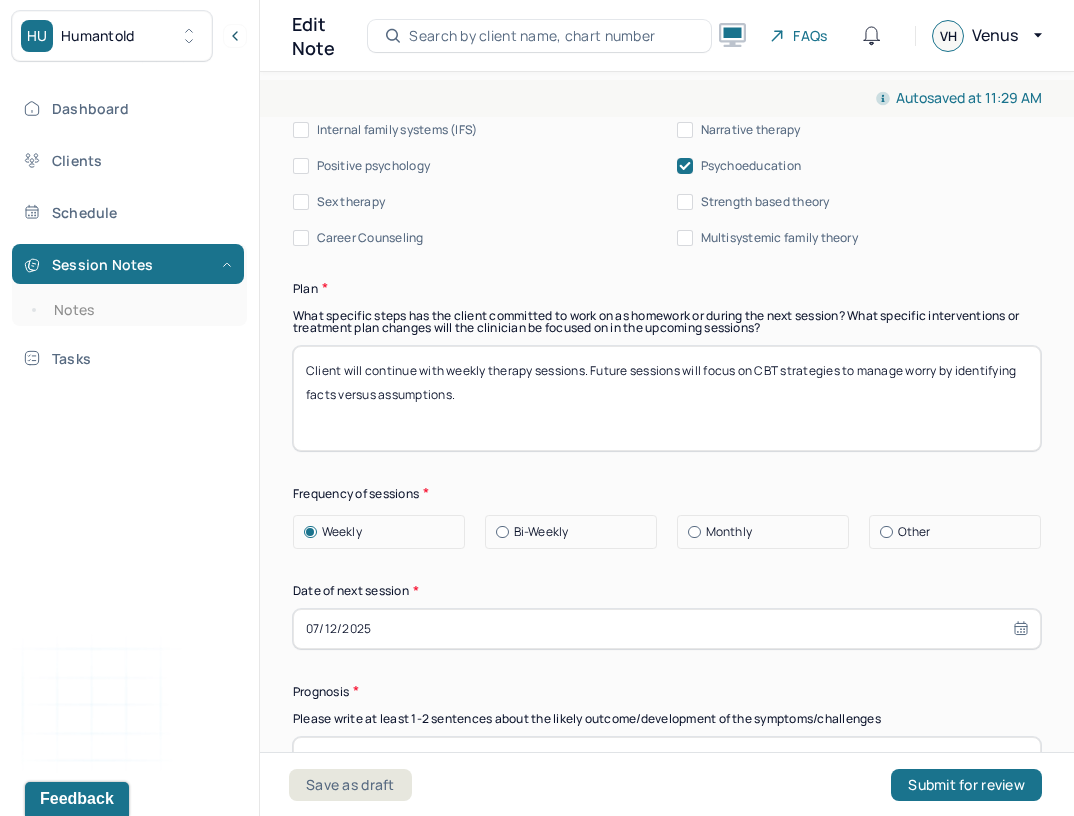 click on "Client will continue with weekly therapy sessions. Future sessions will focus on CBT strategies to manage worry by identifying facts versus assumptions." at bounding box center [667, 398] 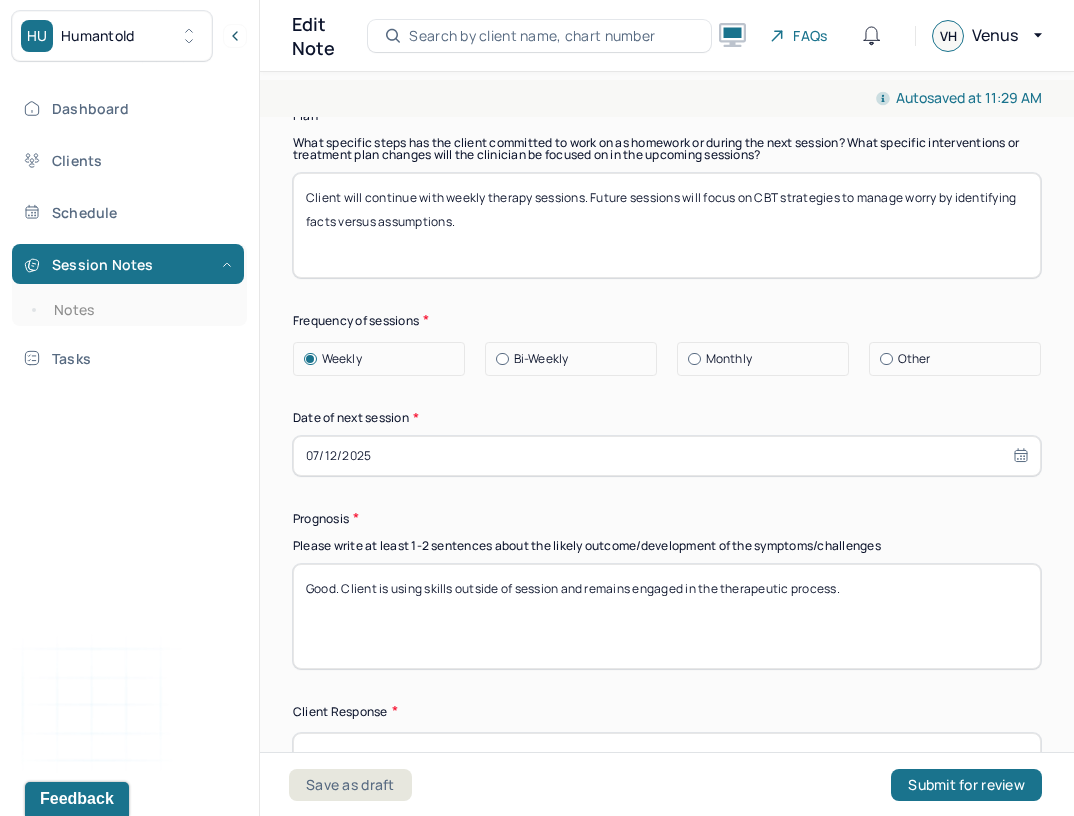 scroll, scrollTop: 2560, scrollLeft: 0, axis: vertical 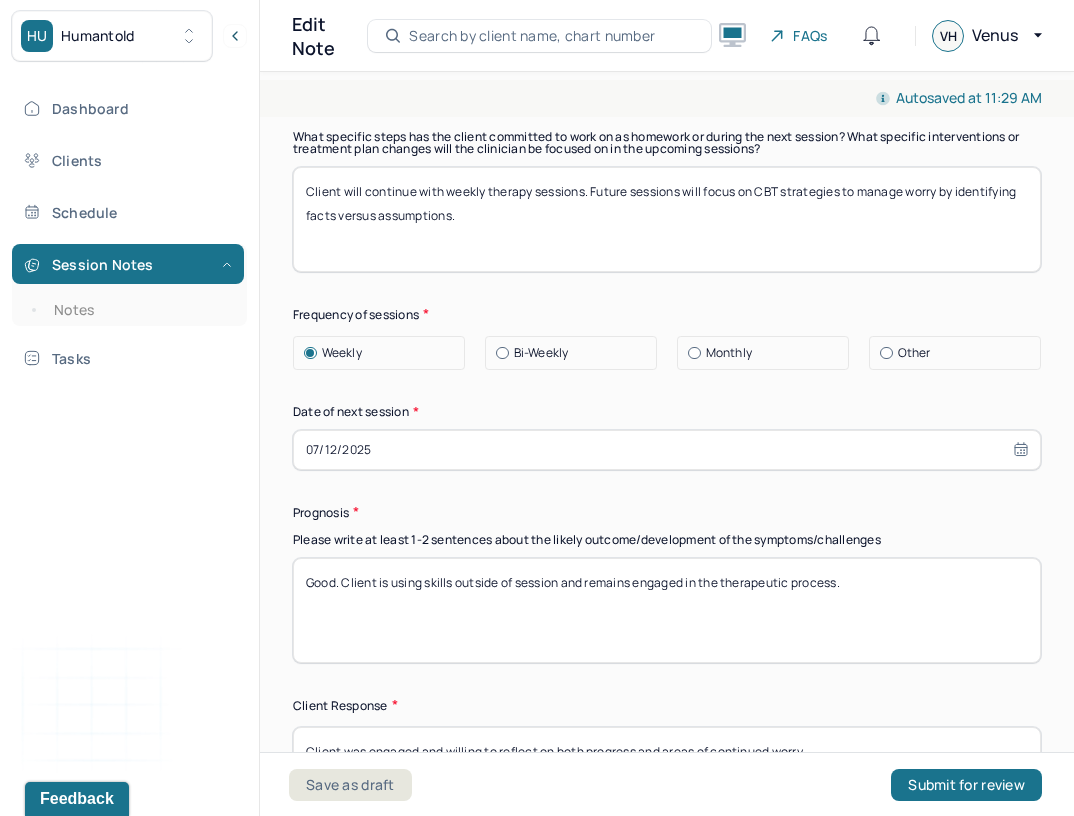 select on "6" 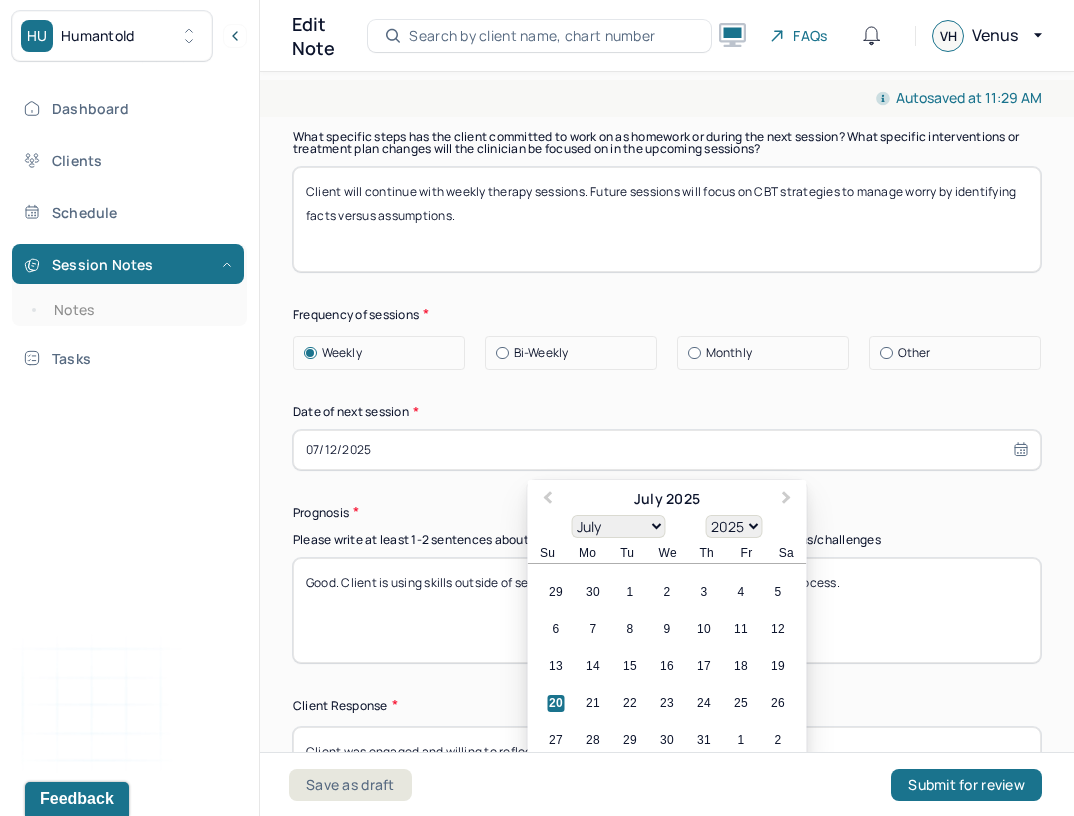 click on "07/12/2025" at bounding box center [667, 450] 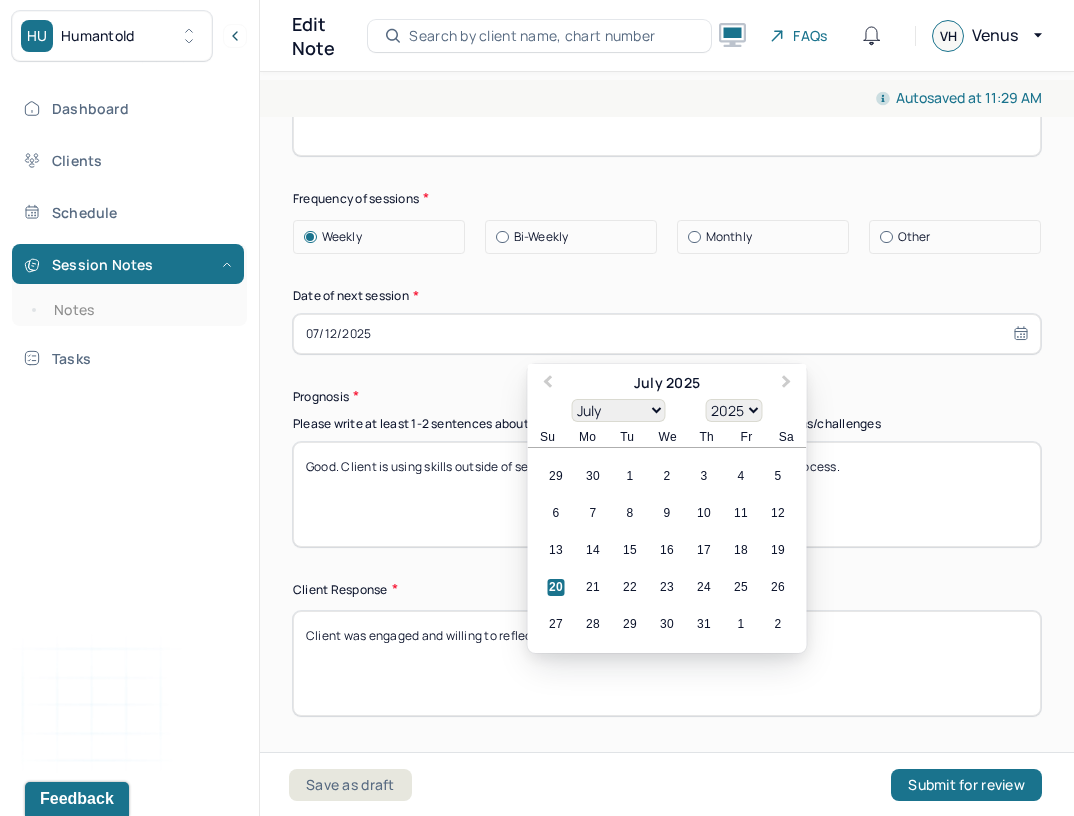 scroll, scrollTop: 2677, scrollLeft: 0, axis: vertical 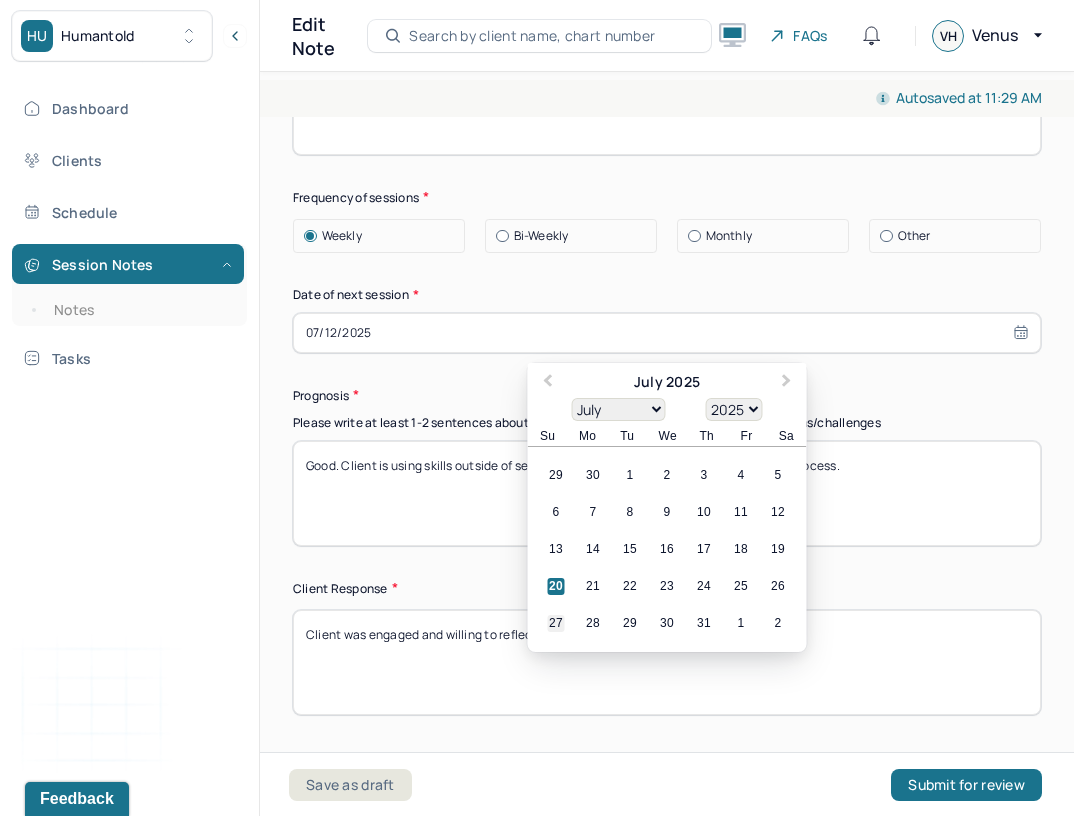 click on "27" at bounding box center [556, 623] 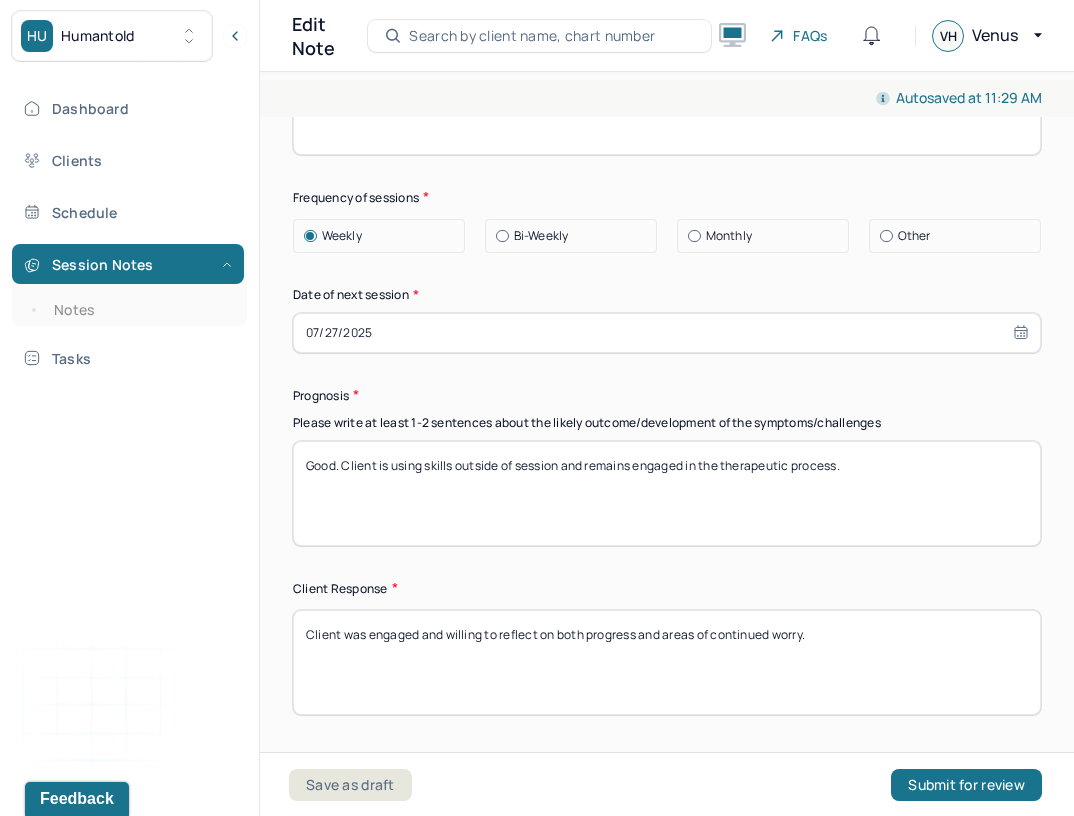 select on "6" 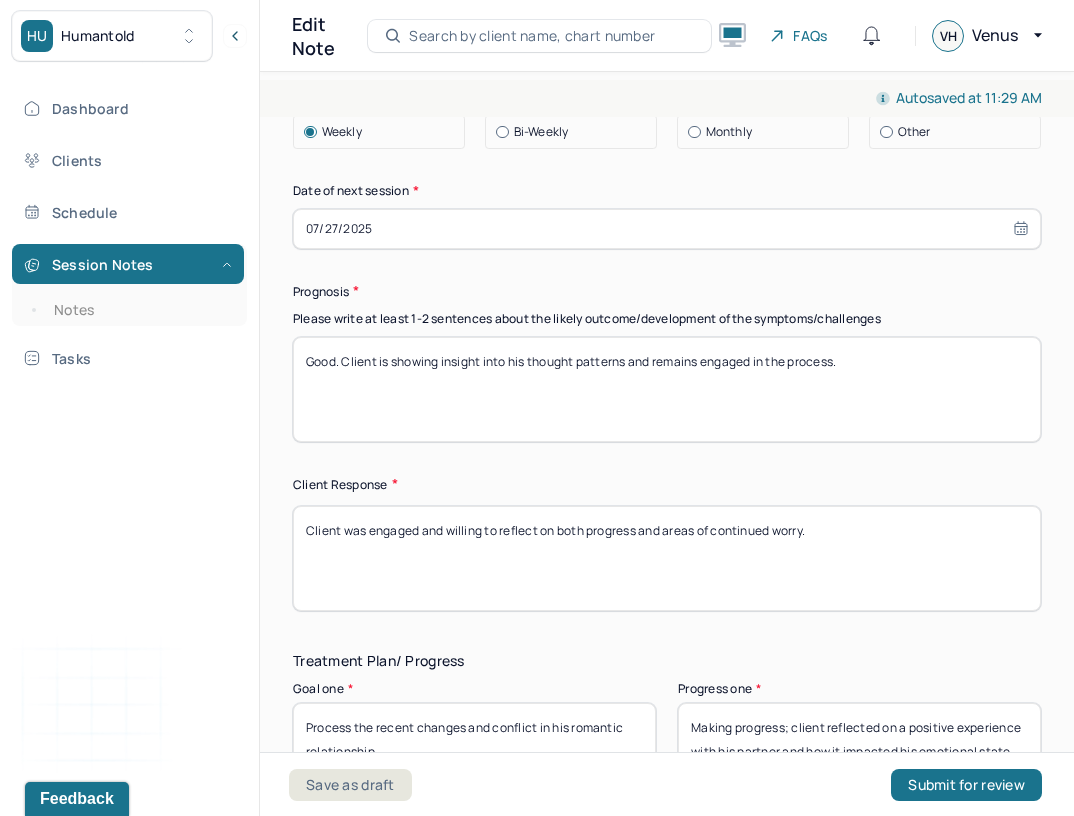 scroll, scrollTop: 2784, scrollLeft: 0, axis: vertical 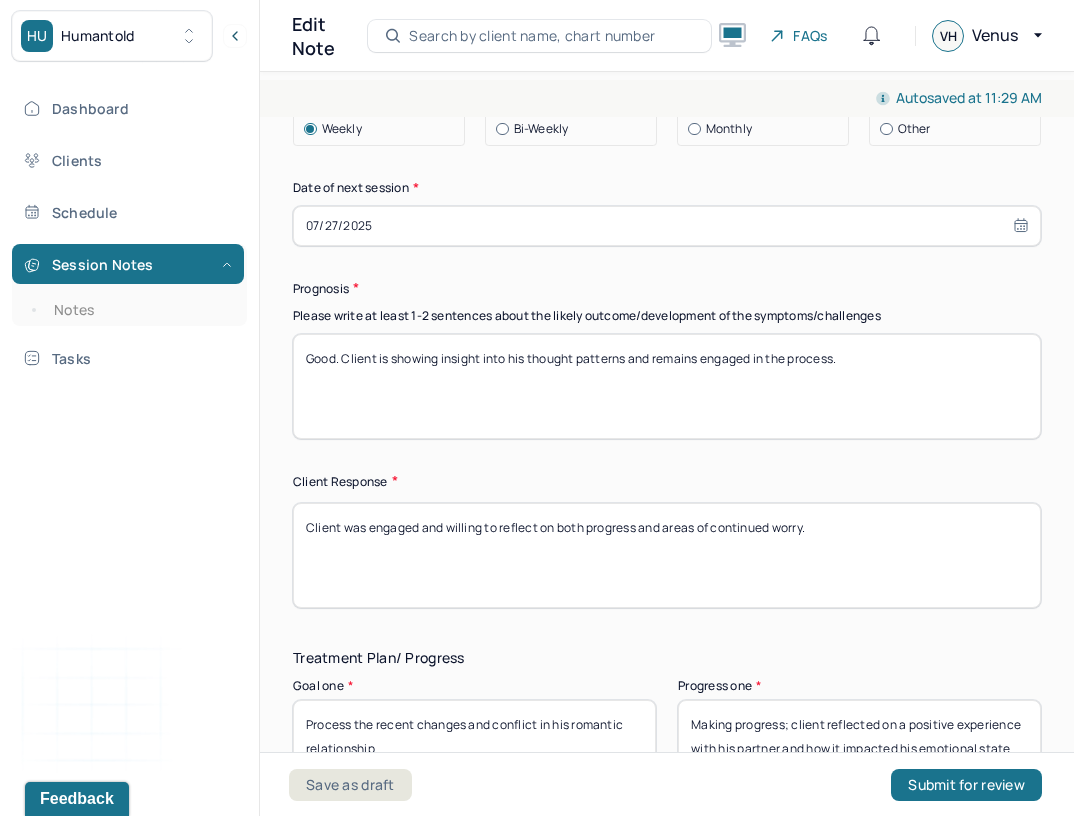 type on "Good. Client is showing insight into his thought patterns and remains engaged in the process." 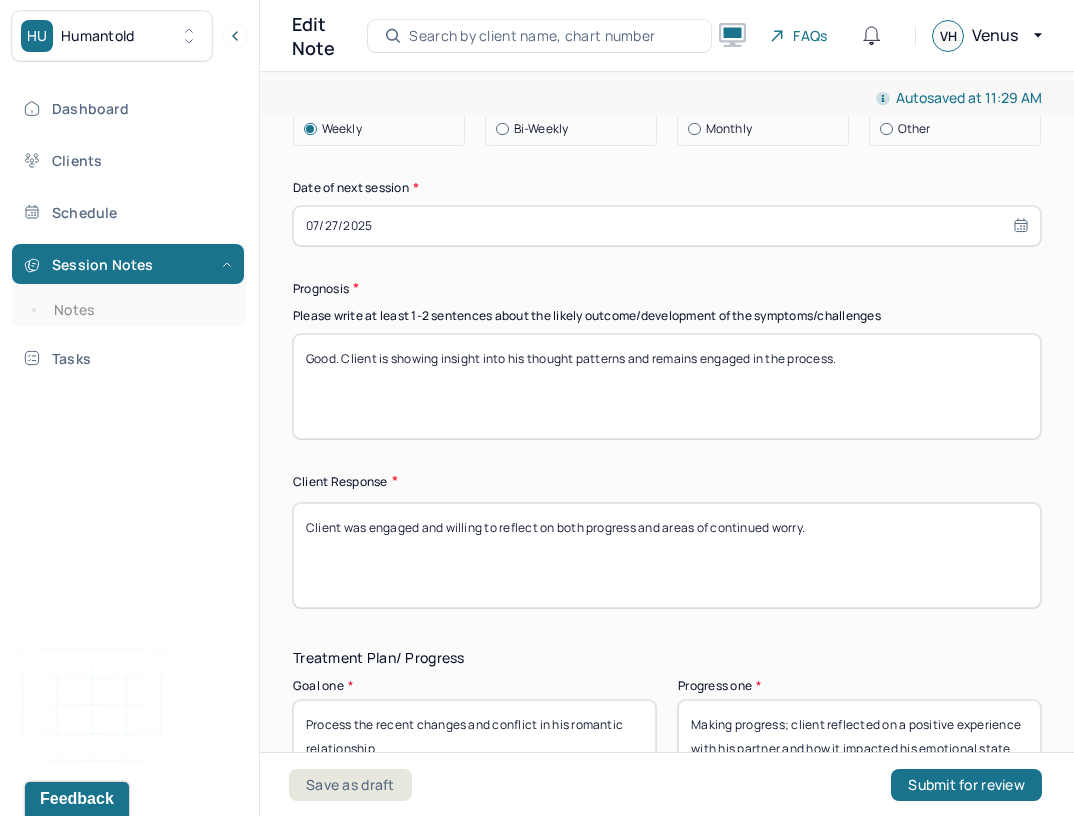 click on "Client was engaged and willing to reflect on both progress and areas of continued worry." at bounding box center [667, 555] 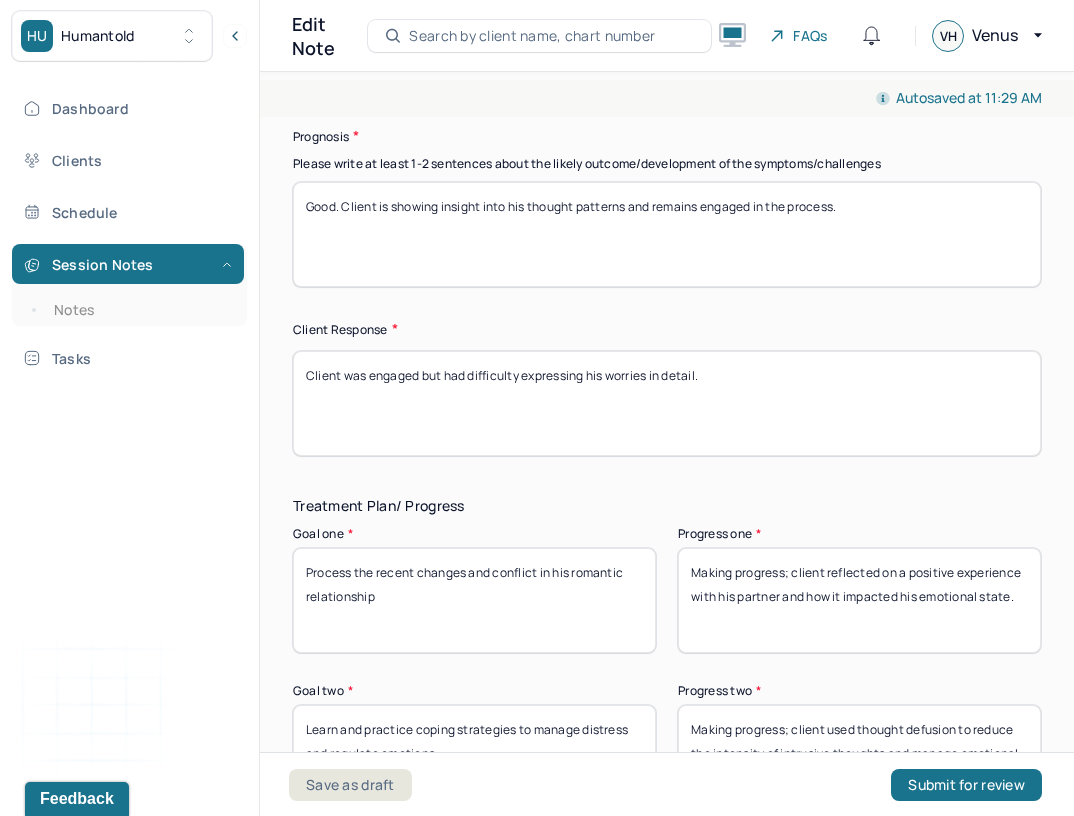 scroll, scrollTop: 2941, scrollLeft: 0, axis: vertical 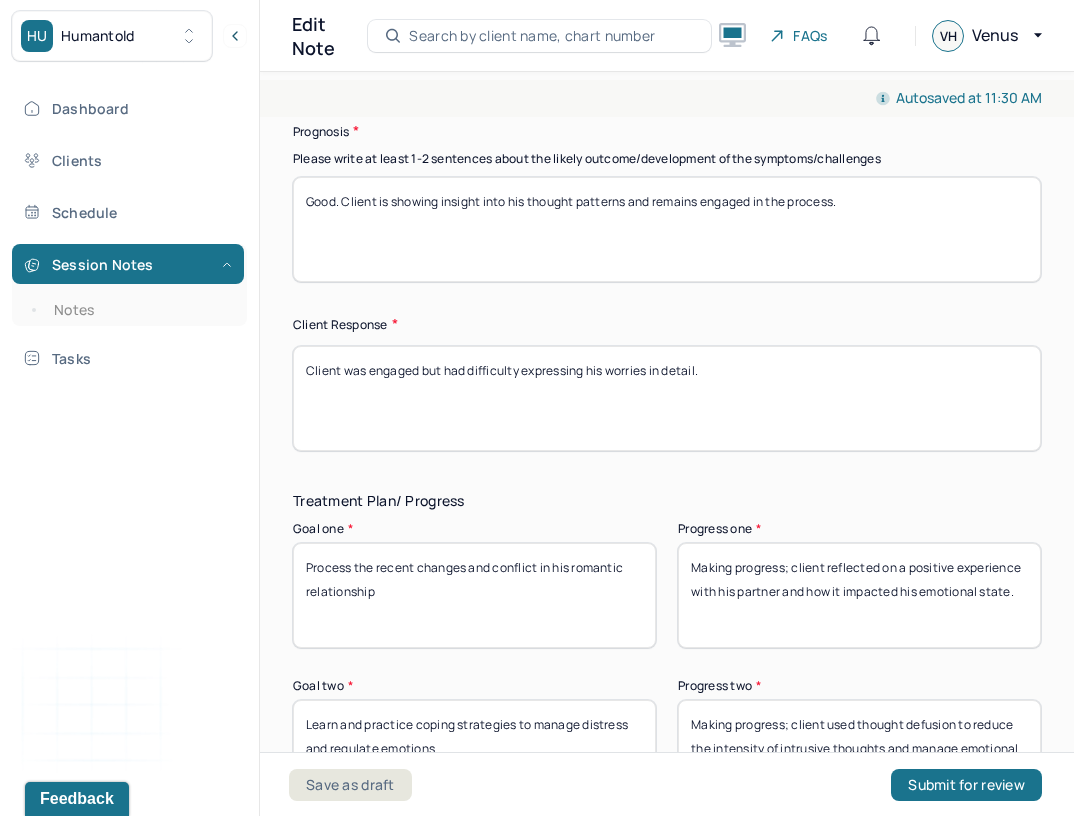 type on "Client was engaged but had difficulty expressing his worries in detail." 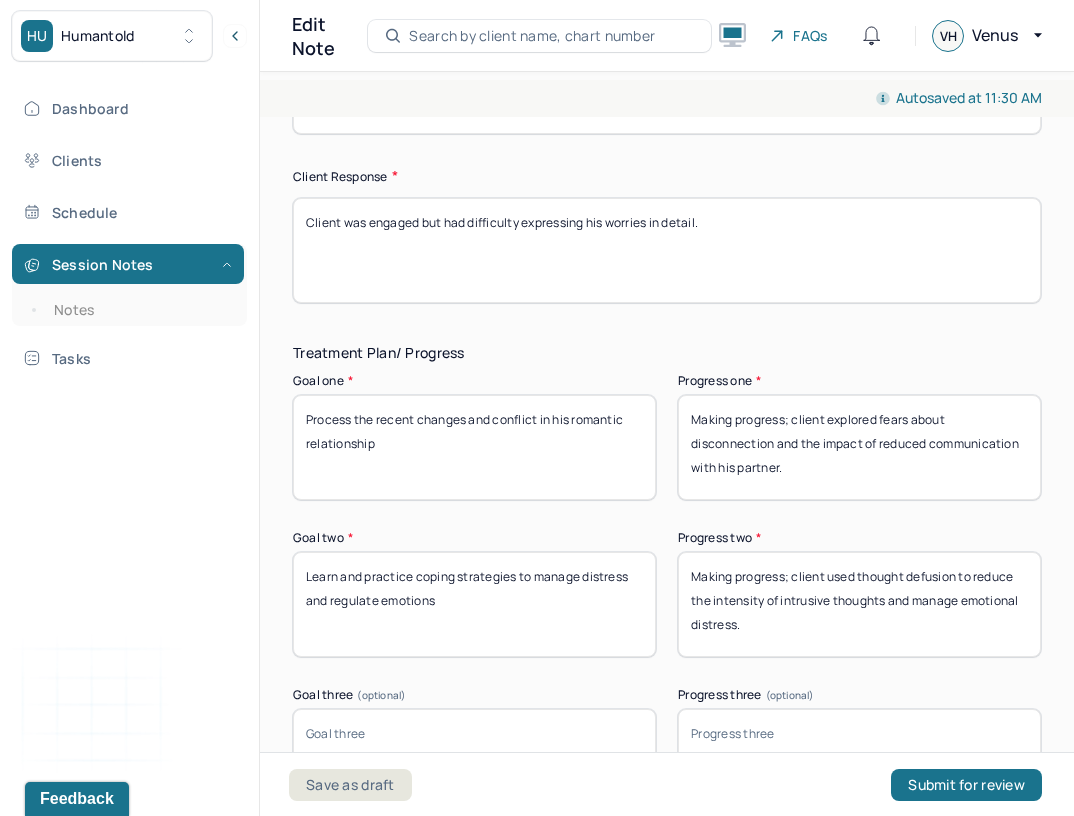 scroll, scrollTop: 3088, scrollLeft: 0, axis: vertical 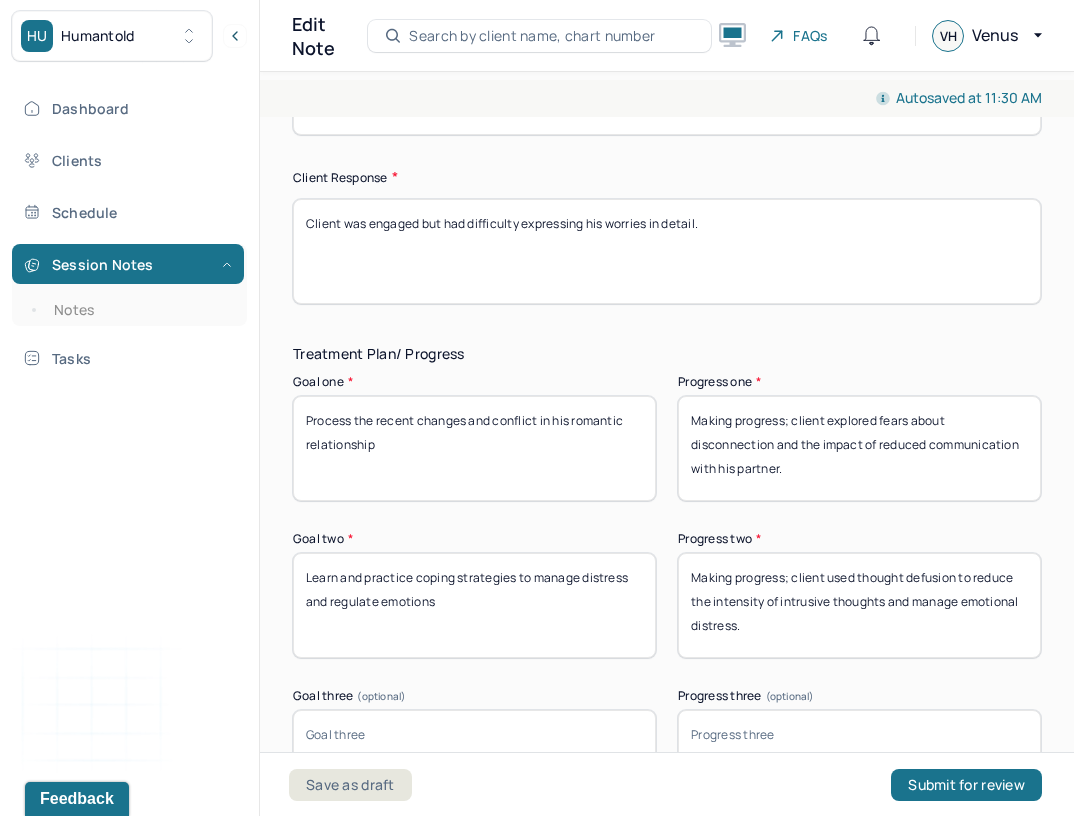type on "Making progress; client explored fears about disconnection and the impact of reduced communication with his partner." 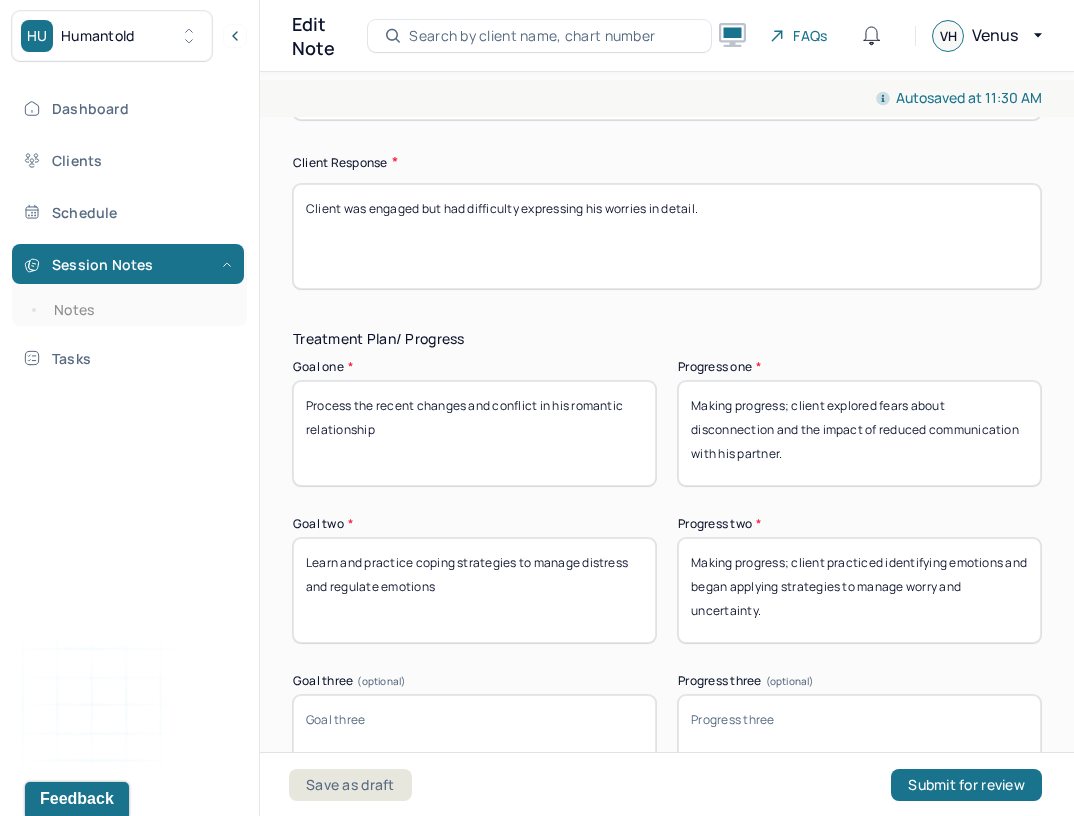 scroll, scrollTop: 3105, scrollLeft: 0, axis: vertical 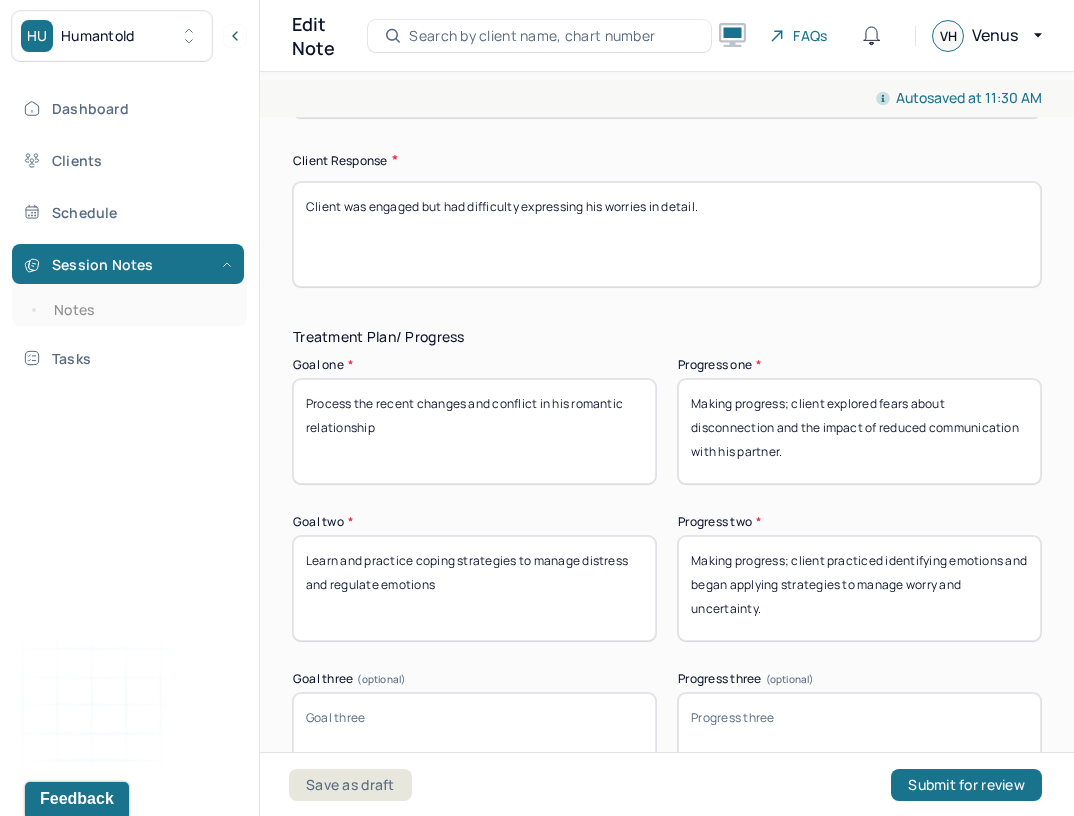 drag, startPoint x: 816, startPoint y: 601, endPoint x: 637, endPoint y: 585, distance: 179.71365 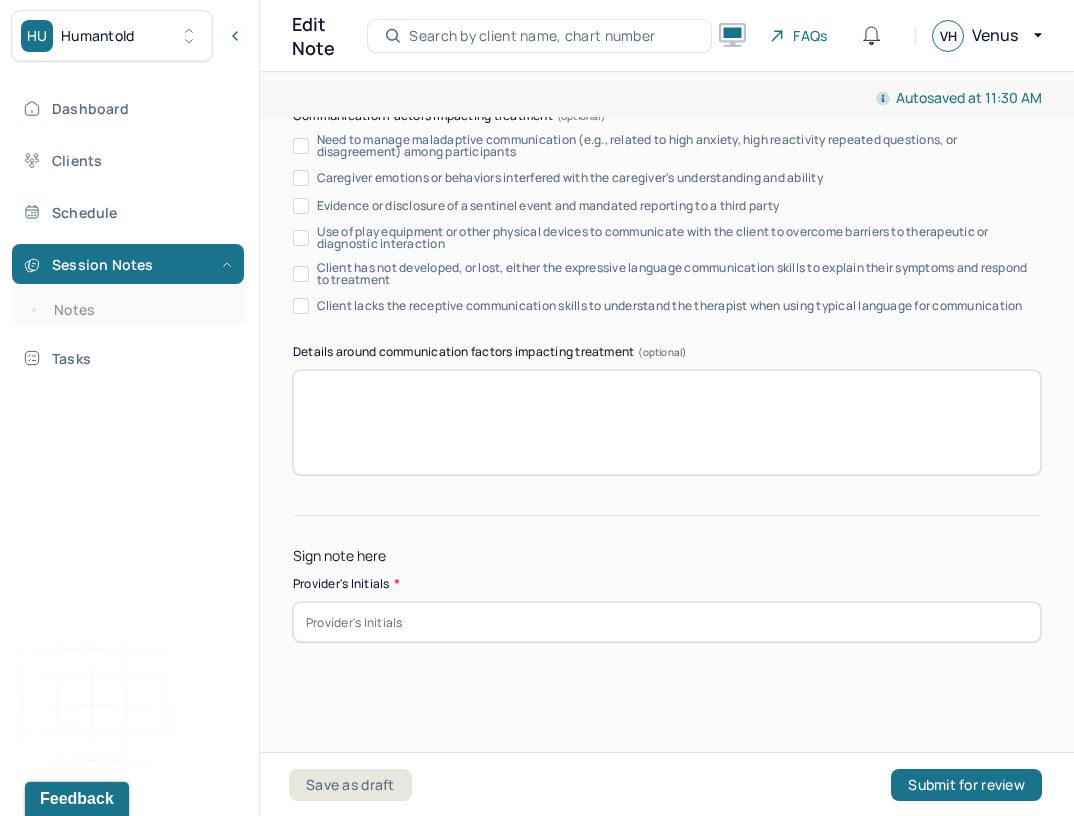 scroll, scrollTop: 3830, scrollLeft: 0, axis: vertical 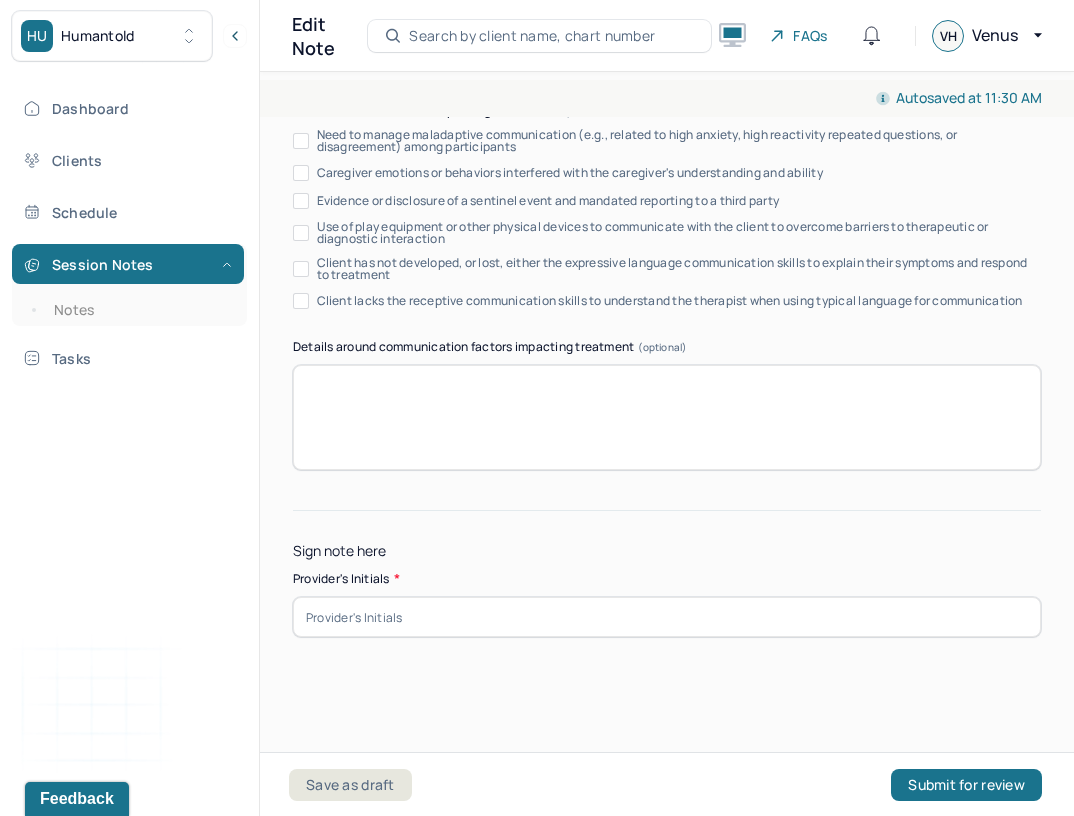 type on "Making progress; client practiced identifying emotions and identified what's in his control and not in his control." 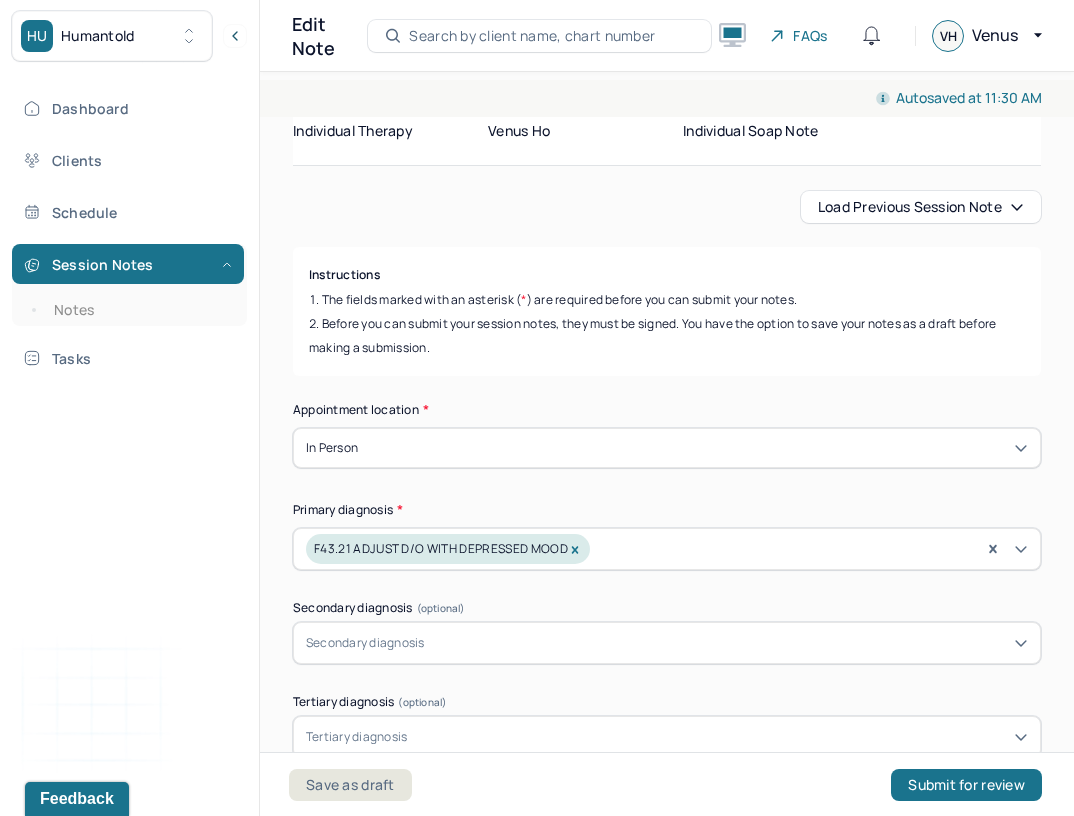 scroll, scrollTop: 418, scrollLeft: 0, axis: vertical 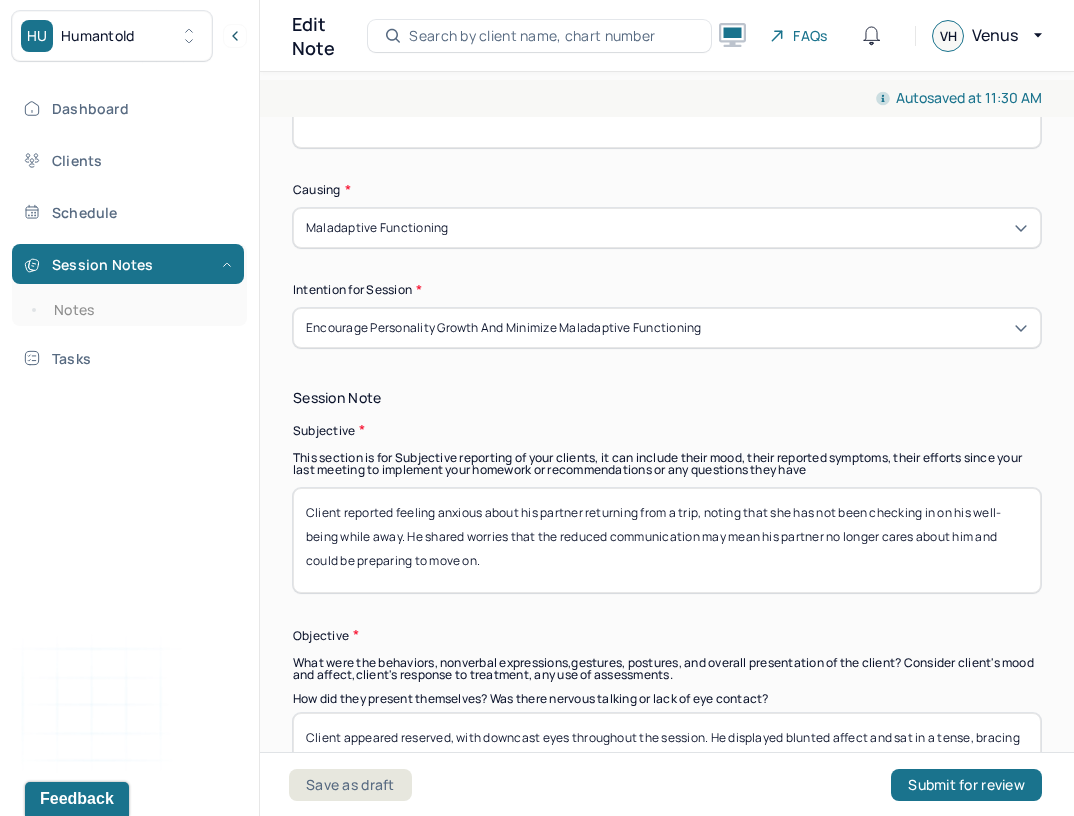 type on "VH" 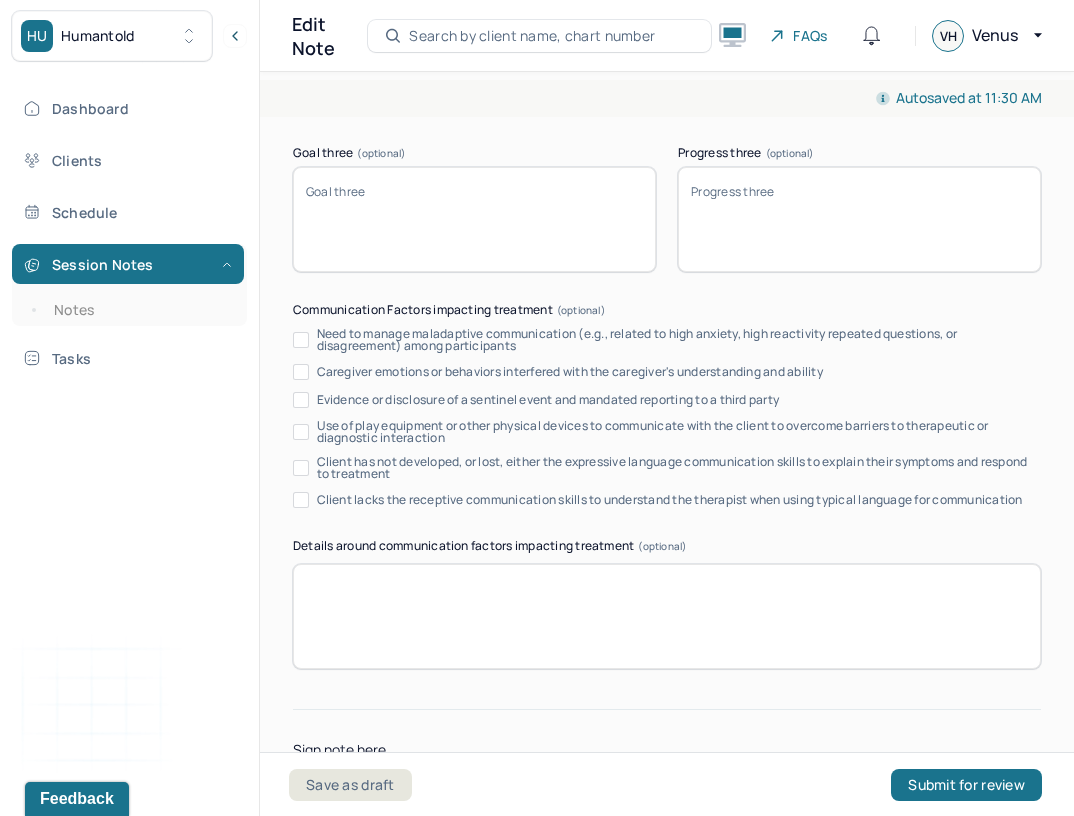 scroll, scrollTop: 3830, scrollLeft: 0, axis: vertical 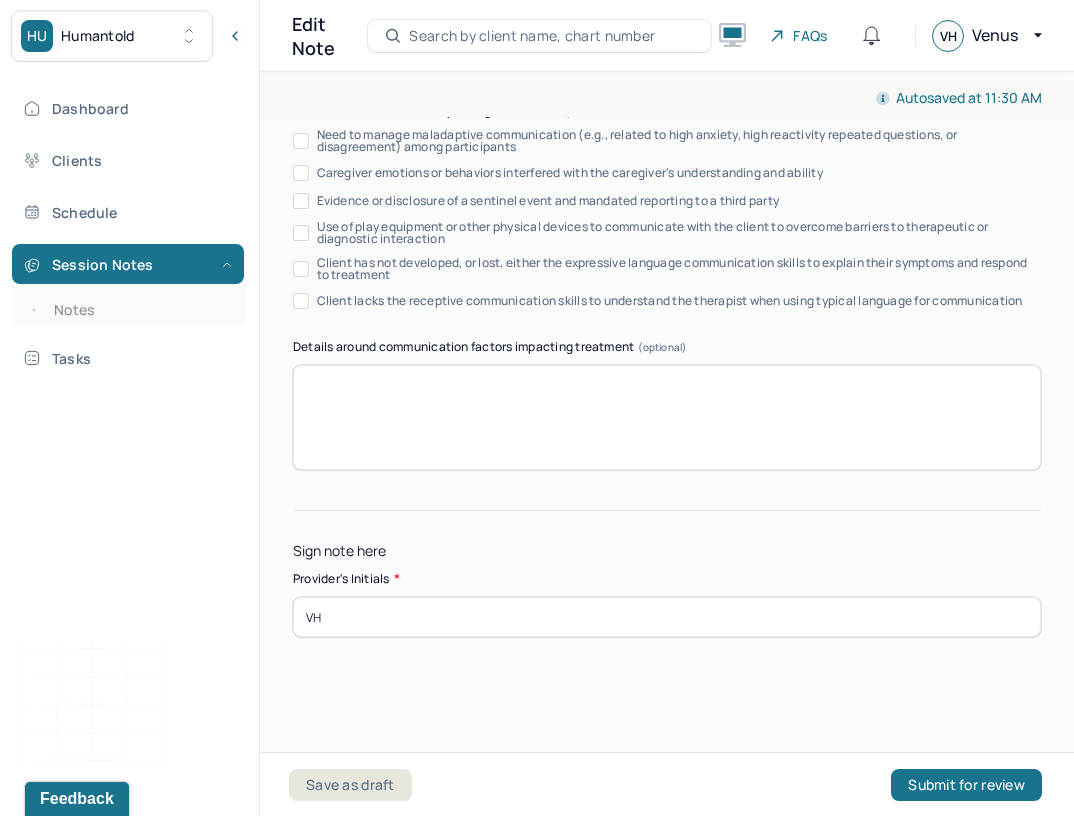 click on "VH" at bounding box center (667, 617) 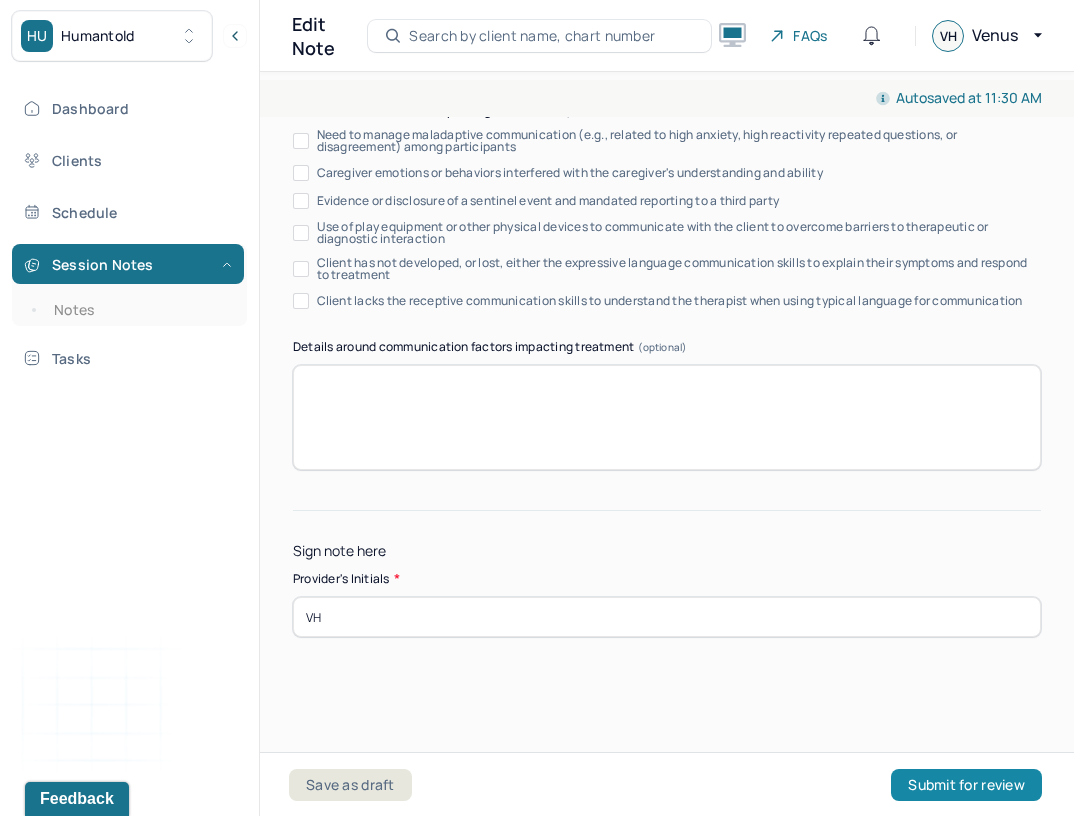 click on "Submit for review" at bounding box center [966, 785] 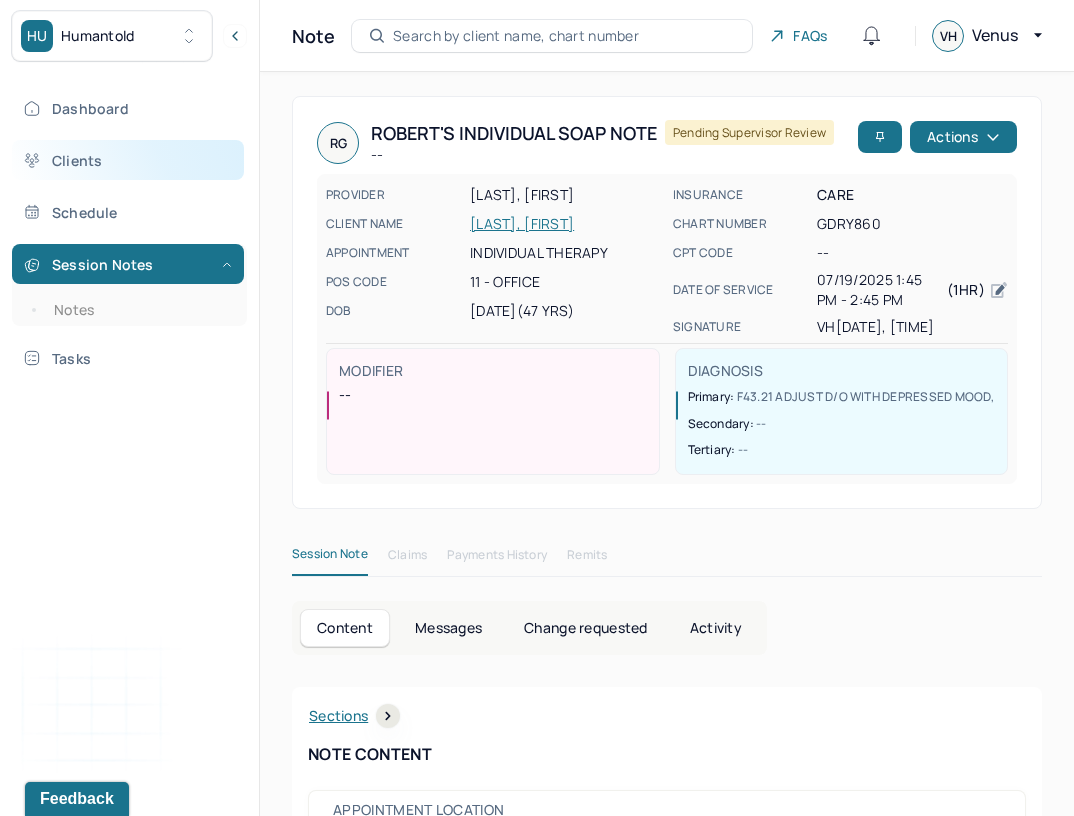 click on "Clients" at bounding box center [128, 160] 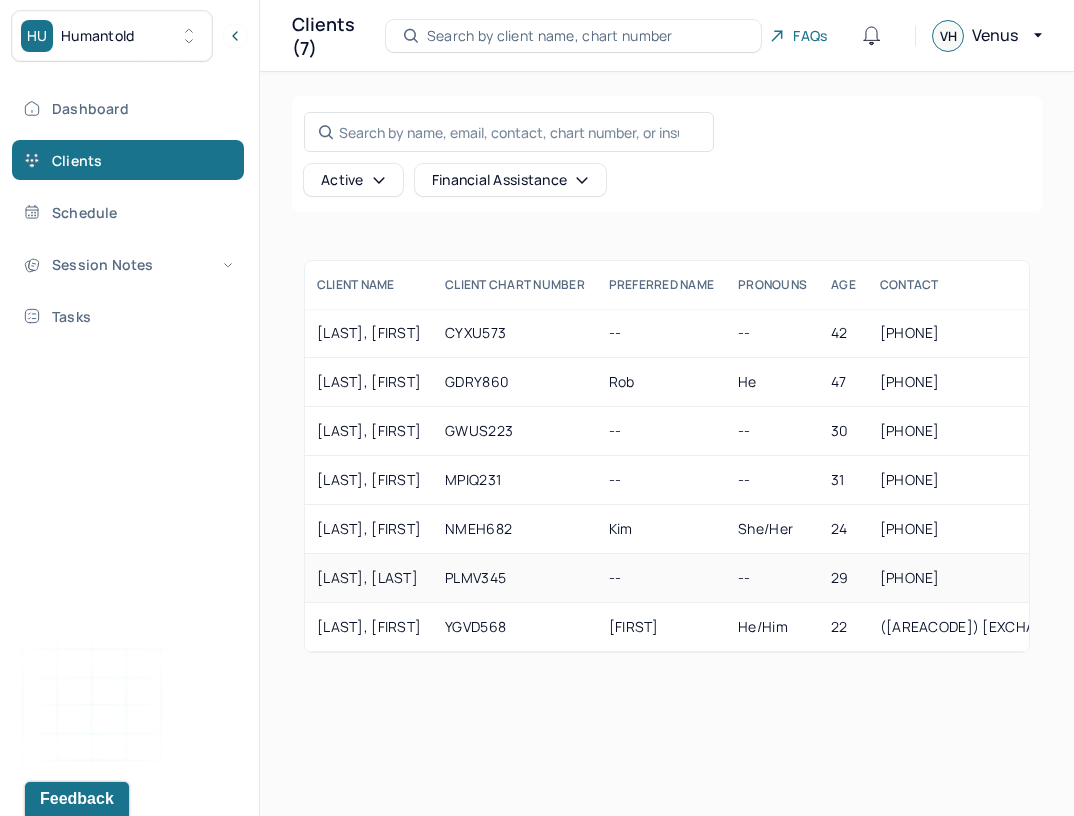 click on "PLMV345" at bounding box center [515, 578] 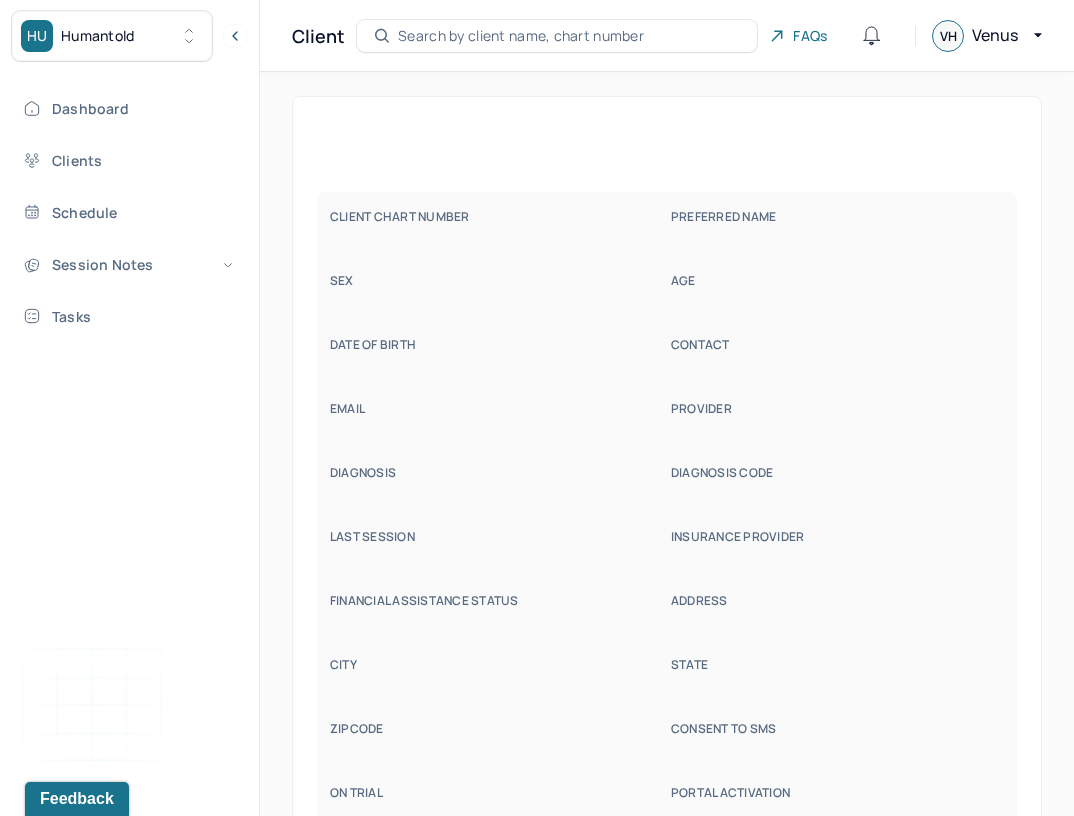 click on "LAST SESSION" at bounding box center [496, 551] 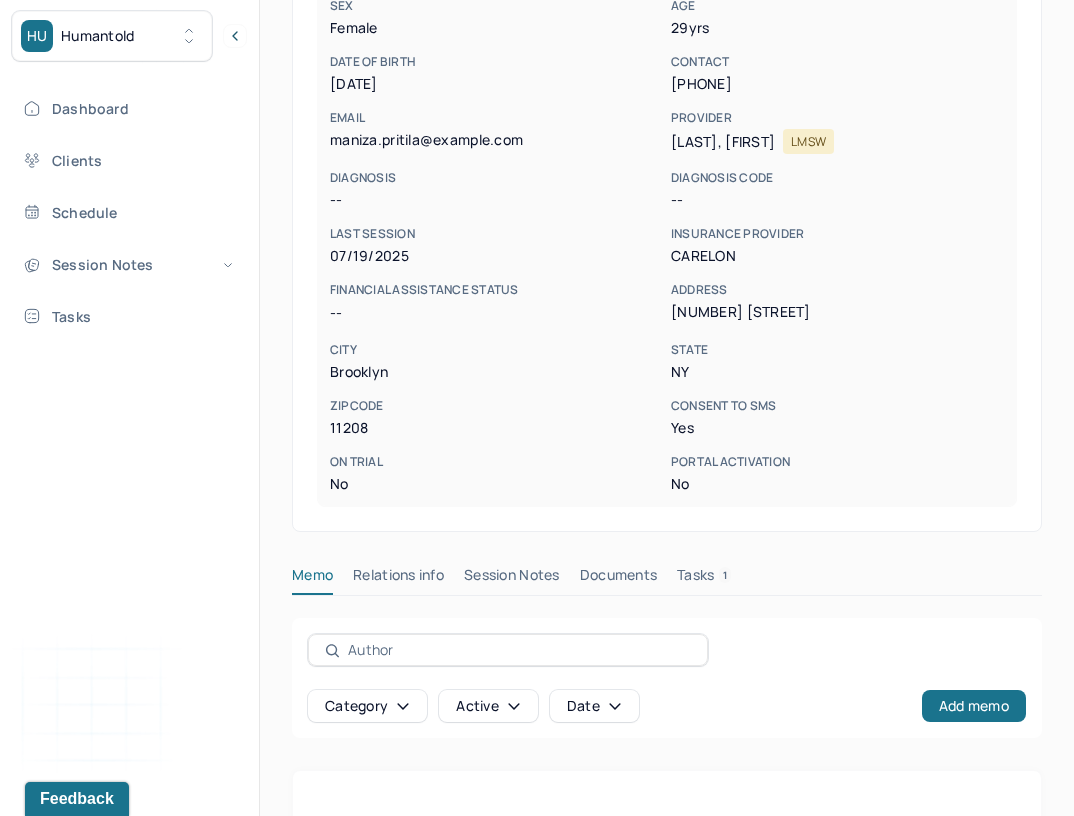 scroll, scrollTop: 521, scrollLeft: 0, axis: vertical 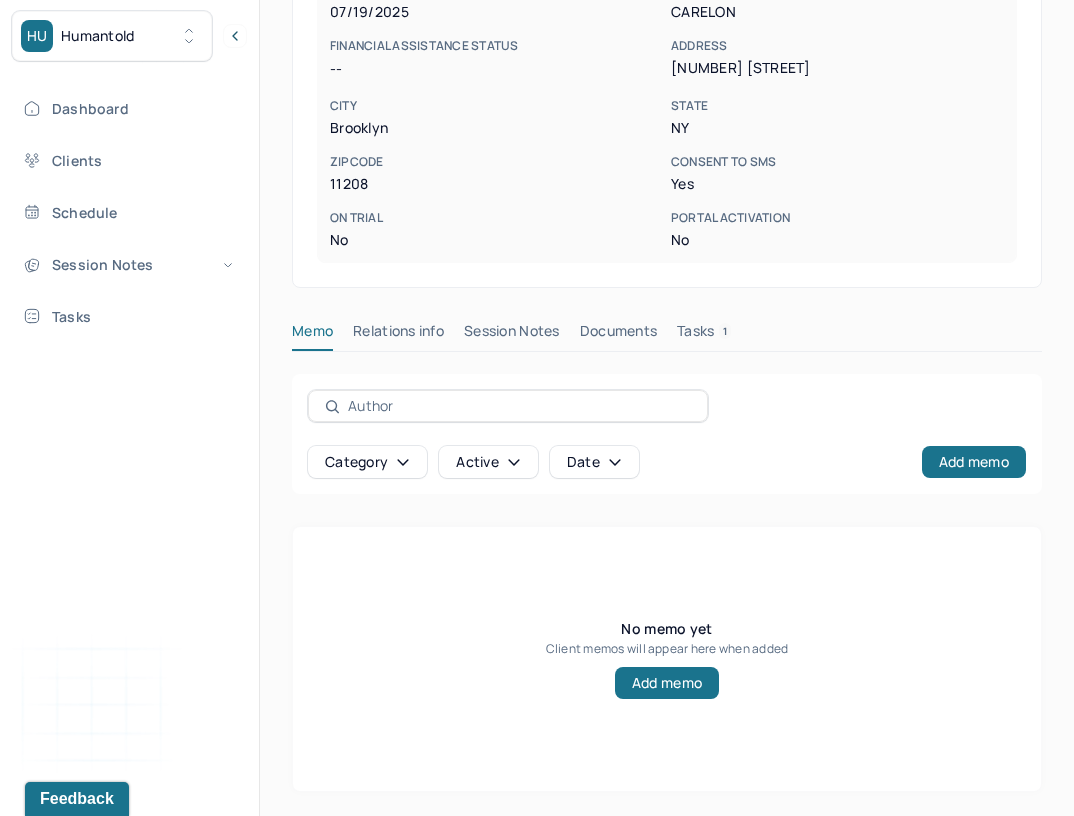 click on "Session Notes" at bounding box center (512, 335) 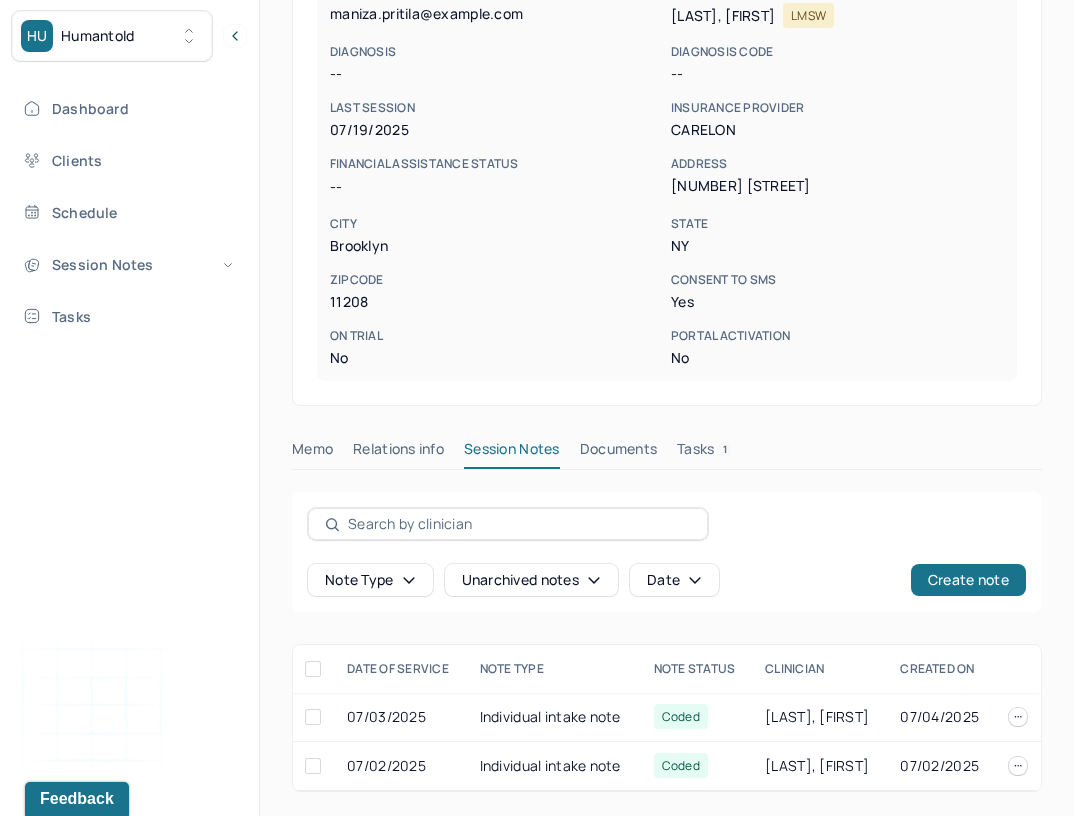 scroll, scrollTop: 403, scrollLeft: 0, axis: vertical 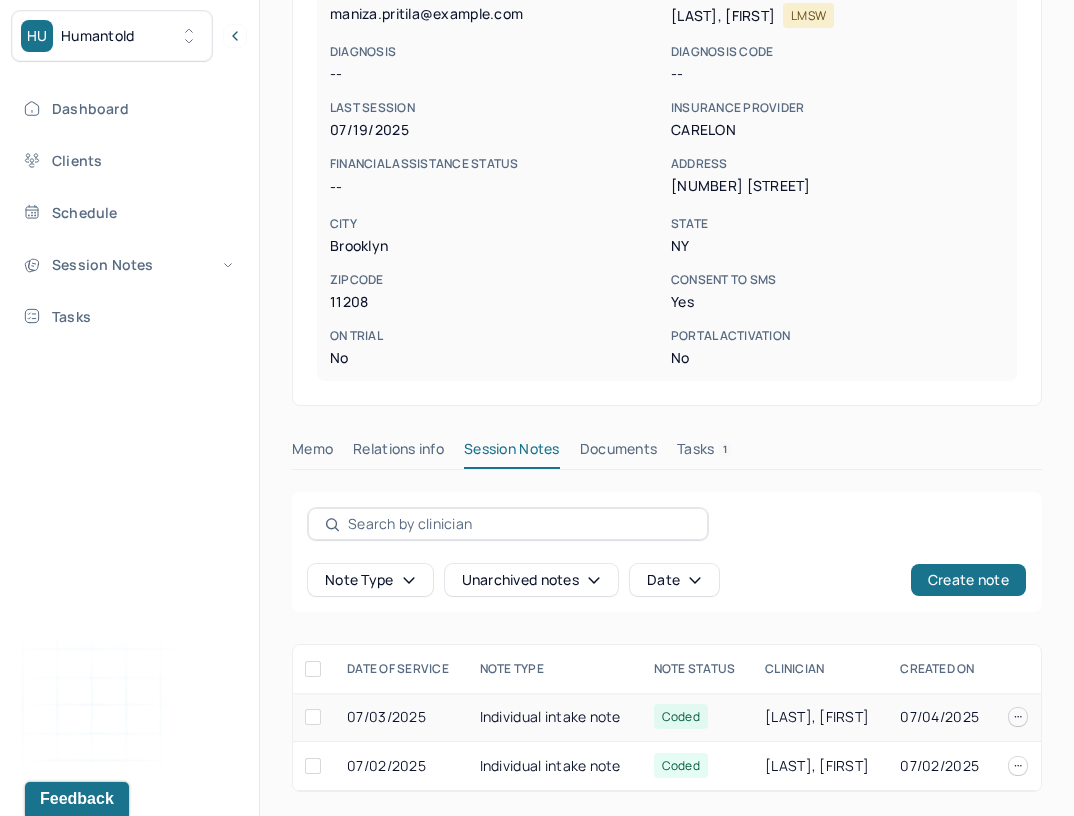click on "Individual intake note" at bounding box center [555, 717] 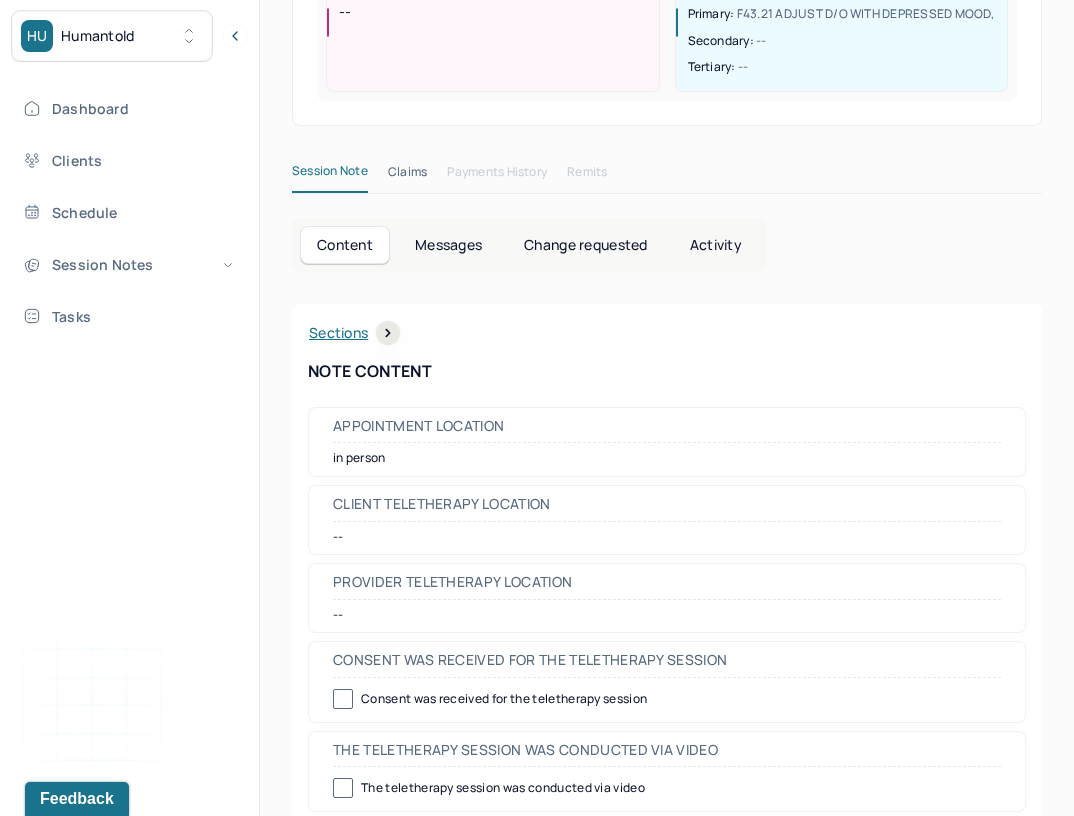 scroll, scrollTop: 798, scrollLeft: 0, axis: vertical 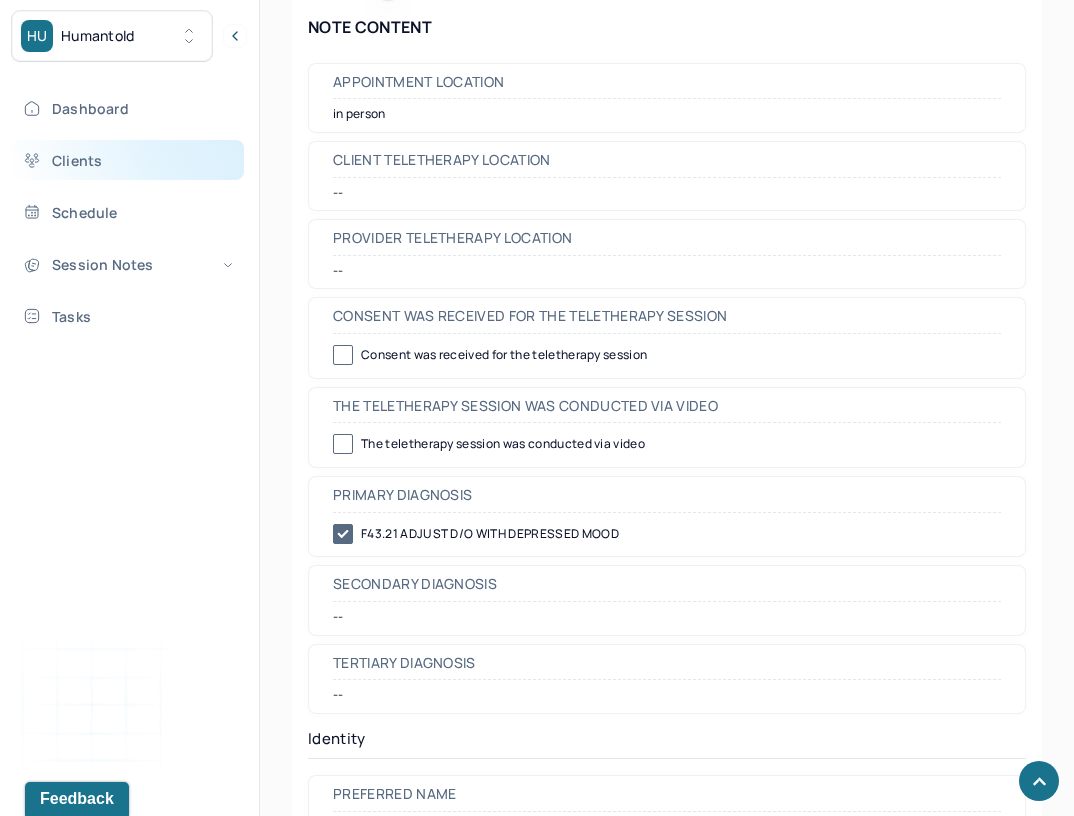 click on "Clients" at bounding box center (128, 160) 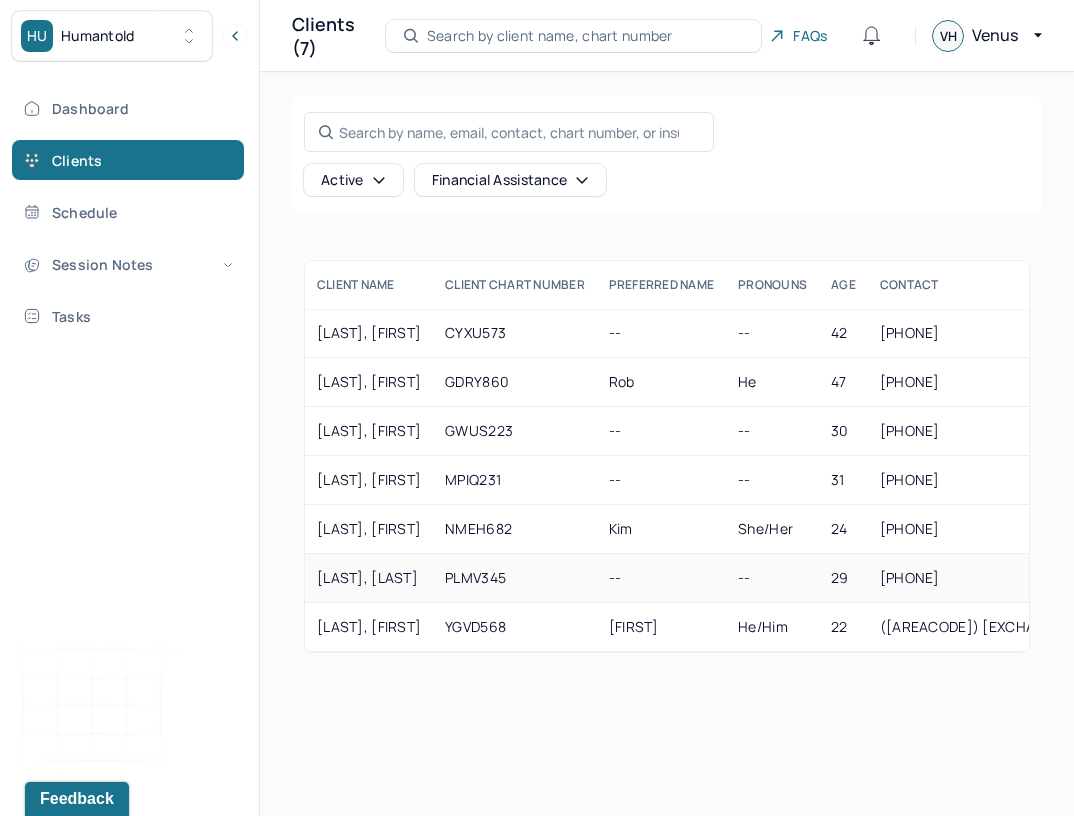 click on "[LAST], [LAST]" at bounding box center (369, 578) 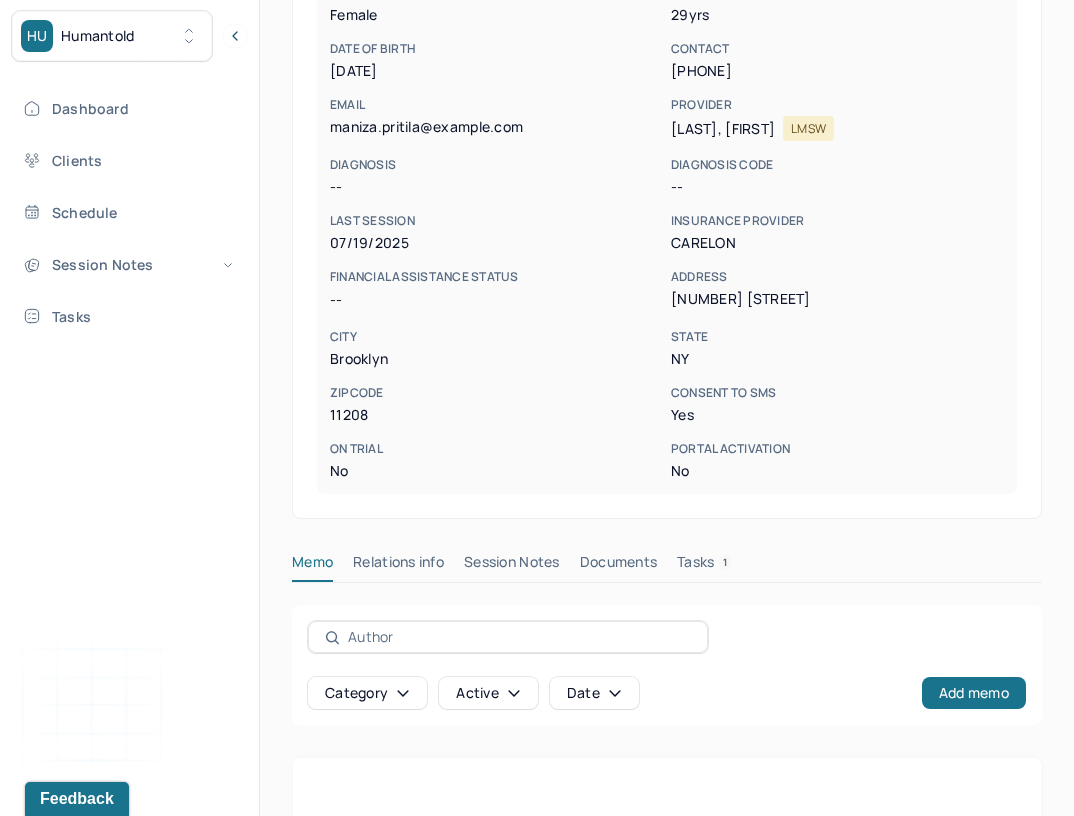 scroll, scrollTop: 521, scrollLeft: 0, axis: vertical 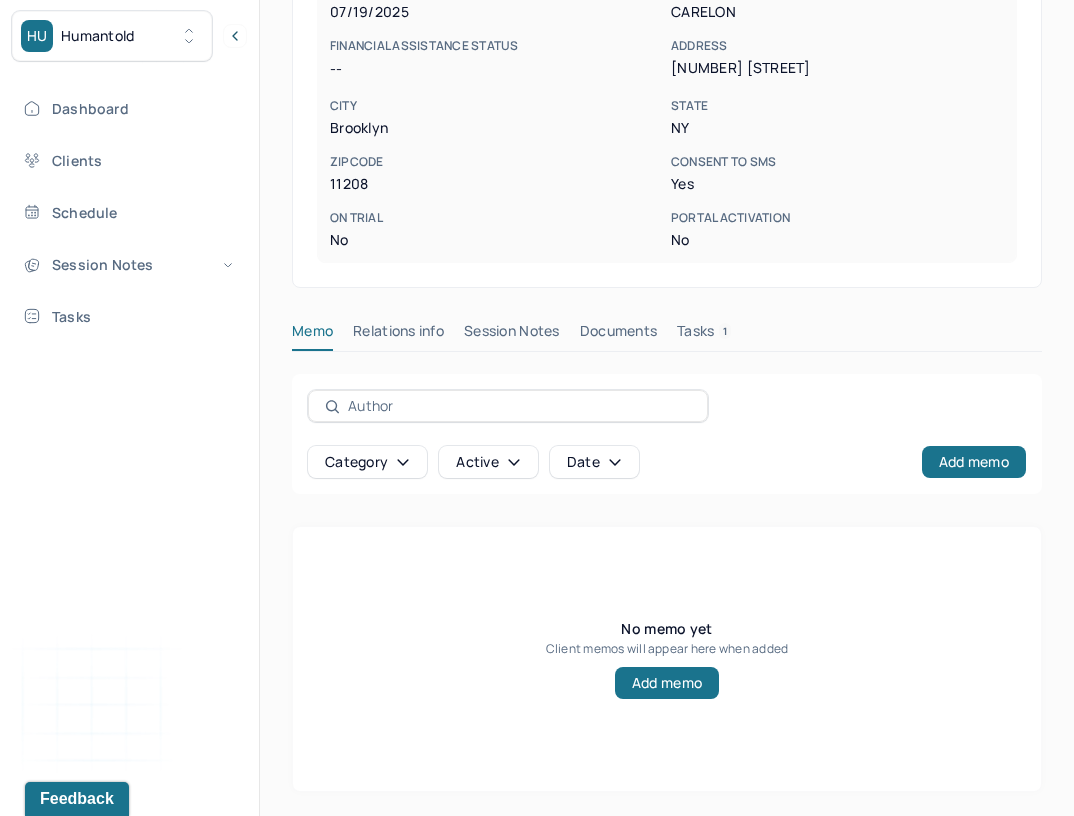 click on "Session Notes" at bounding box center (512, 335) 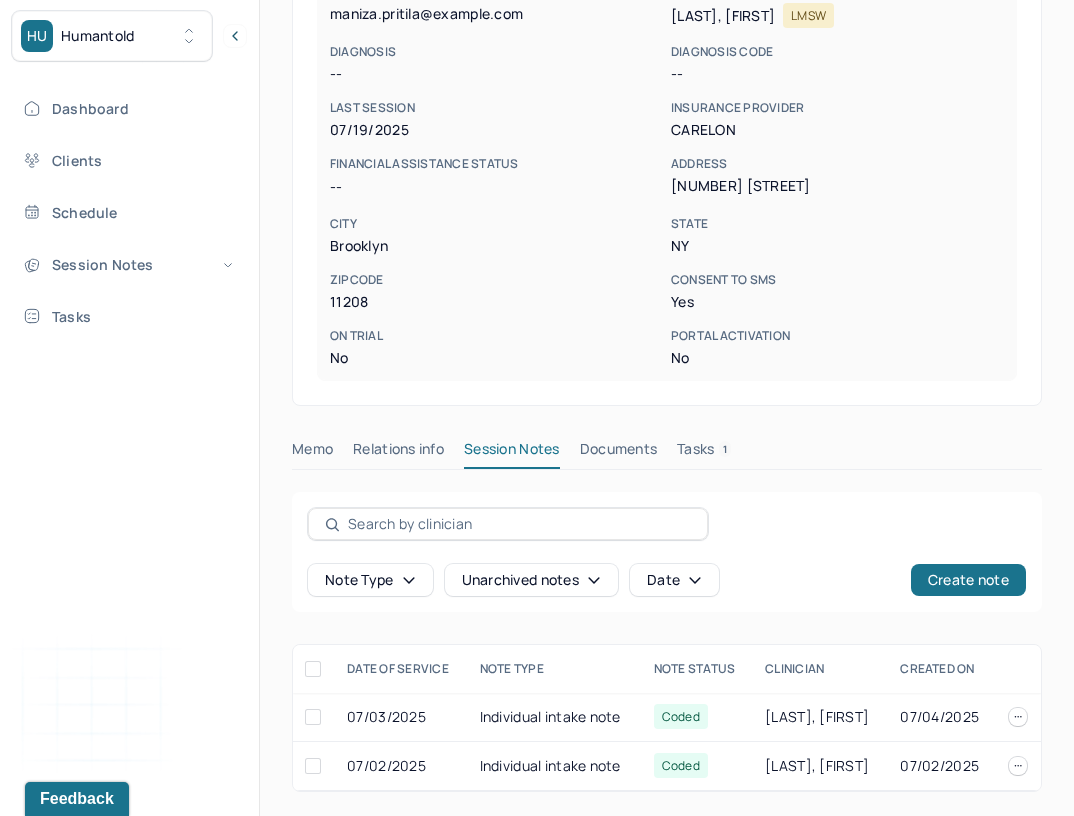 scroll, scrollTop: 403, scrollLeft: 0, axis: vertical 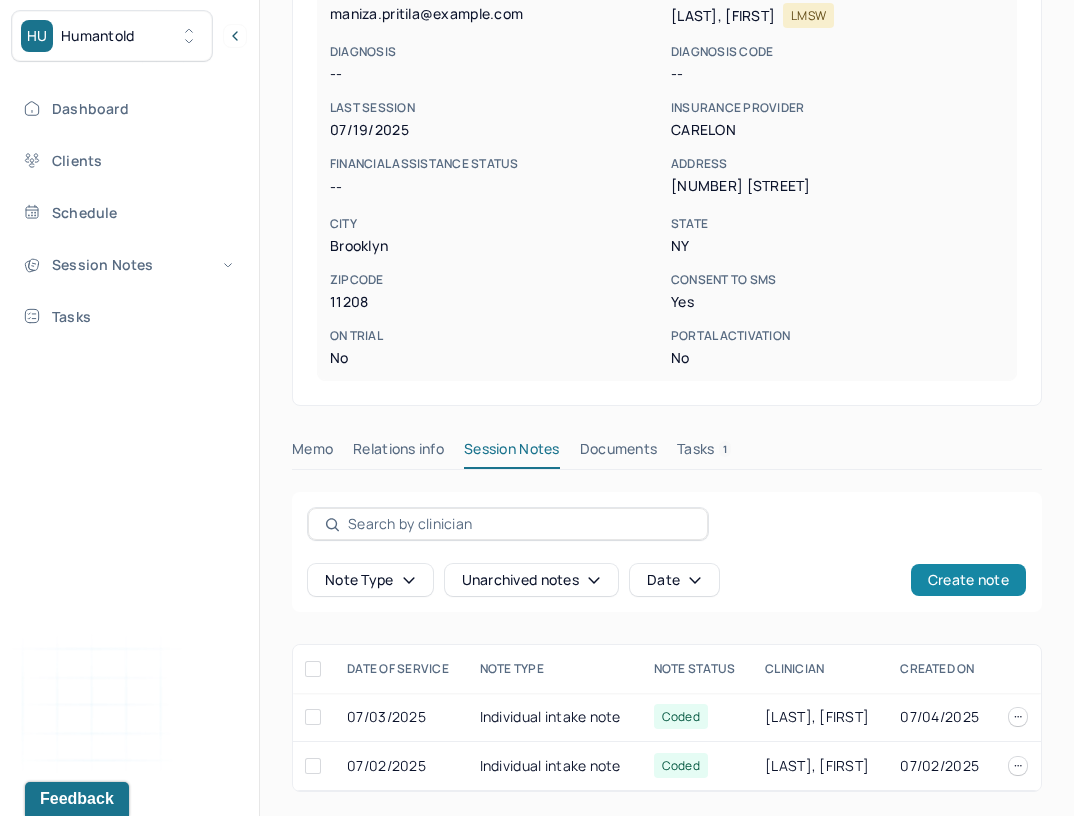 click on "Create note" at bounding box center (968, 580) 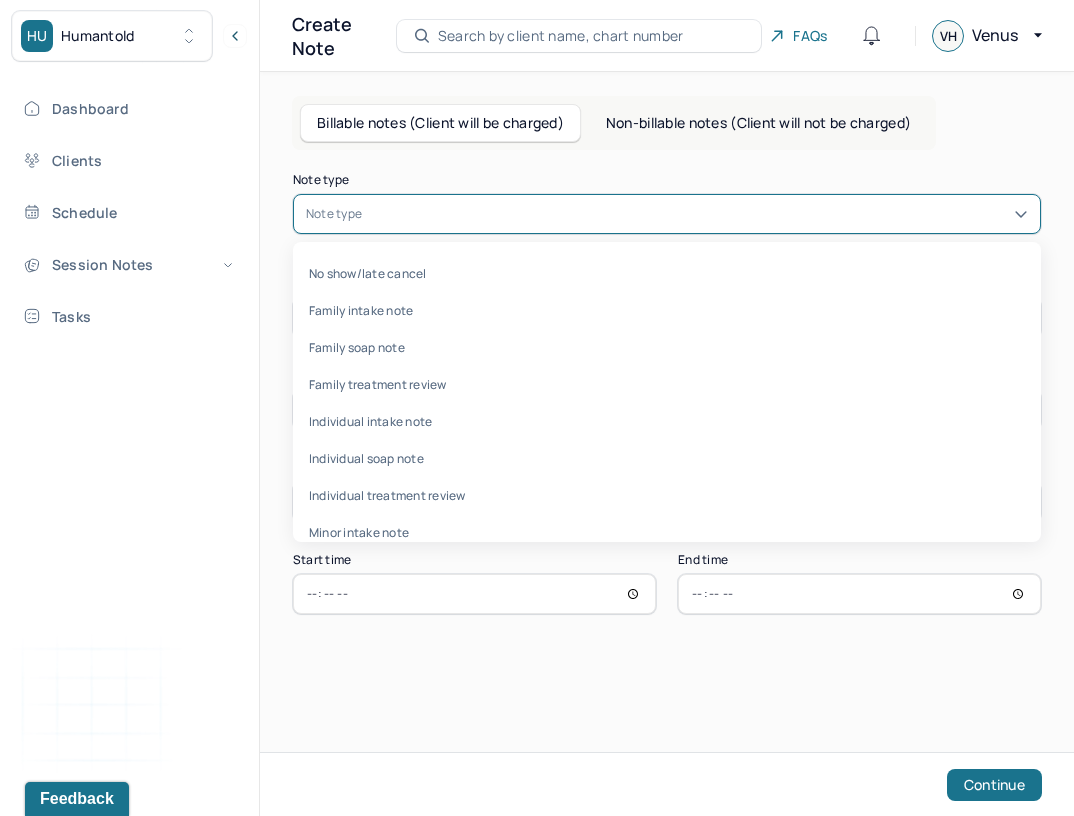 click at bounding box center (697, 214) 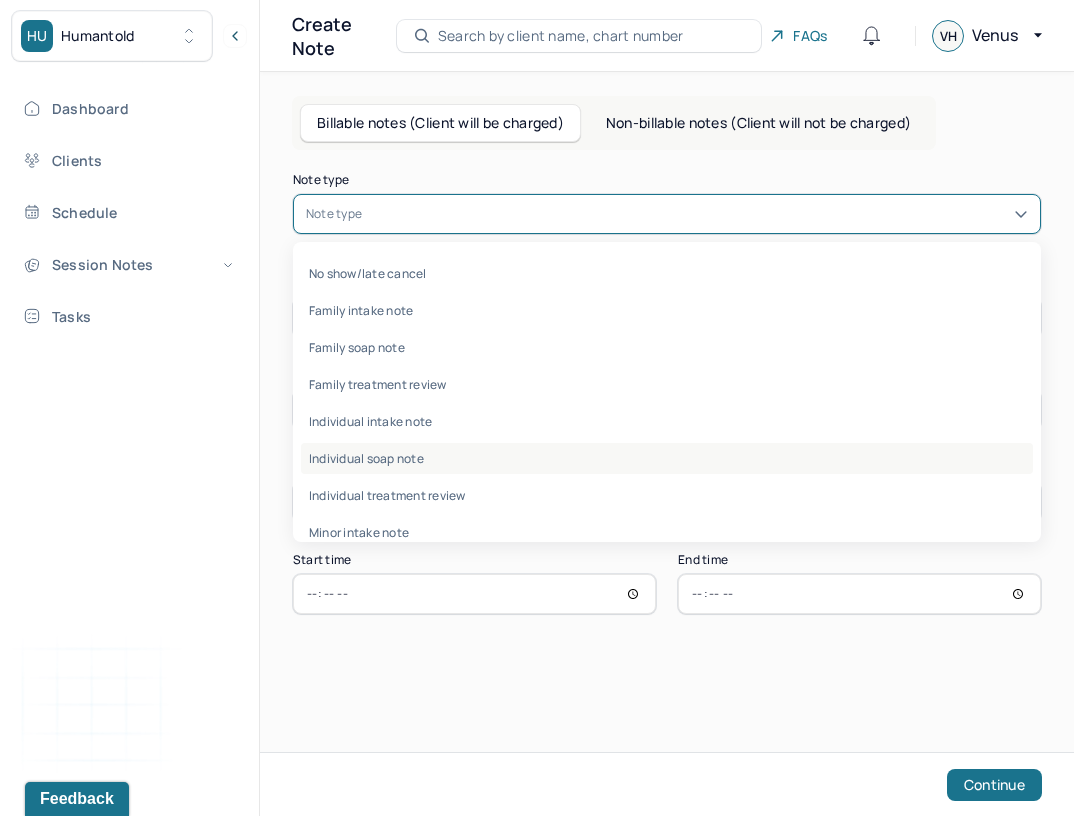 click on "Individual soap note" at bounding box center (667, 458) 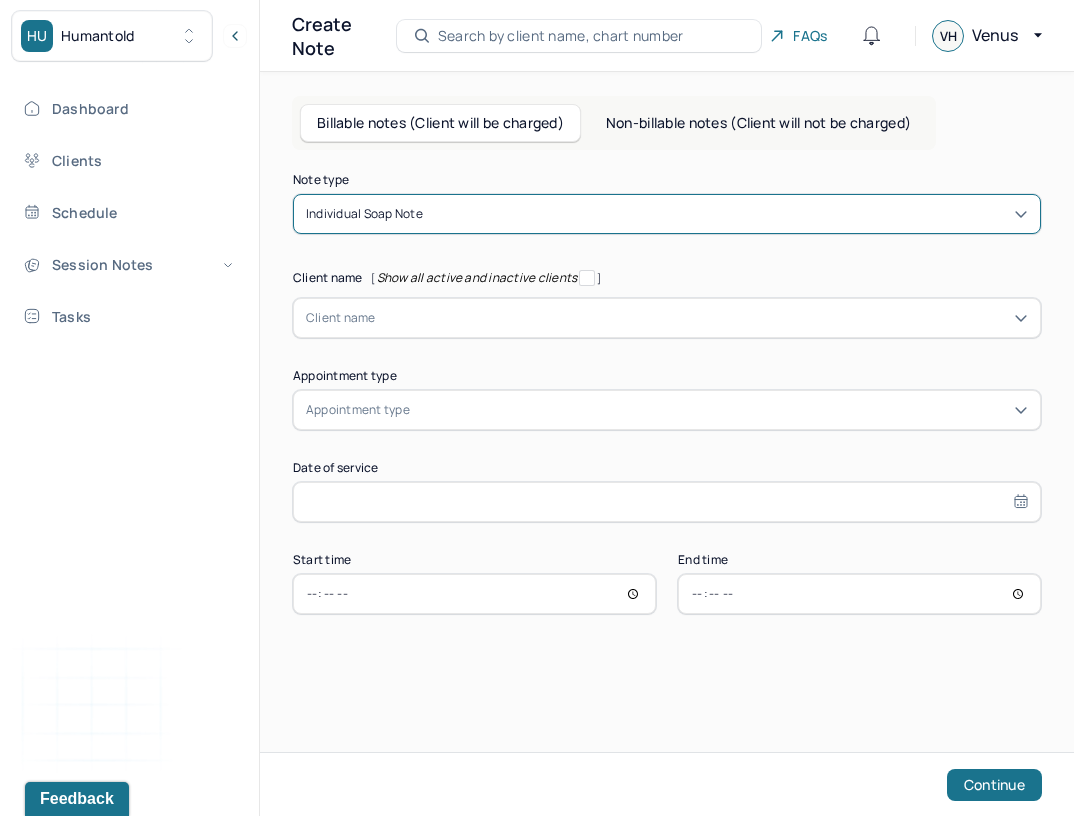 click at bounding box center [702, 318] 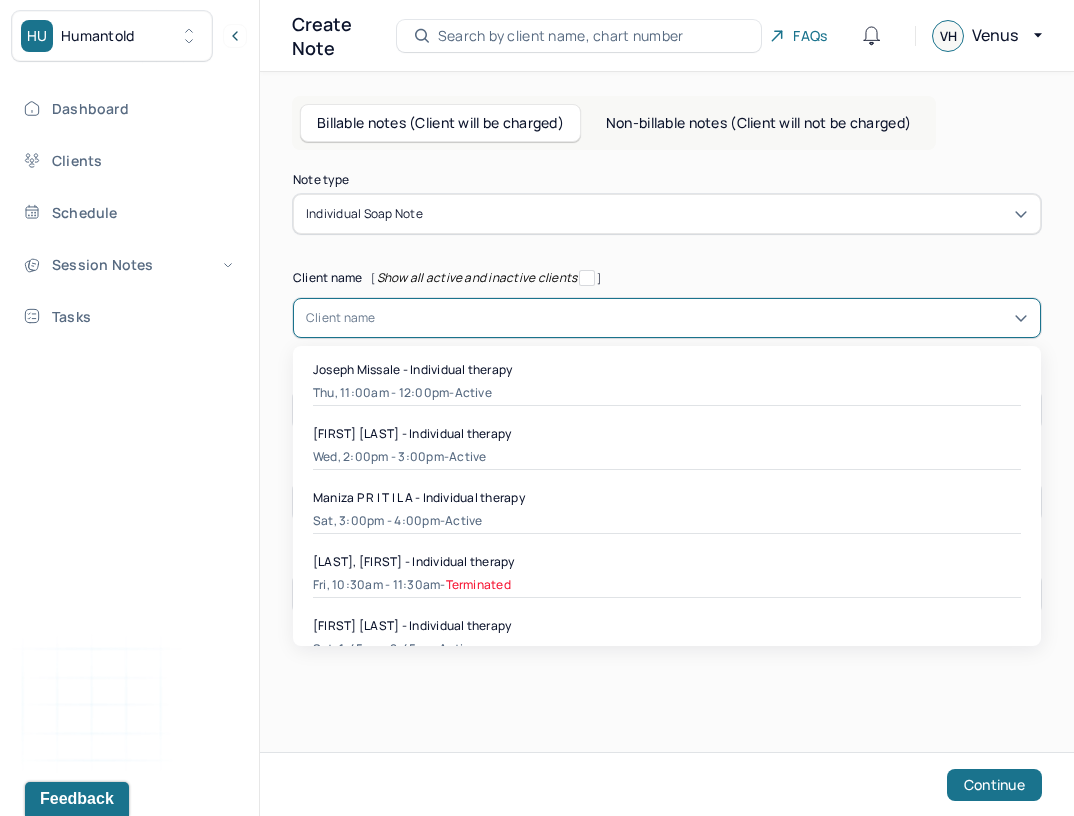 scroll, scrollTop: 126, scrollLeft: 0, axis: vertical 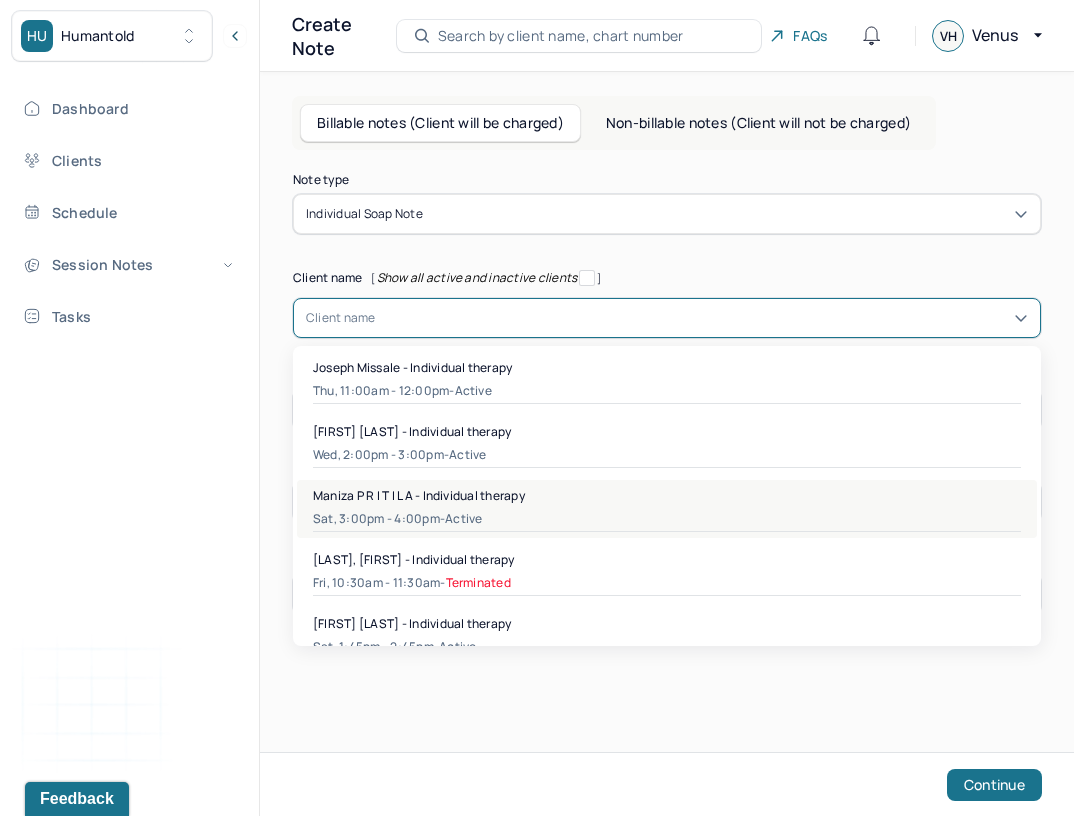 click on "active" at bounding box center [463, 519] 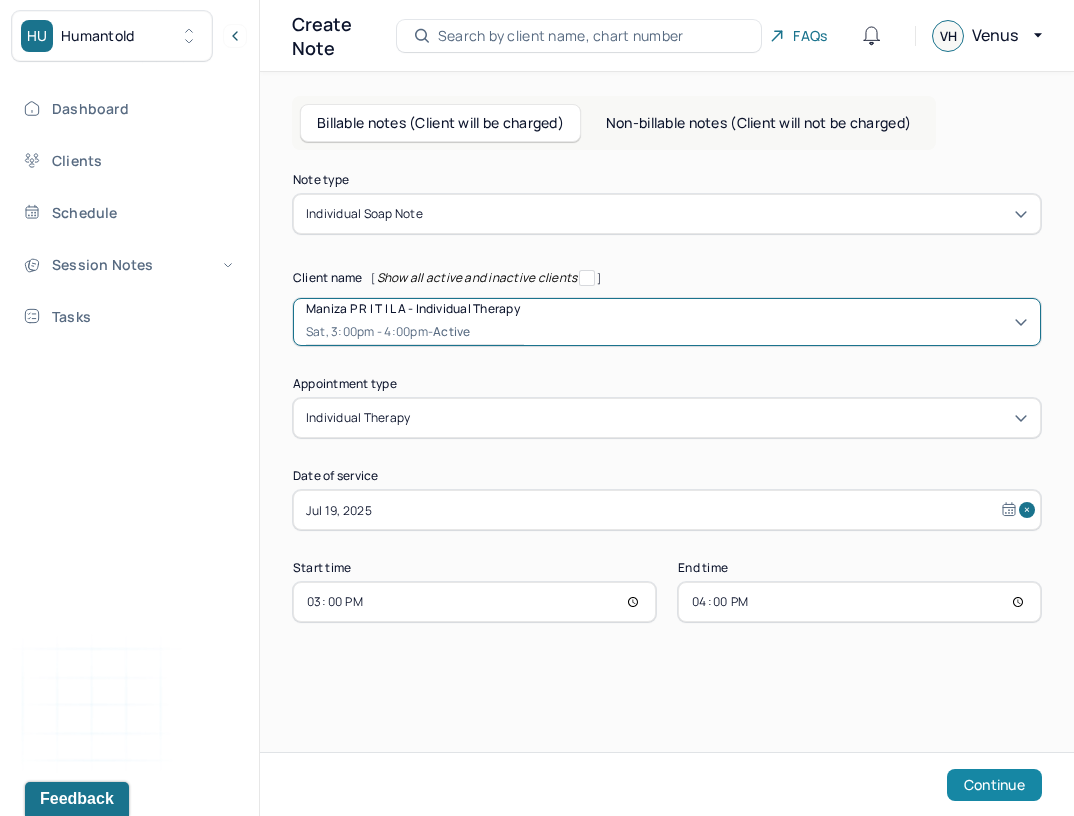 click on "Continue" at bounding box center (994, 785) 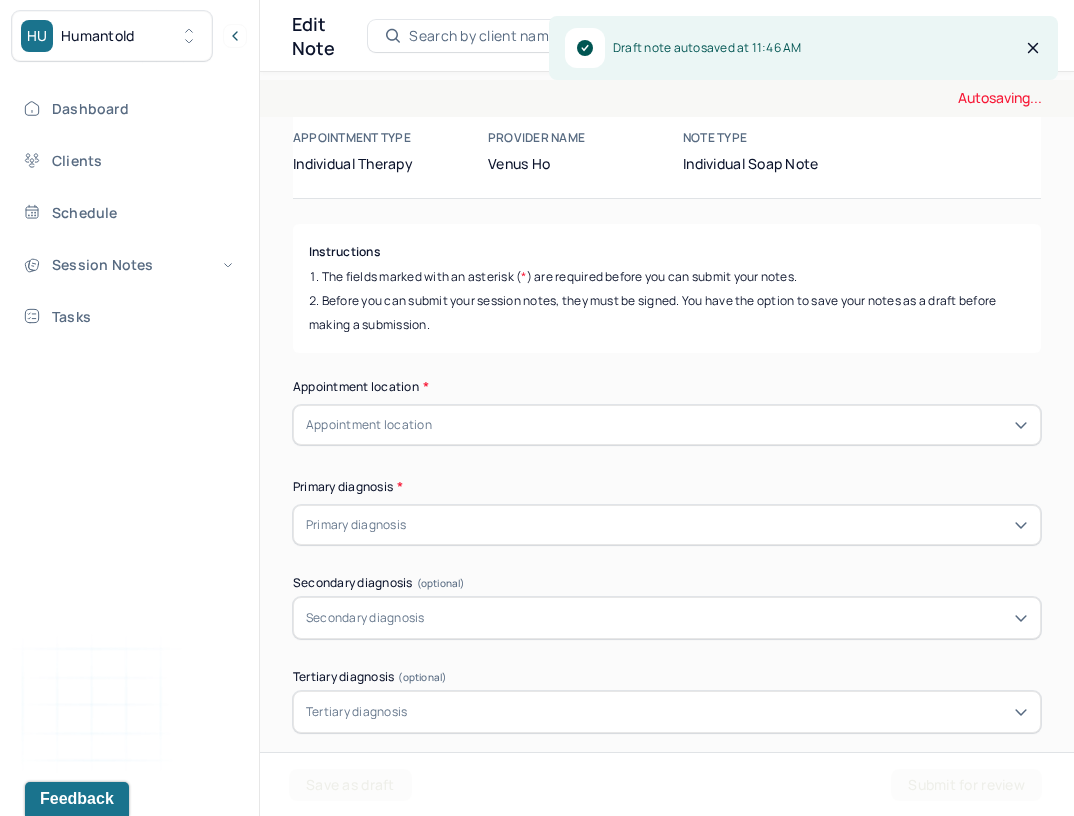 scroll, scrollTop: 105, scrollLeft: 0, axis: vertical 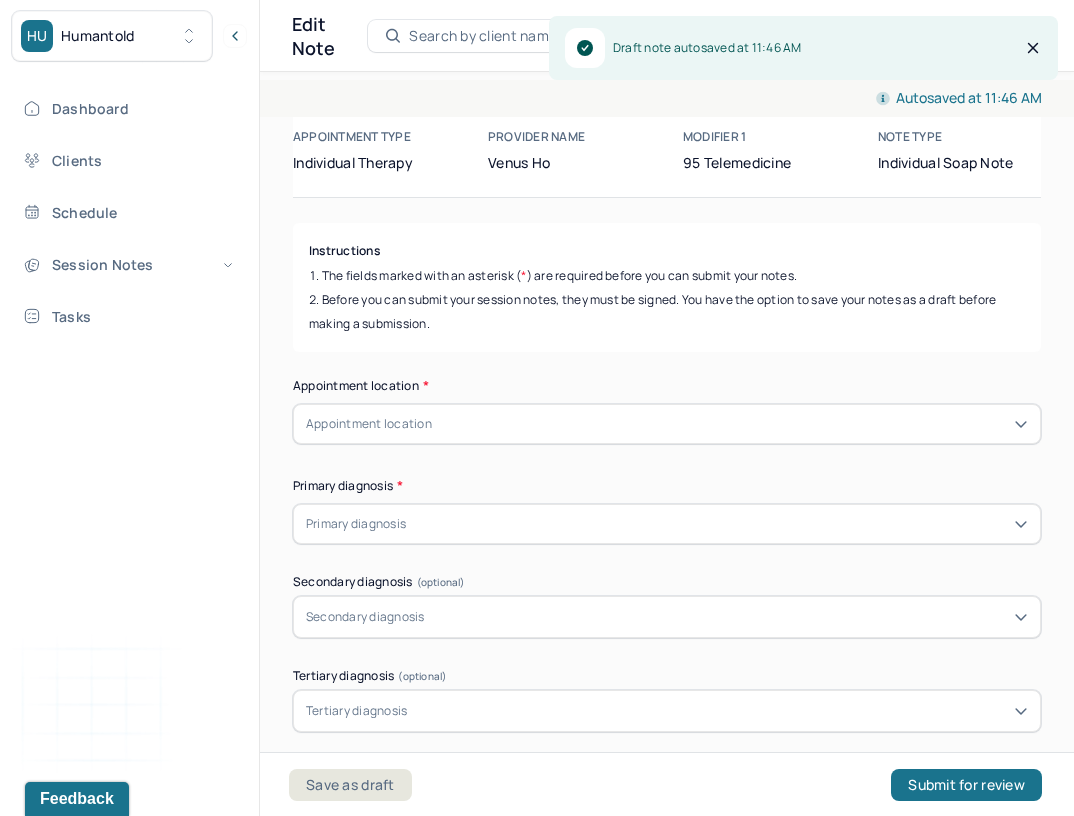 click on "Appointment location" at bounding box center (667, 424) 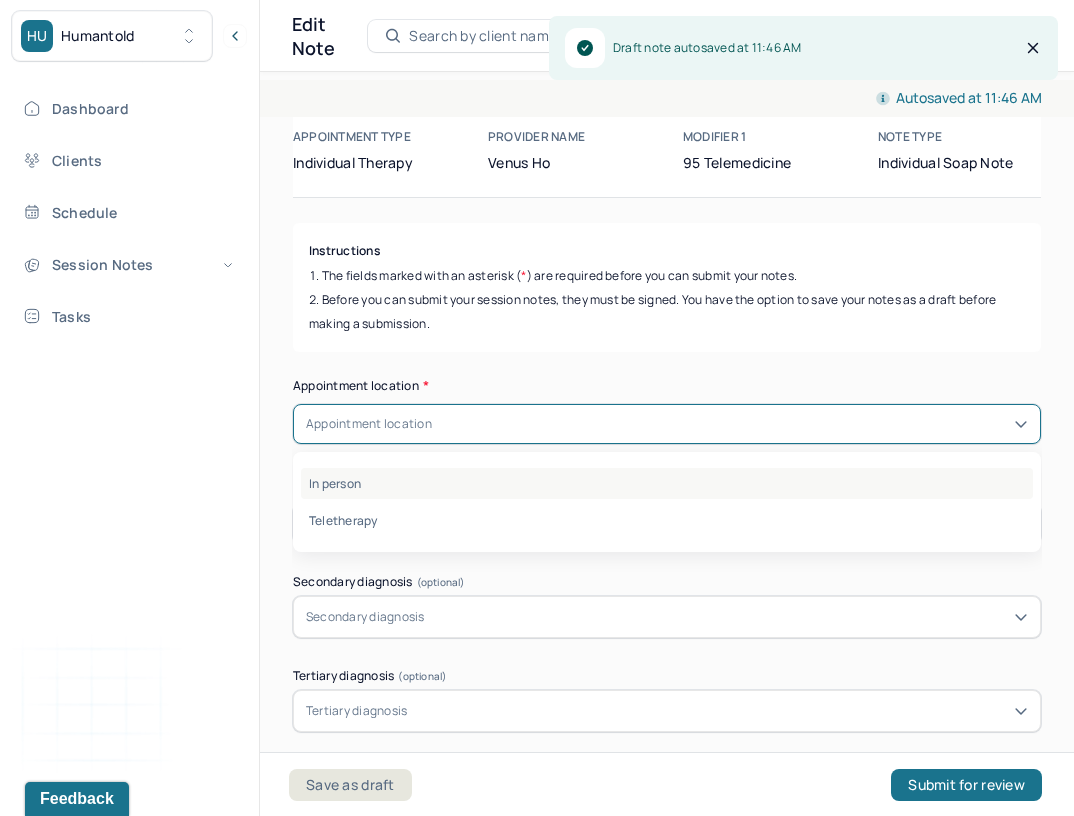 click on "In person" at bounding box center [667, 483] 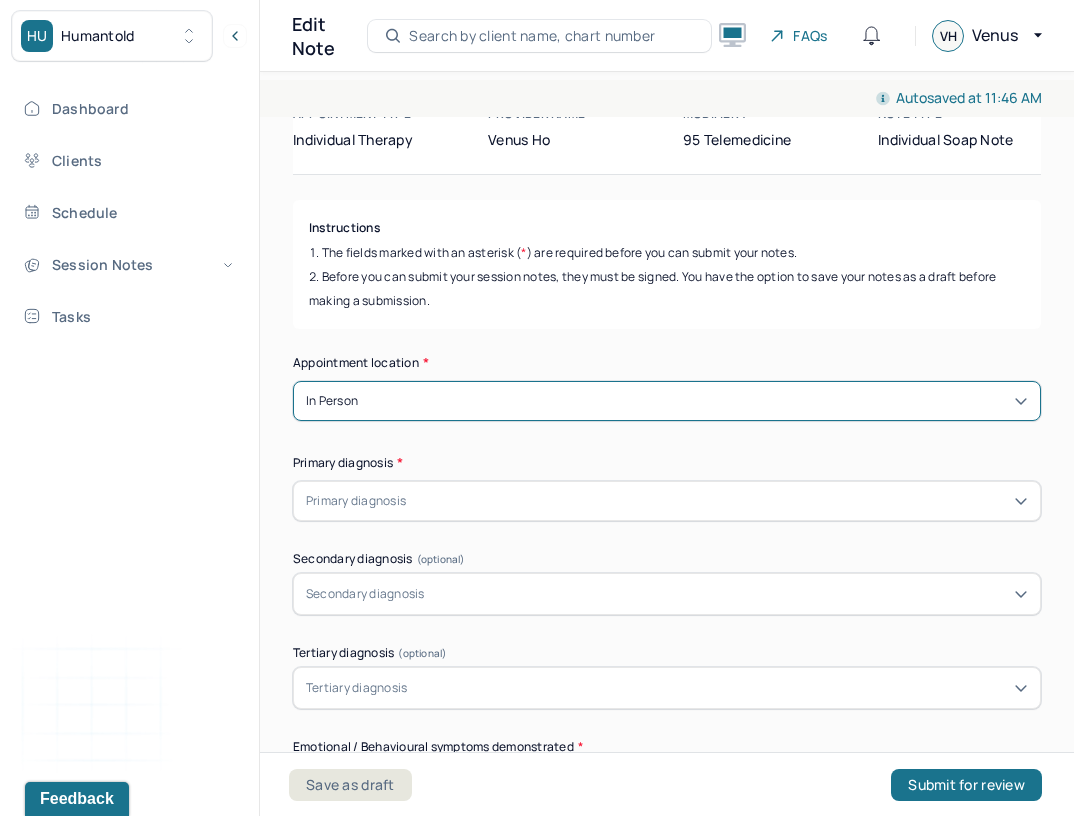 scroll, scrollTop: 130, scrollLeft: 0, axis: vertical 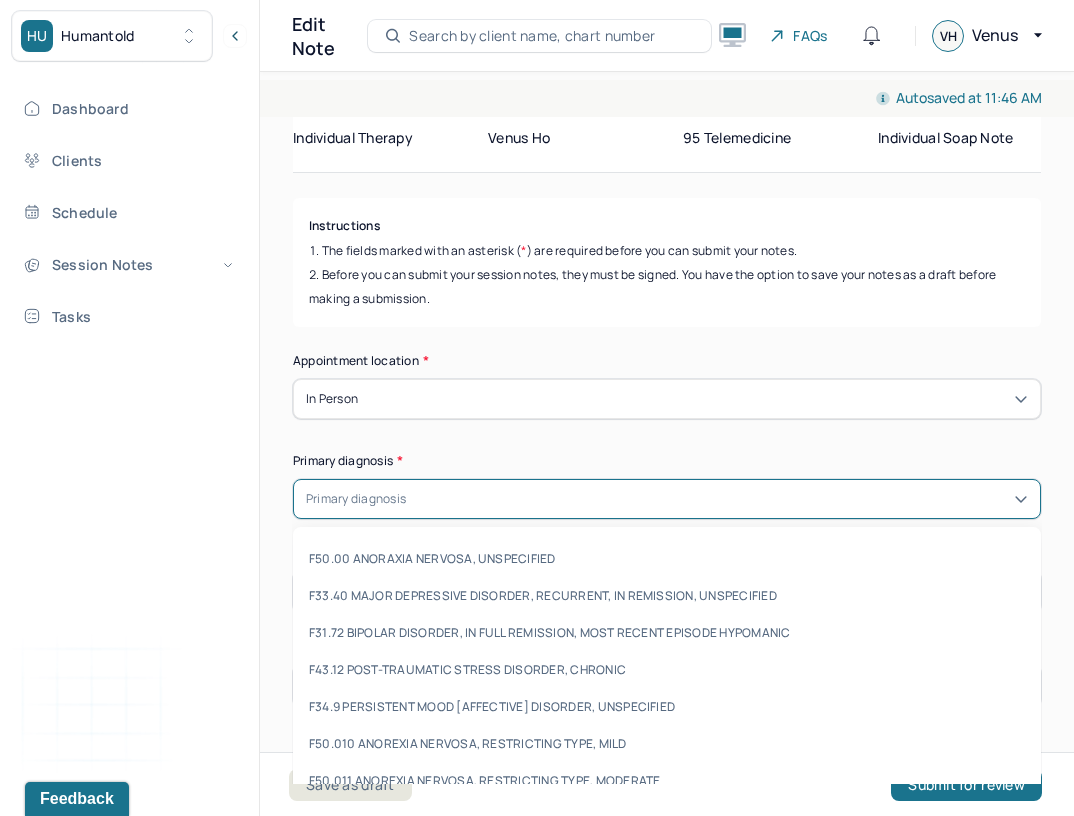 click at bounding box center (719, 499) 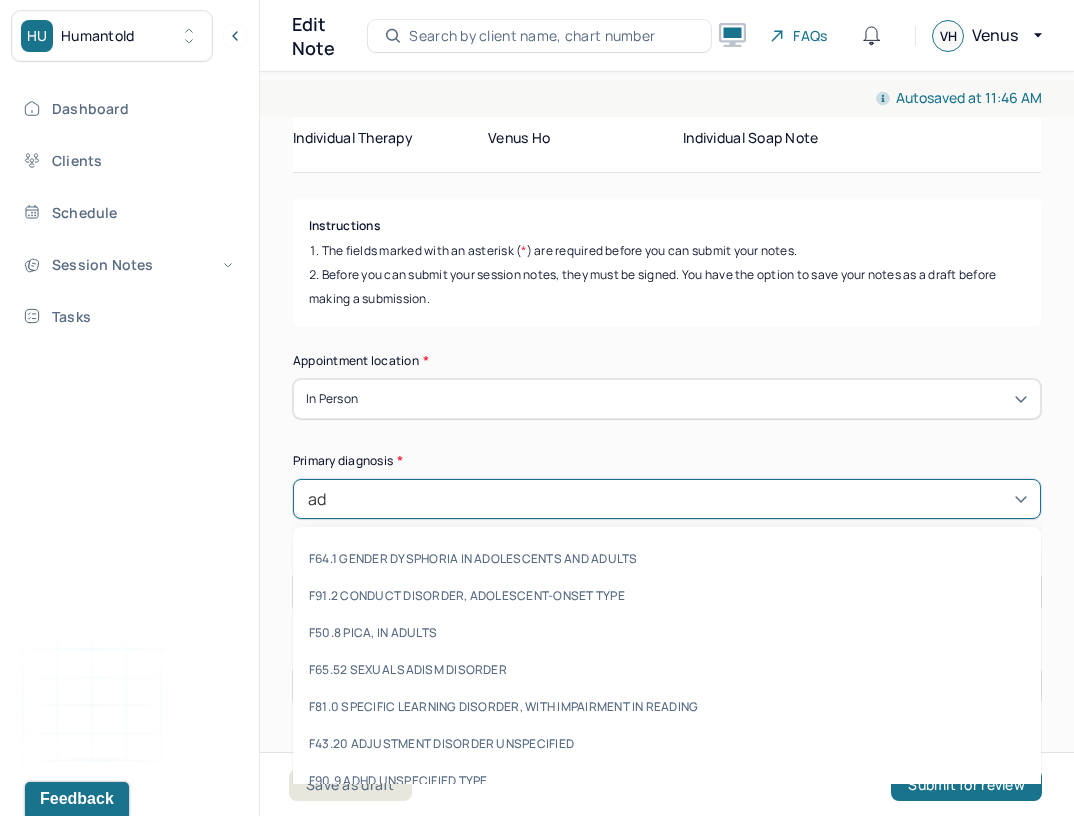 type on "adj" 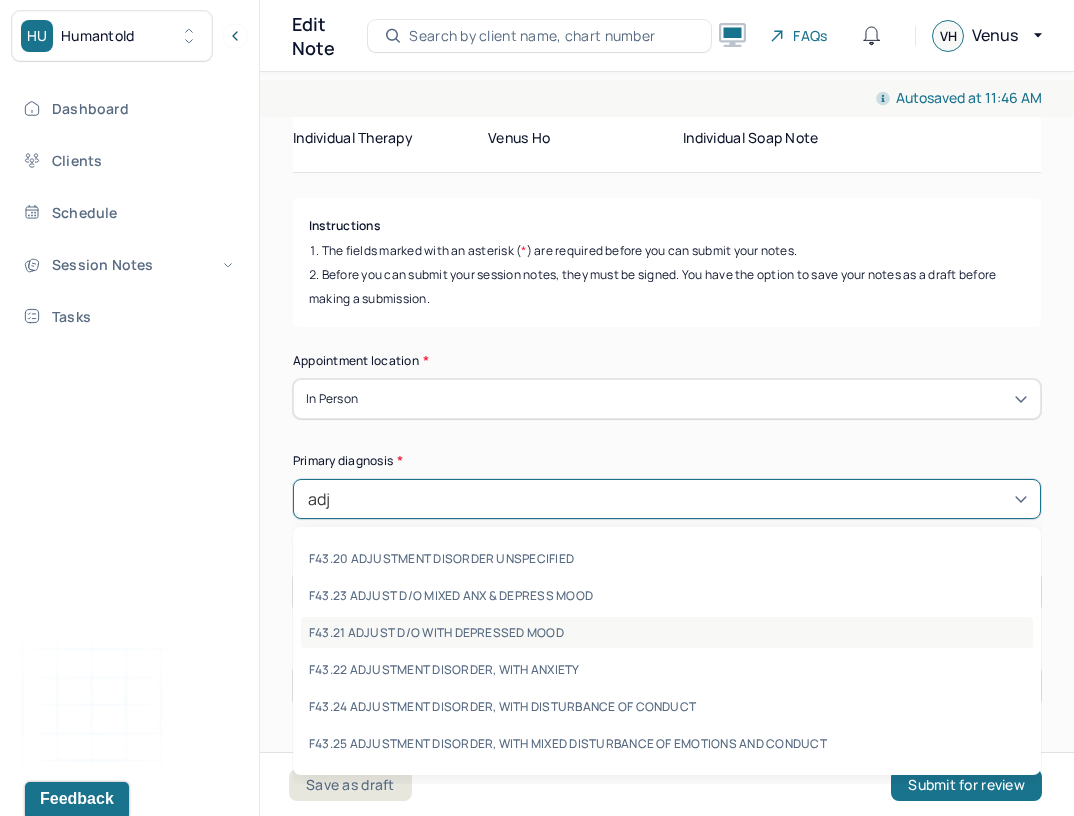 click on "F43.21 ADJUST D/O WITH DEPRESSED MOOD" at bounding box center [667, 632] 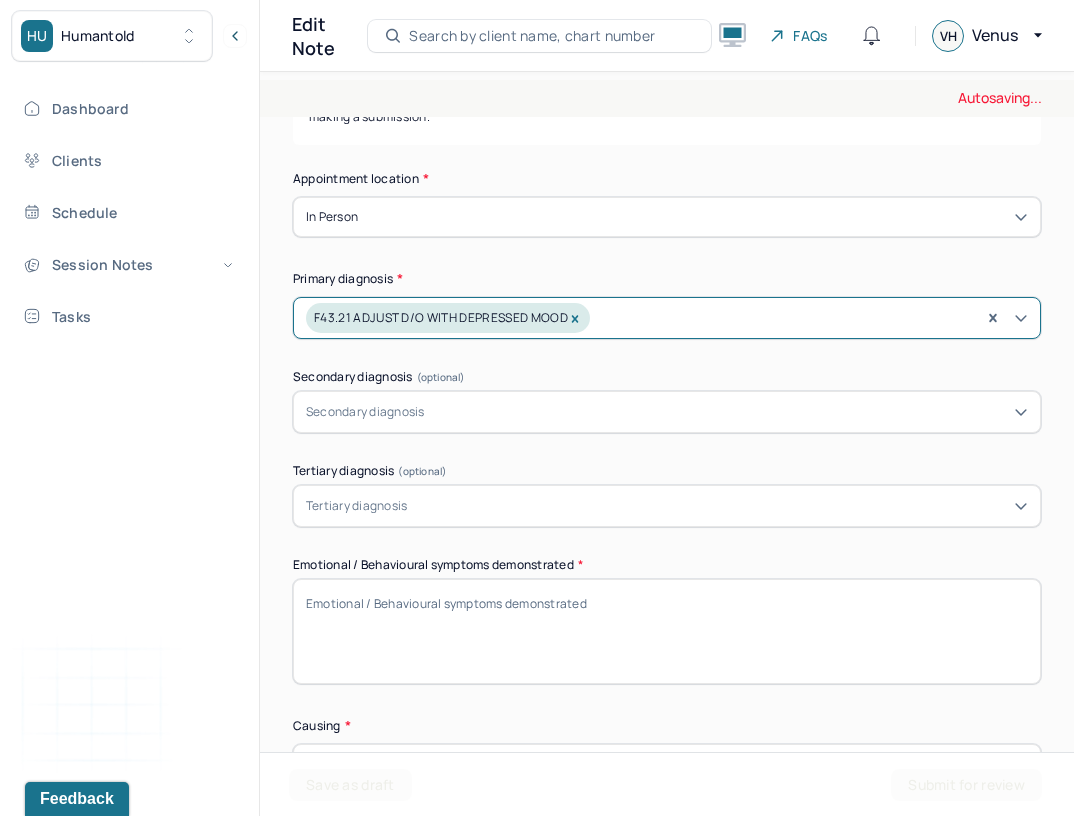 scroll, scrollTop: 344, scrollLeft: 0, axis: vertical 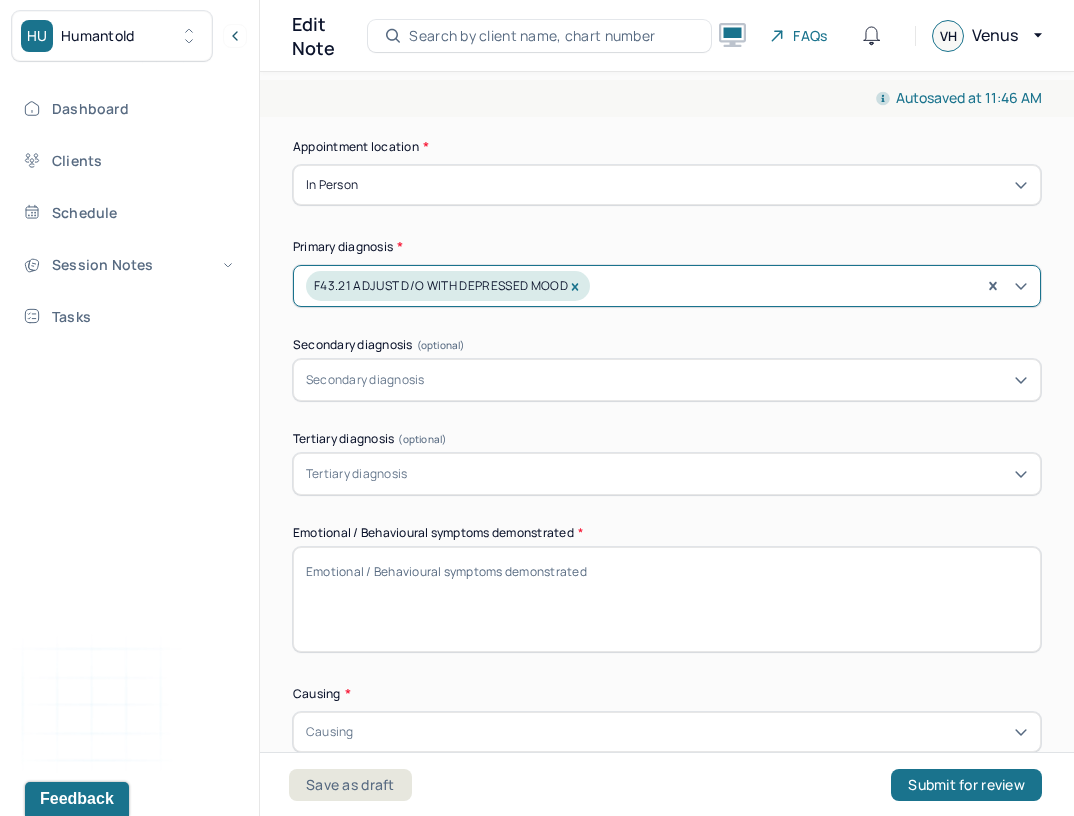 click on "Emotional / Behavioural symptoms demonstrated *" at bounding box center [667, 599] 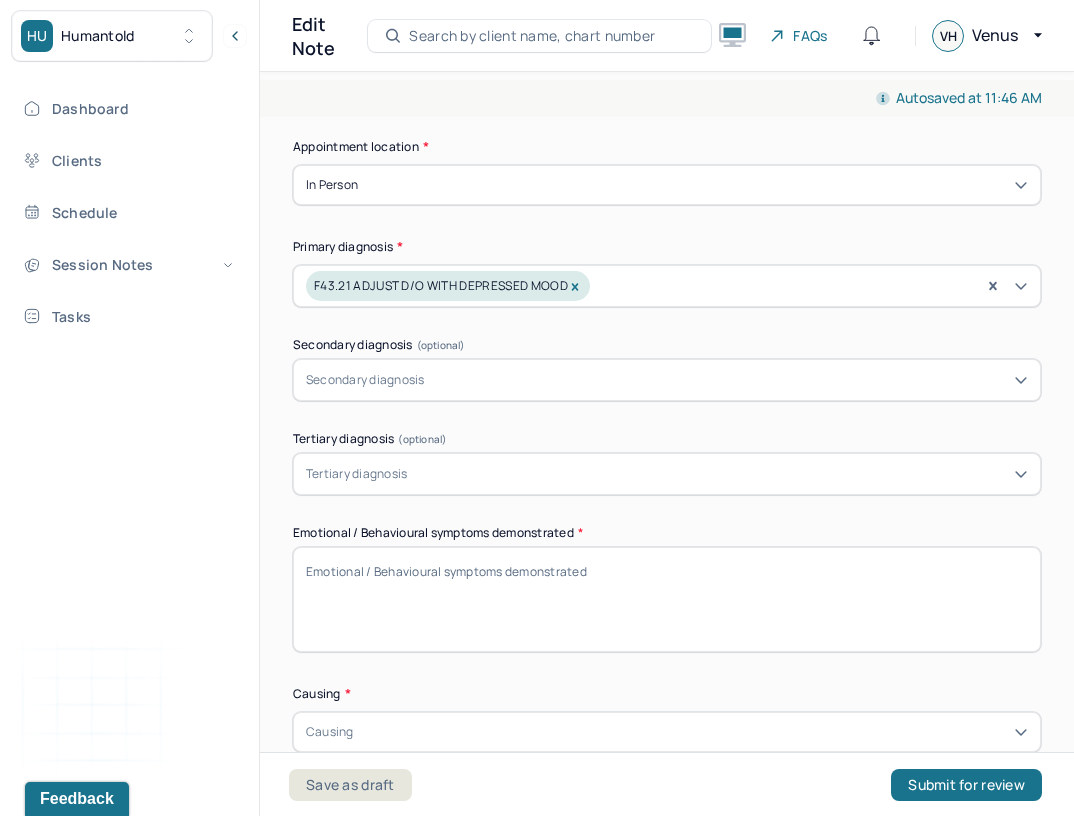 paste on "Client presented as reflective, self-aware, and emotionally open." 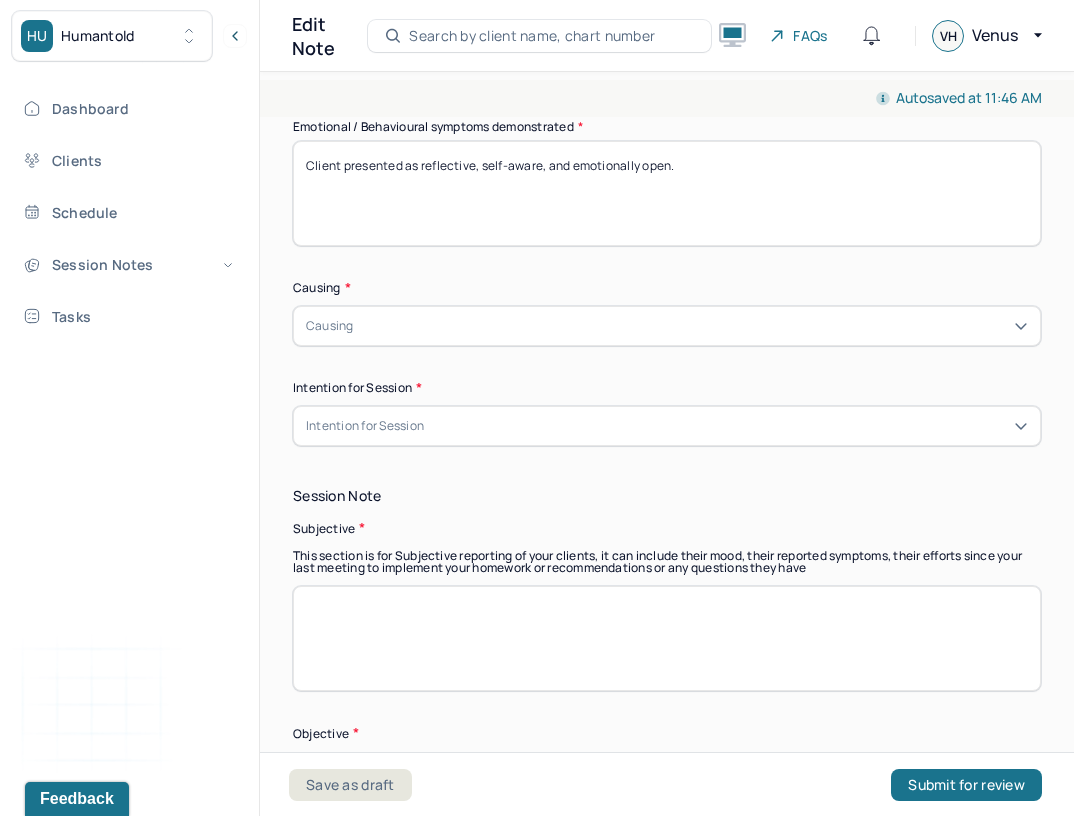 scroll, scrollTop: 817, scrollLeft: 0, axis: vertical 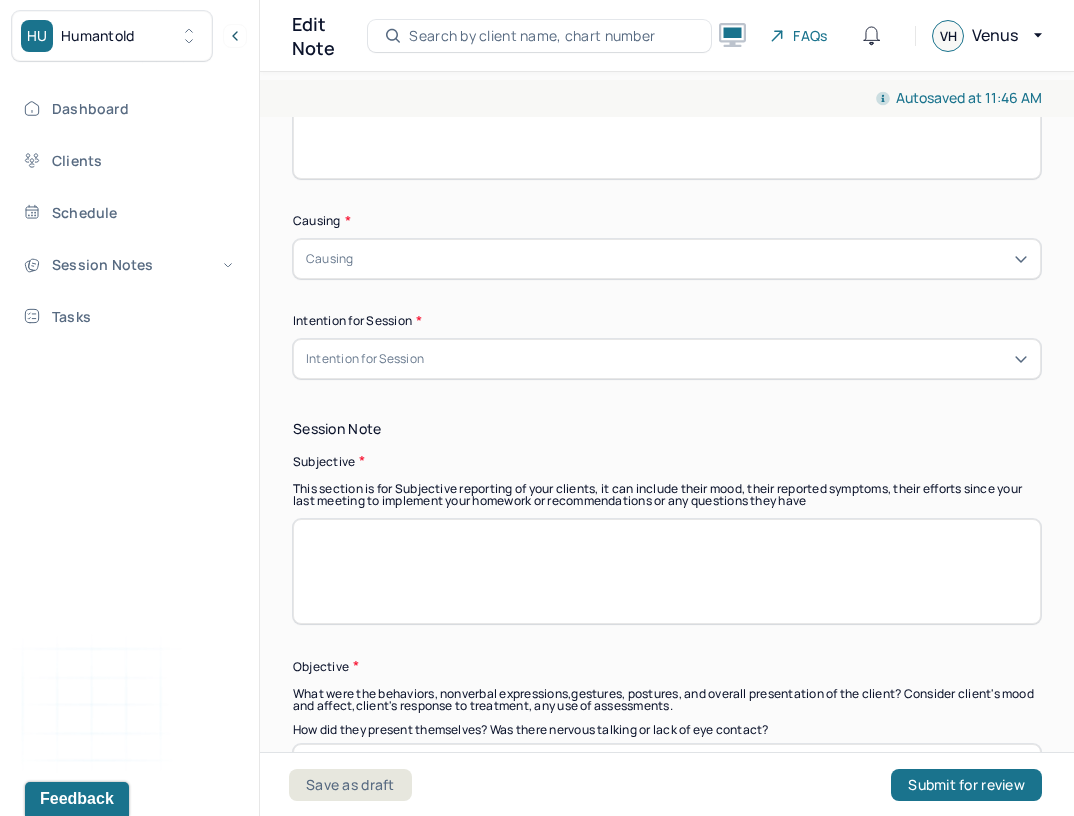 type on "Client presented as reflective, self-aware, and emotionally open." 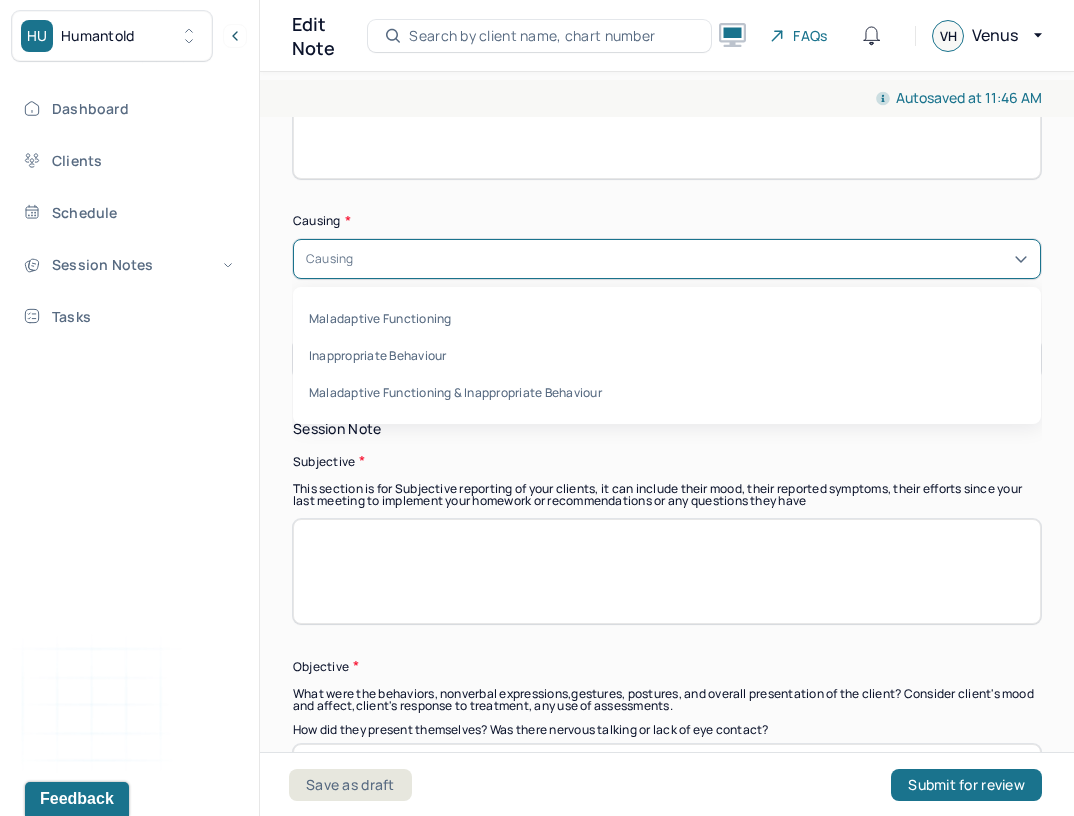 click on "Causing" at bounding box center [667, 259] 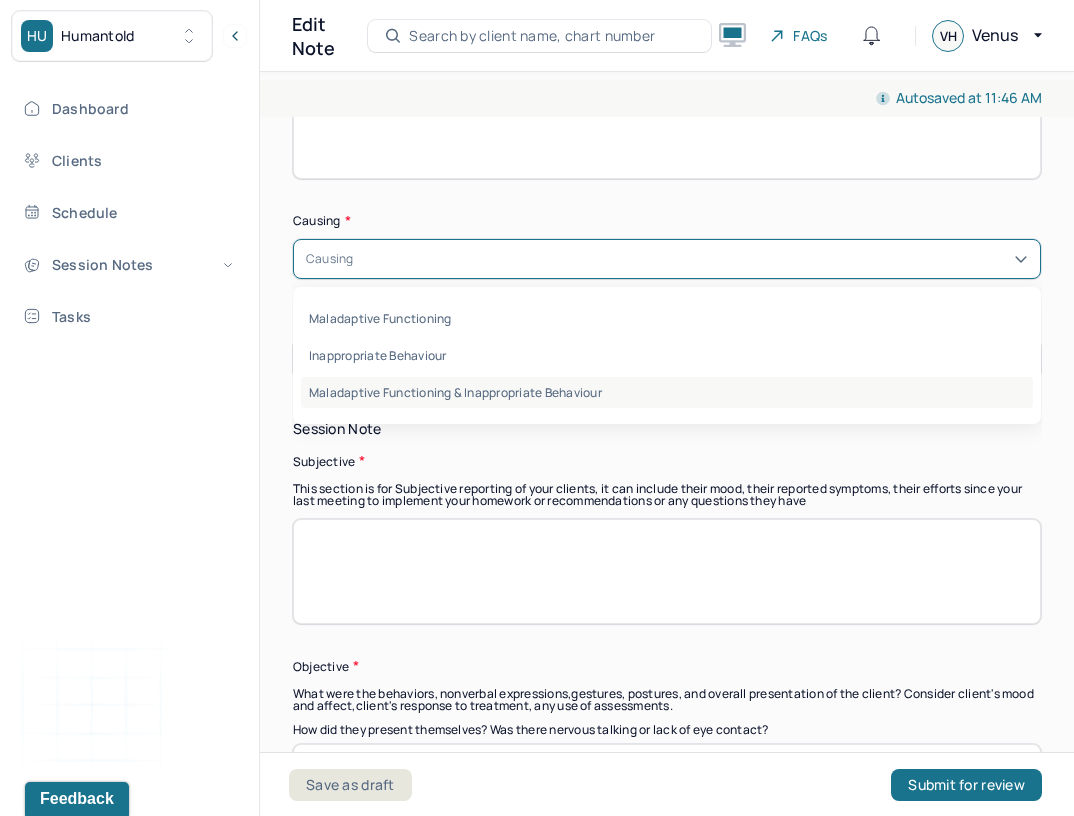 click on "Maladaptive Functioning & Inappropriate Behaviour" at bounding box center (667, 392) 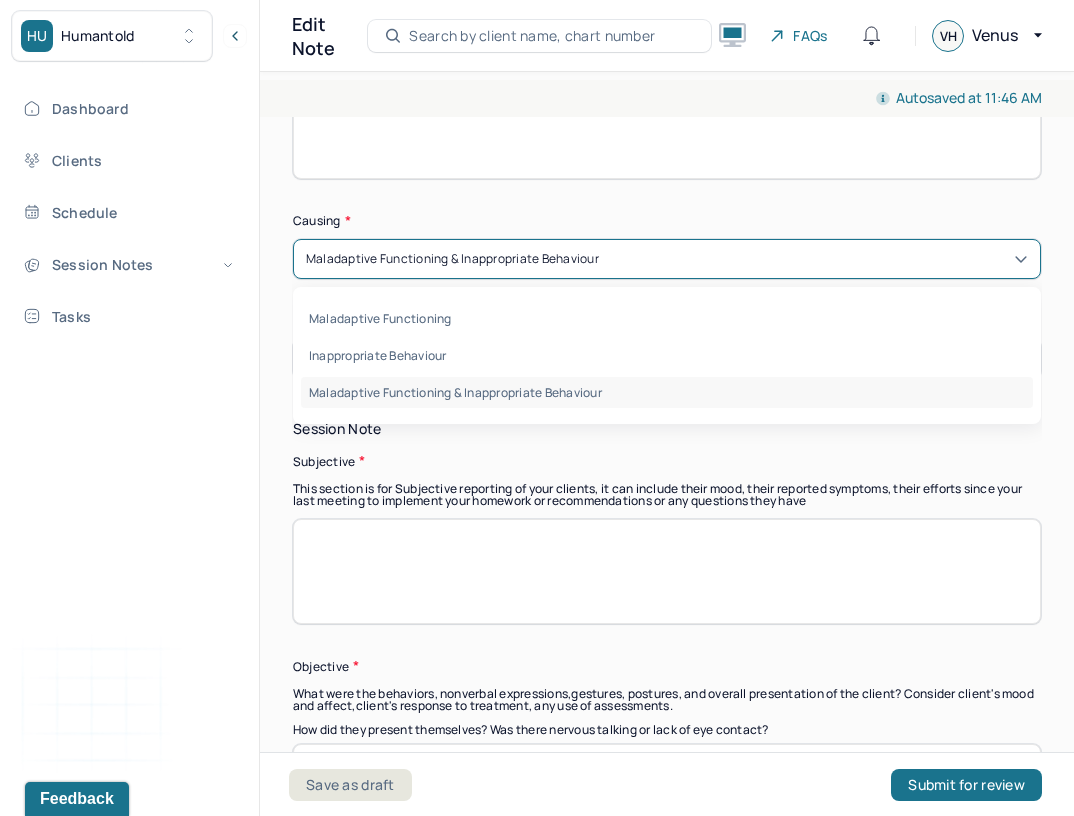 click on "Maladaptive Functioning & Inappropriate Behaviour" at bounding box center (452, 259) 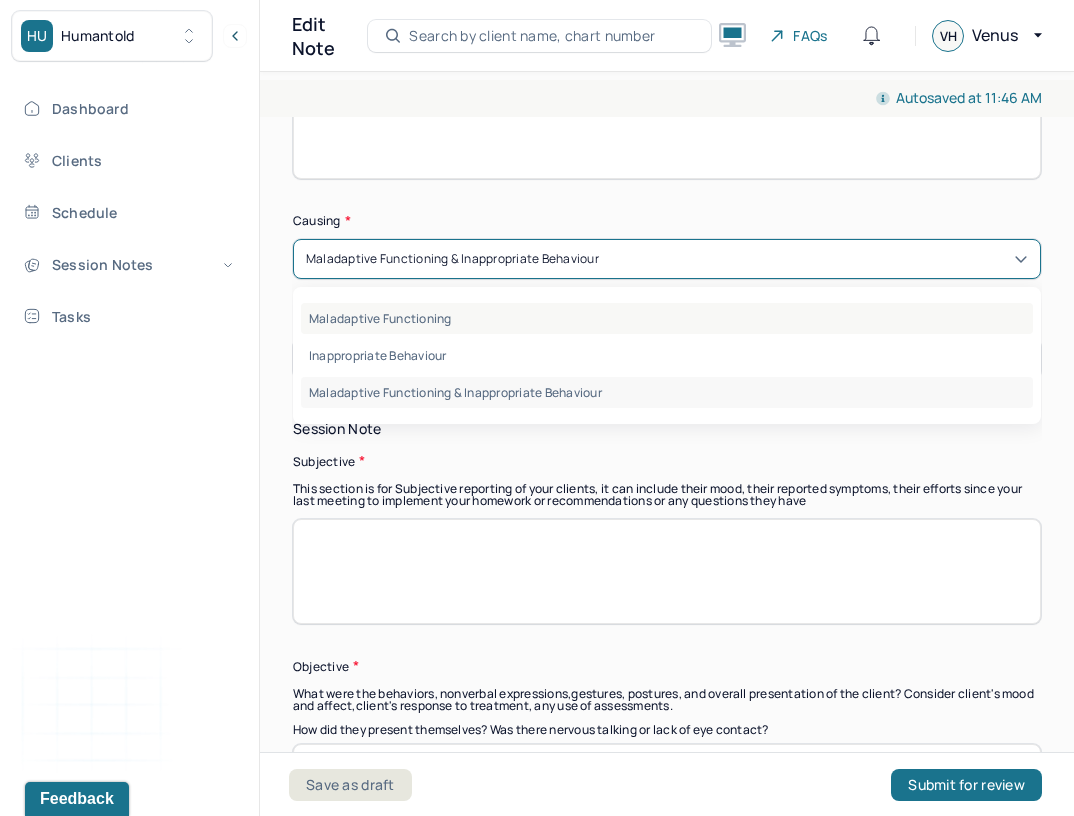 click on "Maladaptive Functioning" at bounding box center [667, 318] 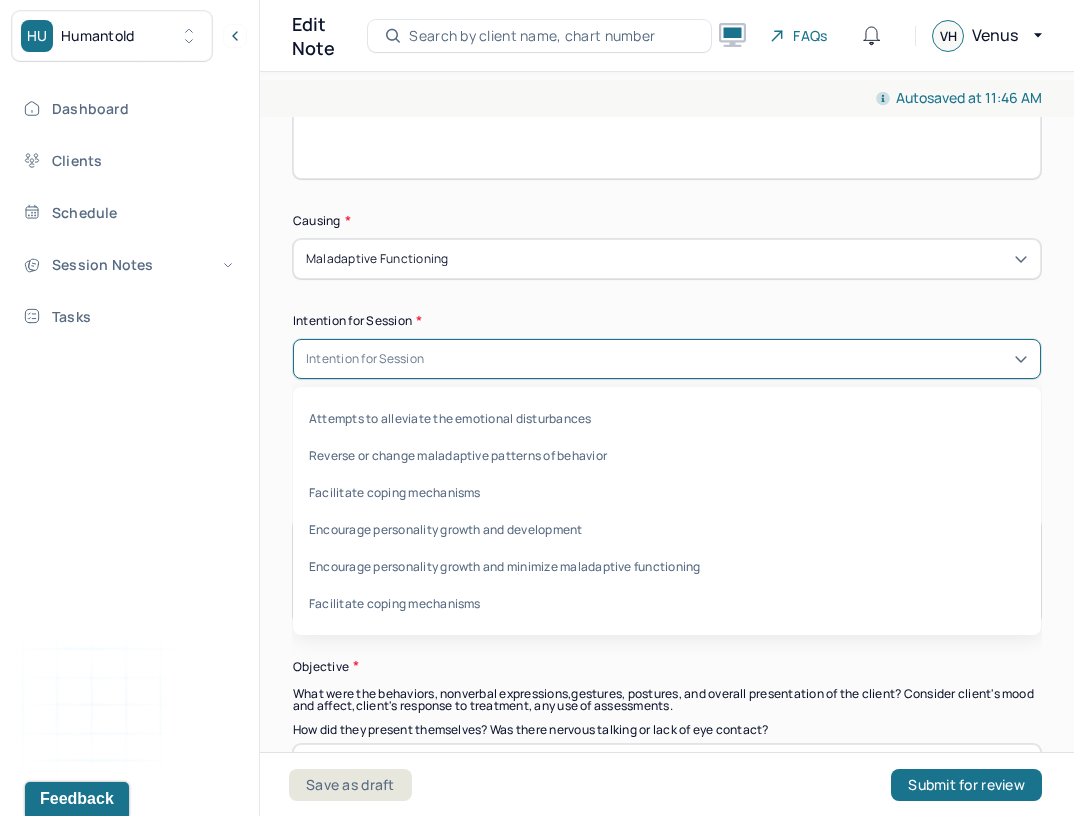 click on "Intention for Session" at bounding box center (365, 359) 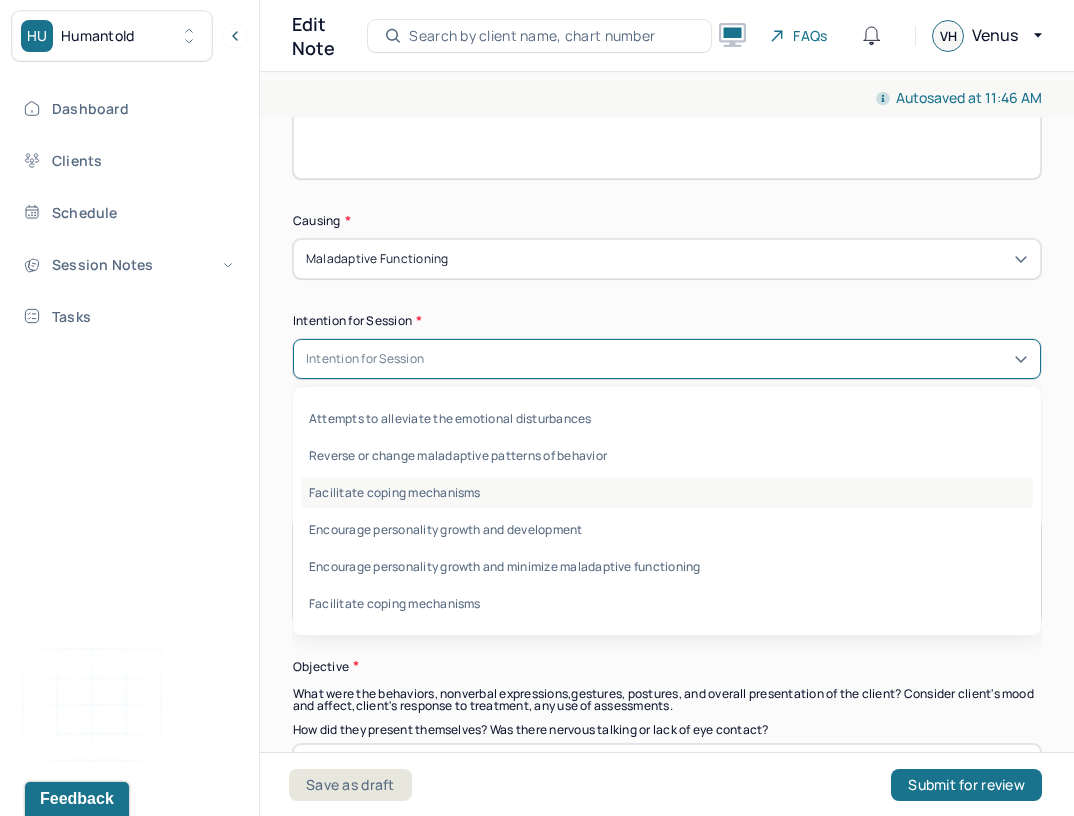 click on "Facilitate coping mechanisms" at bounding box center (667, 492) 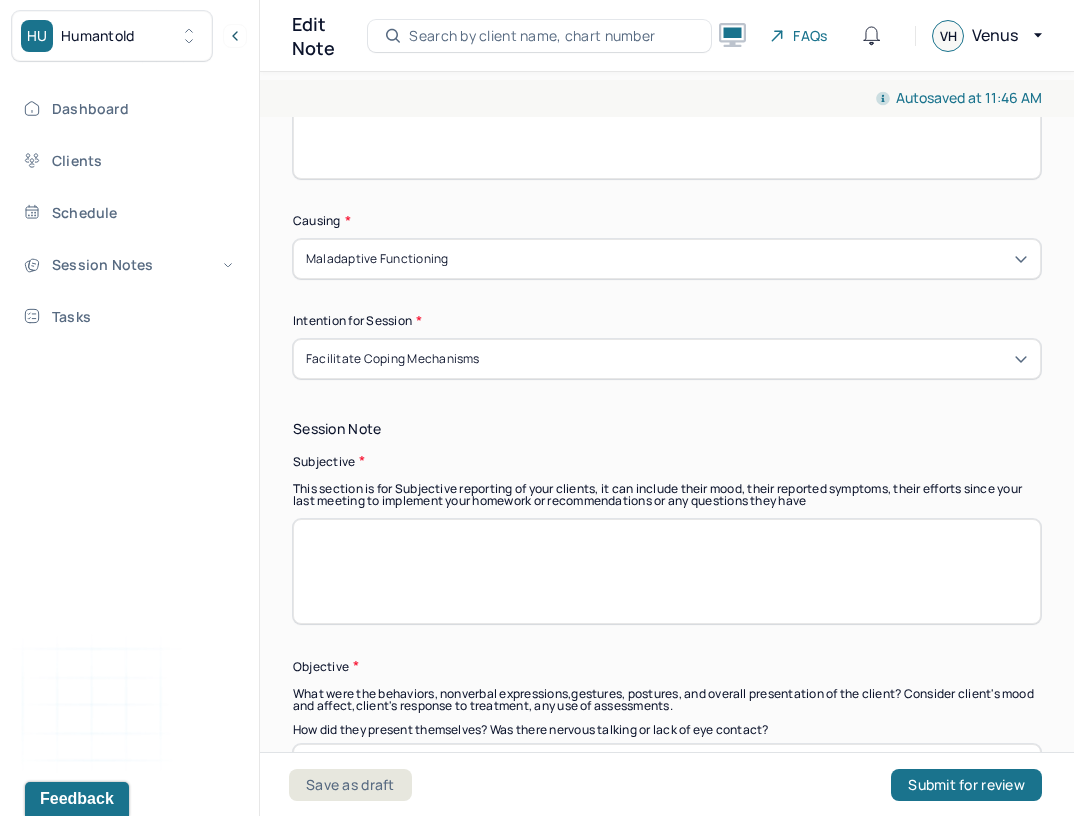 click at bounding box center [667, 571] 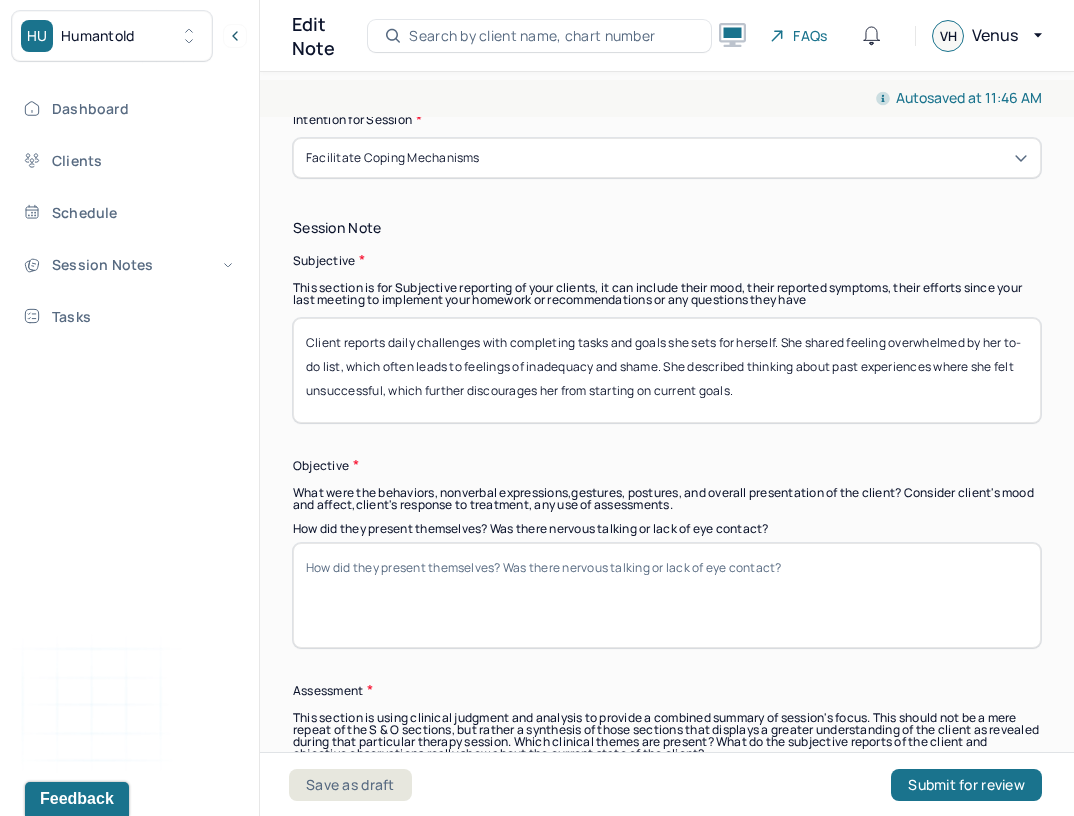 scroll, scrollTop: 1020, scrollLeft: 0, axis: vertical 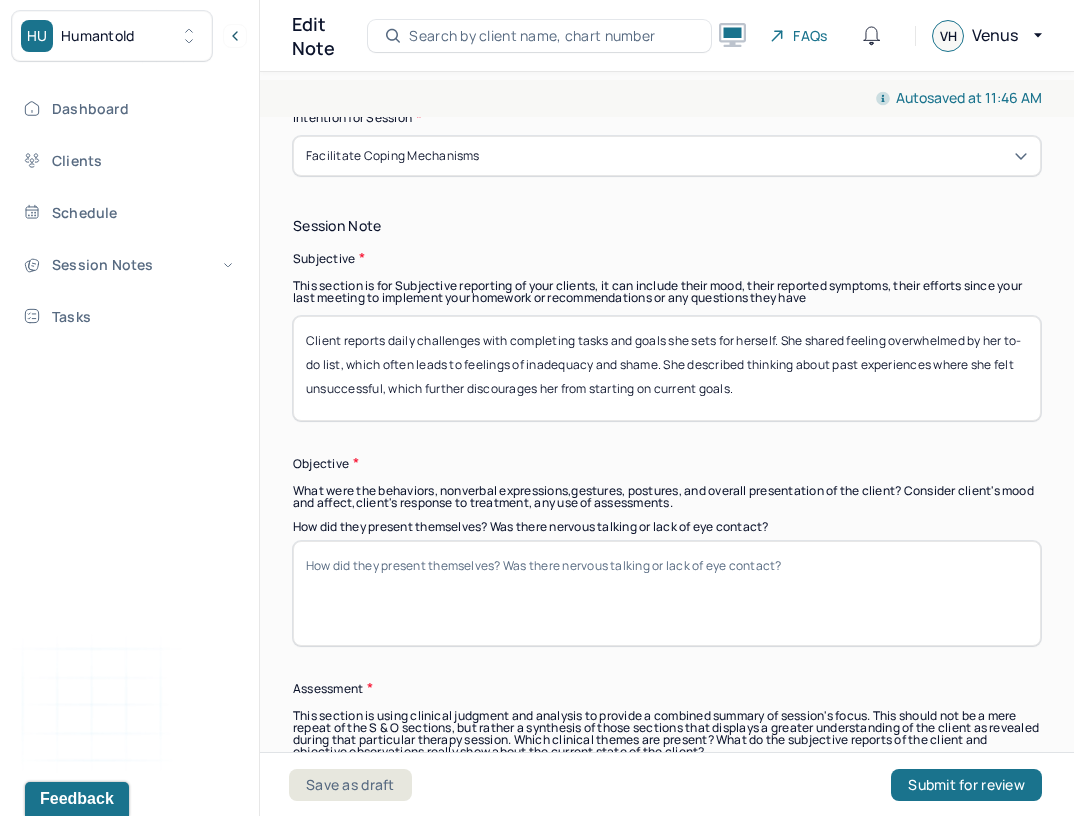 type on "Client reports daily challenges with completing tasks and goals she sets for herself. She shared feeling overwhelmed by her to-do list, which often leads to feelings of inadequacy and shame. She described thinking about past experiences where she felt unsuccessful, which further discourages her from starting on current goals." 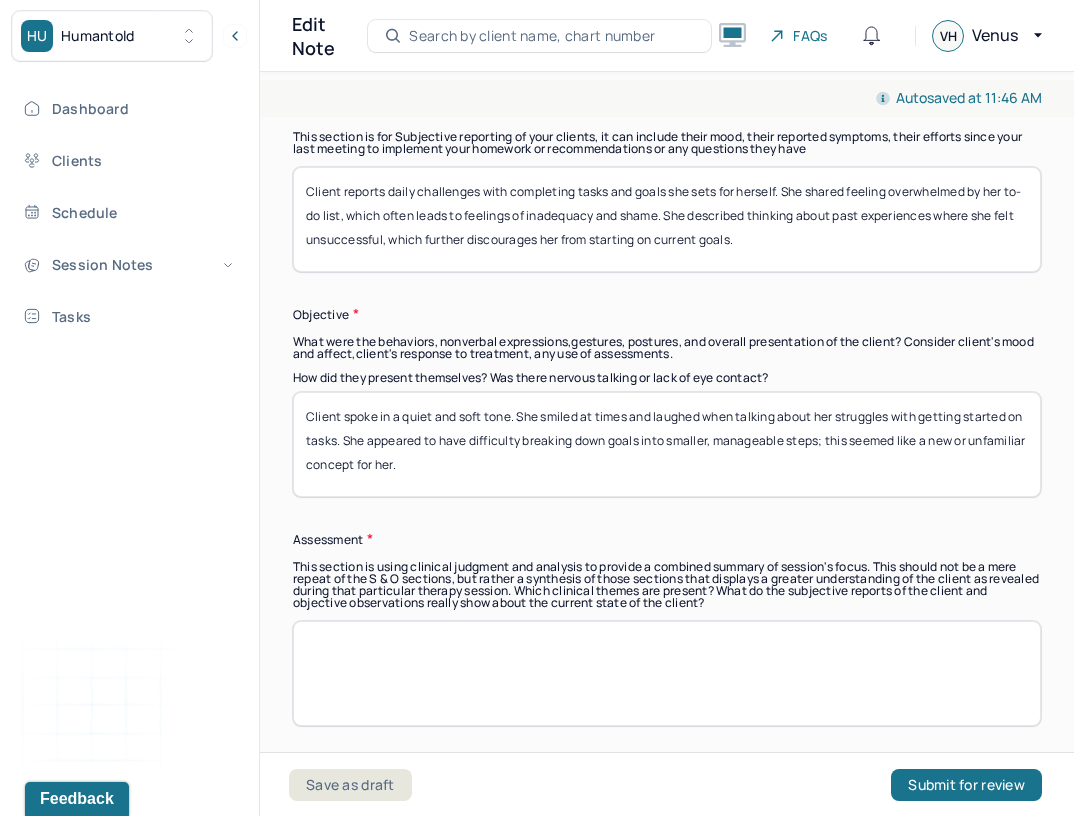 scroll, scrollTop: 1170, scrollLeft: 0, axis: vertical 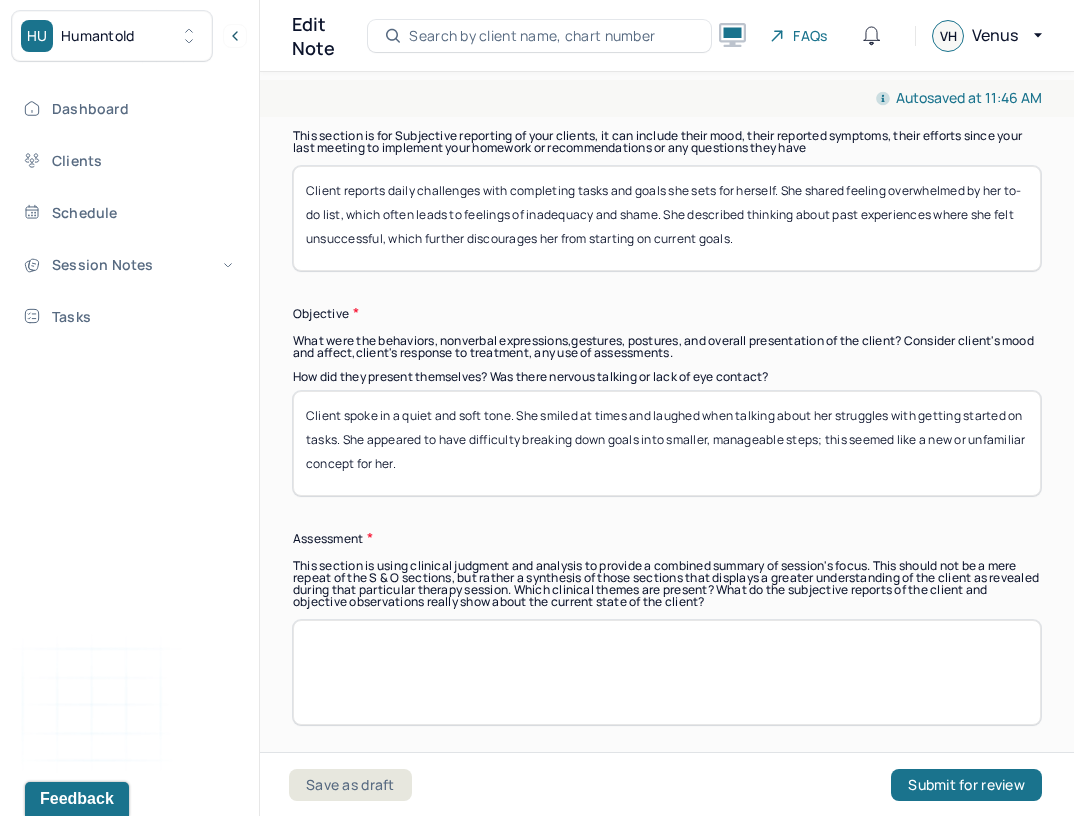 type on "Client spoke in a quiet and soft tone. She smiled at times and laughed when talking about her struggles with getting started on tasks. She appeared to have difficulty breaking down goals into smaller, manageable steps; this seemed like a new or unfamiliar concept for her." 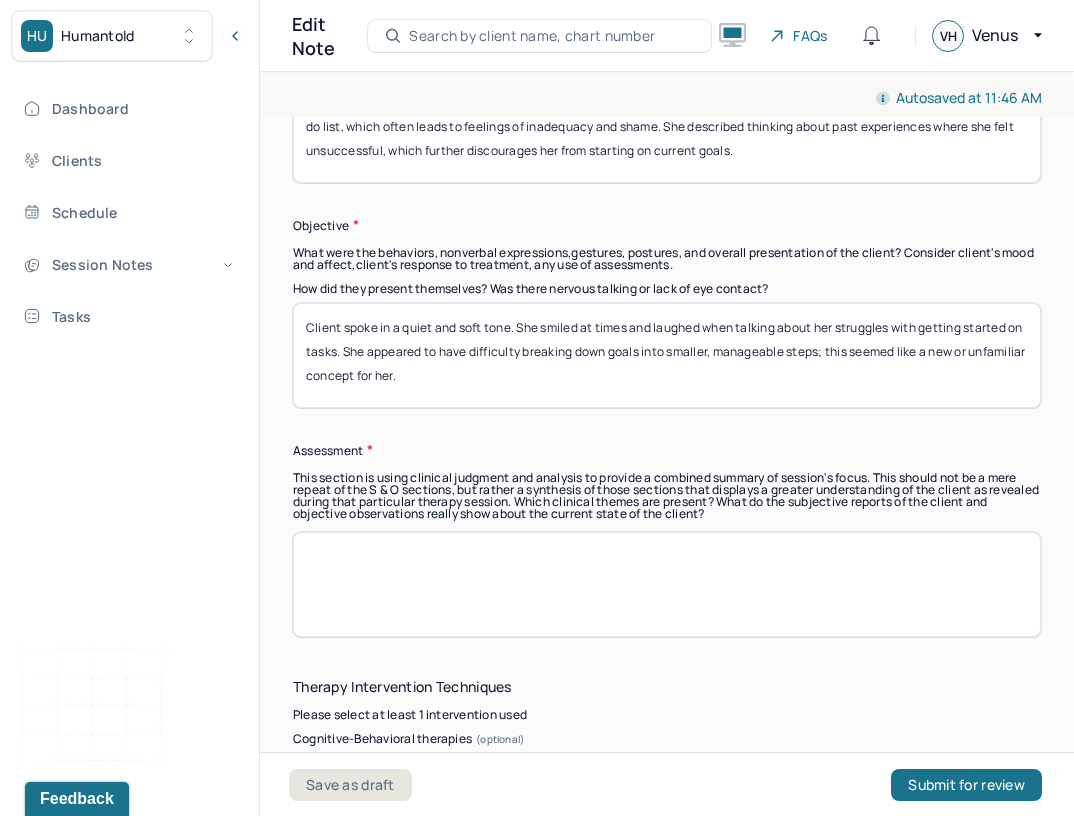 scroll, scrollTop: 1257, scrollLeft: 0, axis: vertical 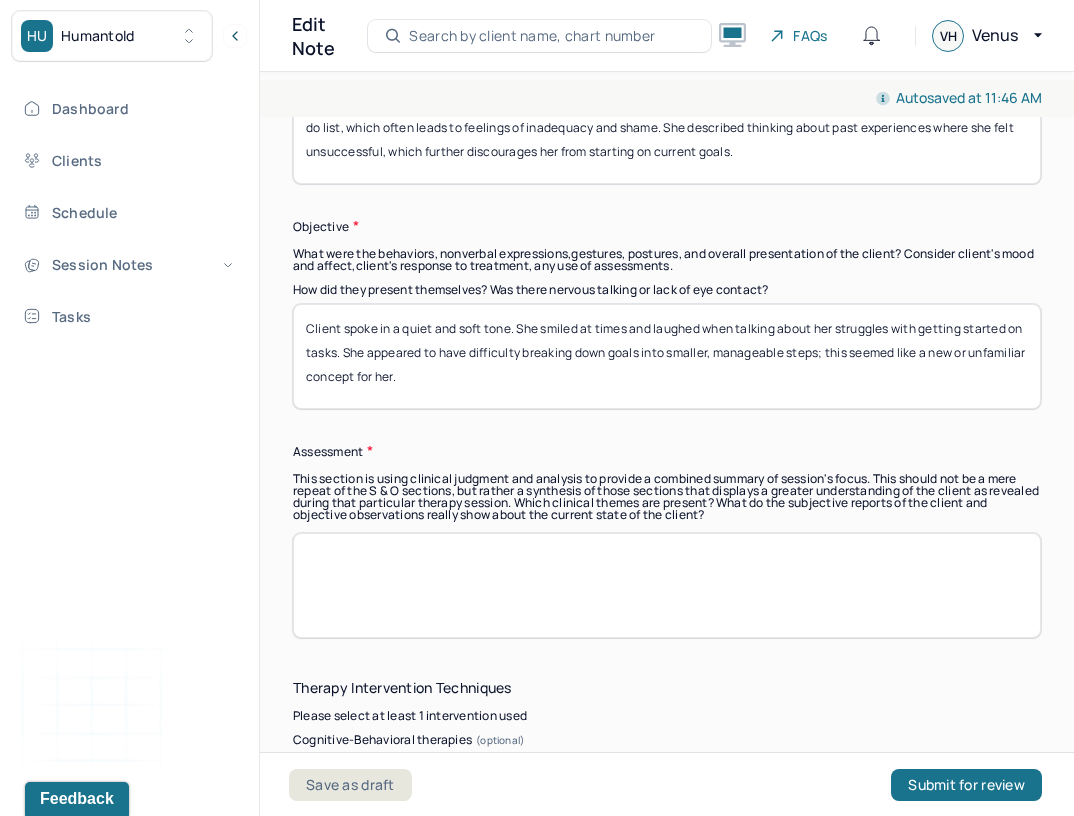 click at bounding box center [667, 585] 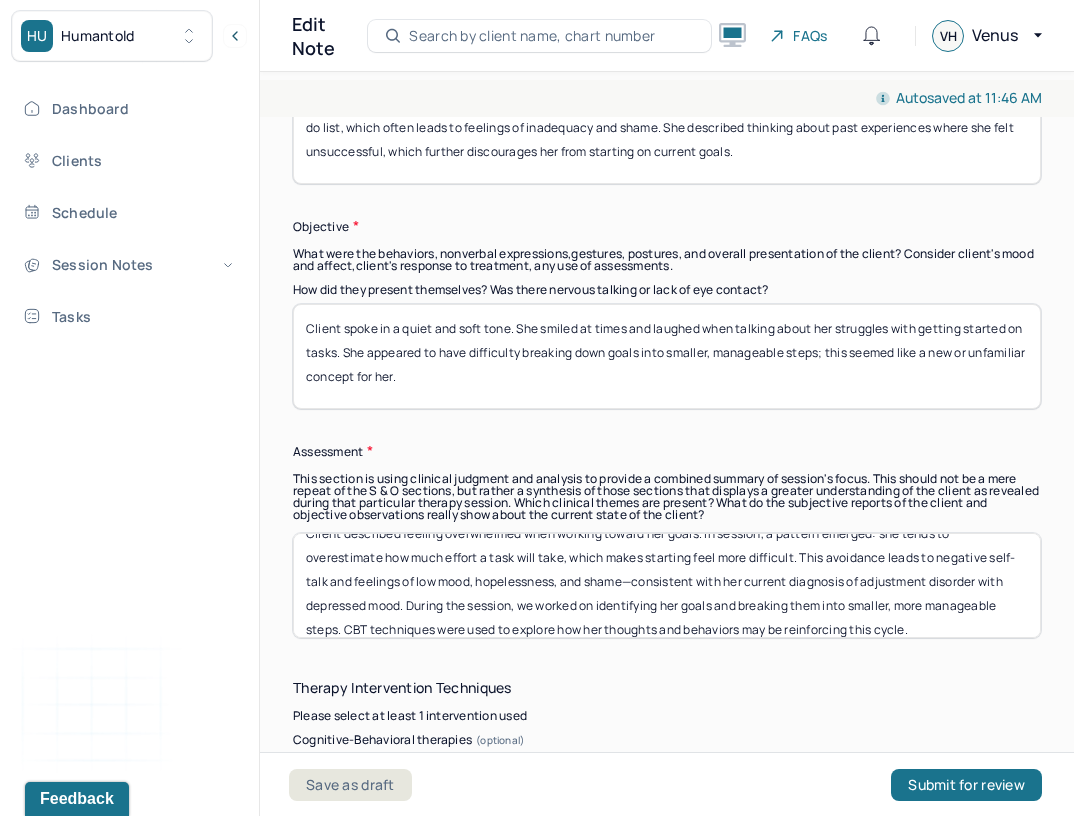 scroll, scrollTop: 0, scrollLeft: 0, axis: both 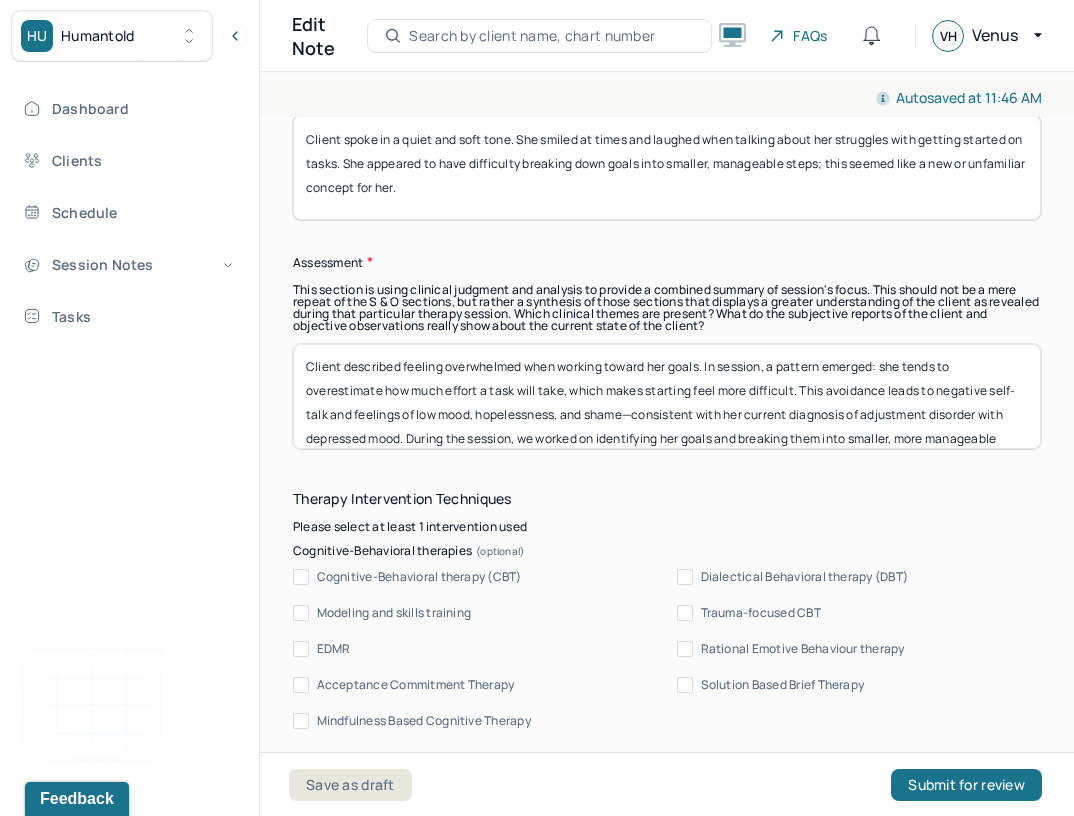drag, startPoint x: 885, startPoint y: 368, endPoint x: 714, endPoint y: 364, distance: 171.04678 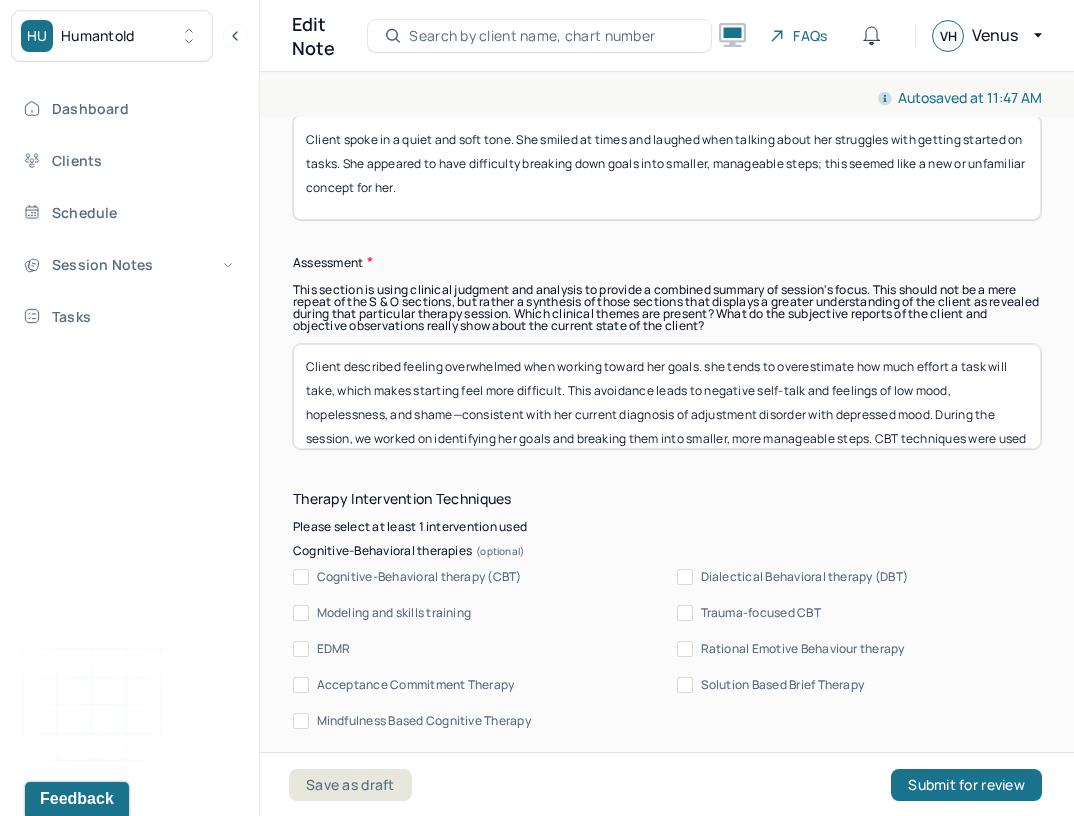 click on "Client described feeling overwhelmed when working toward her goals. she tends to overestimate how much effort a task will take, which makes starting feel more difficult. This avoidance leads to negative self-talk and feelings of low mood, hopelessness, and shame—consistent with her current diagnosis of adjustment disorder with depressed mood. During the session, we worked on identifying her goals and breaking them into smaller, more manageable steps. CBT techniques were used to explore how her thoughts and behaviors may be reinforcing this cycle." at bounding box center (667, 396) 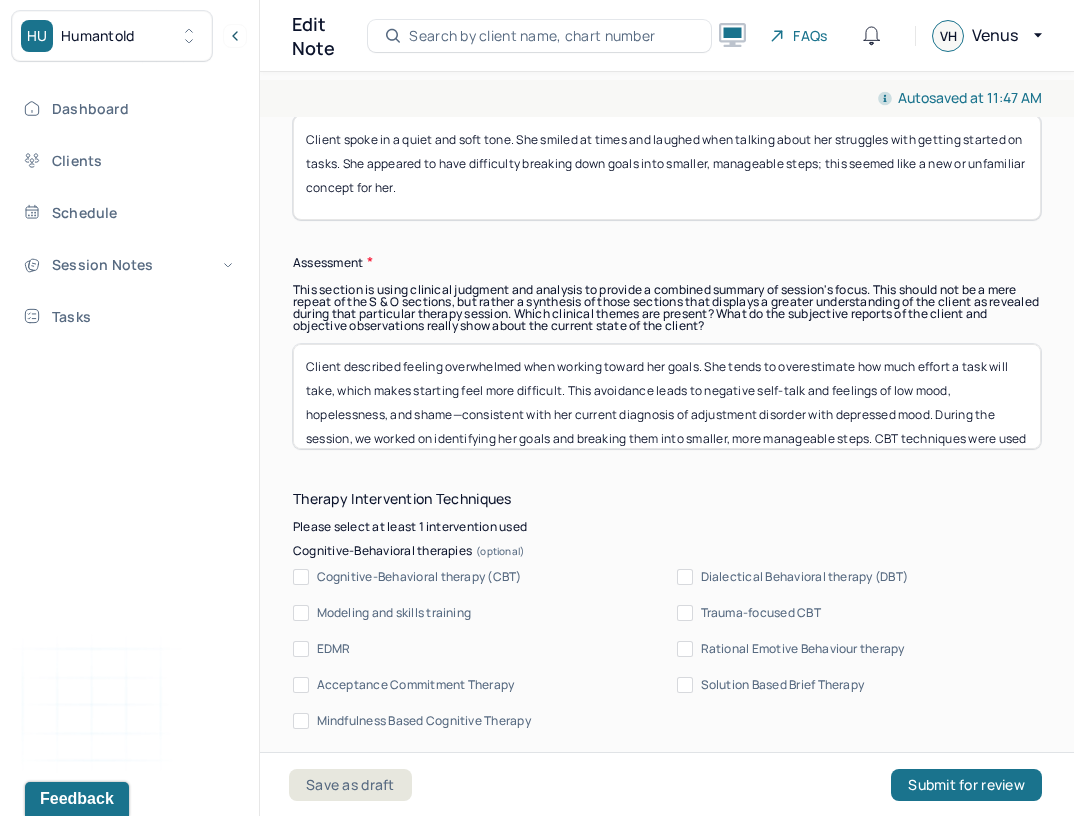 click on "Client described feeling overwhelmed when working toward her goals. she tends to overestimate how much effort a task will take, which makes starting feel more difficult. This avoidance leads to negative self-talk and feelings of low mood, hopelessness, and shame—consistent with her current diagnosis of adjustment disorder with depressed mood. During the session, we worked on identifying her goals and breaking them into smaller, more manageable steps. CBT techniques were used to explore how her thoughts and behaviors may be reinforcing this cycle." at bounding box center [667, 396] 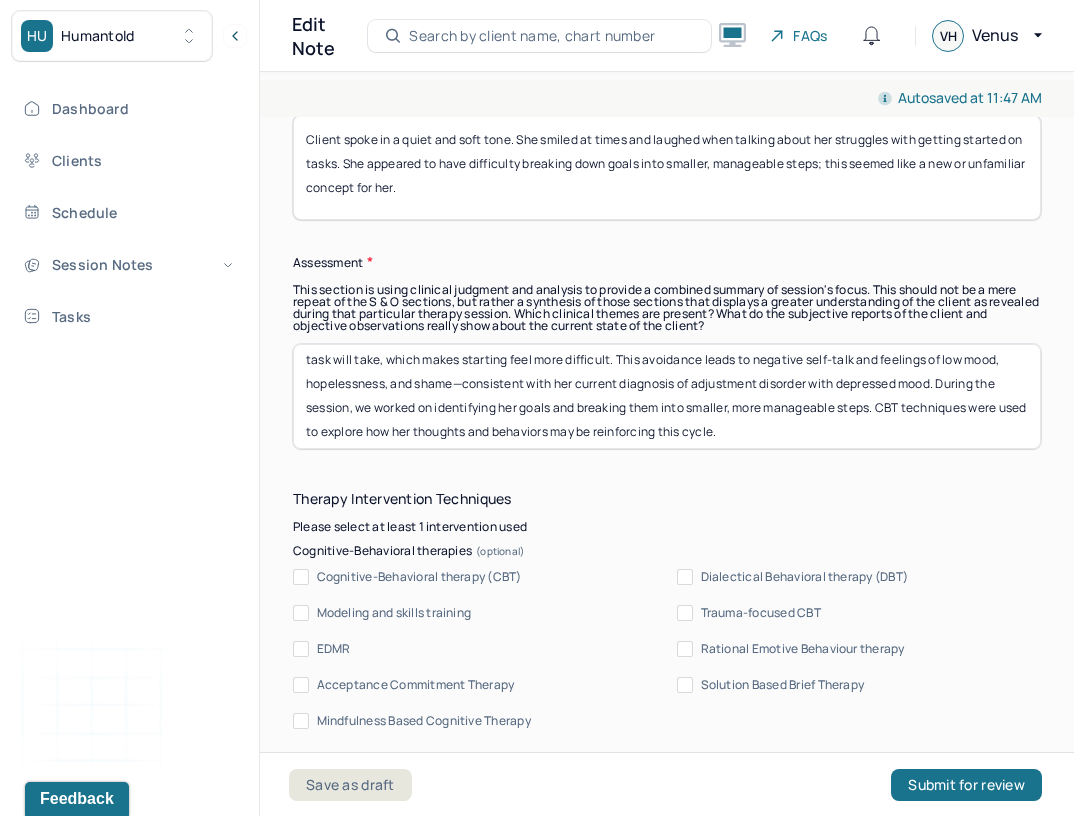 scroll, scrollTop: 40, scrollLeft: 0, axis: vertical 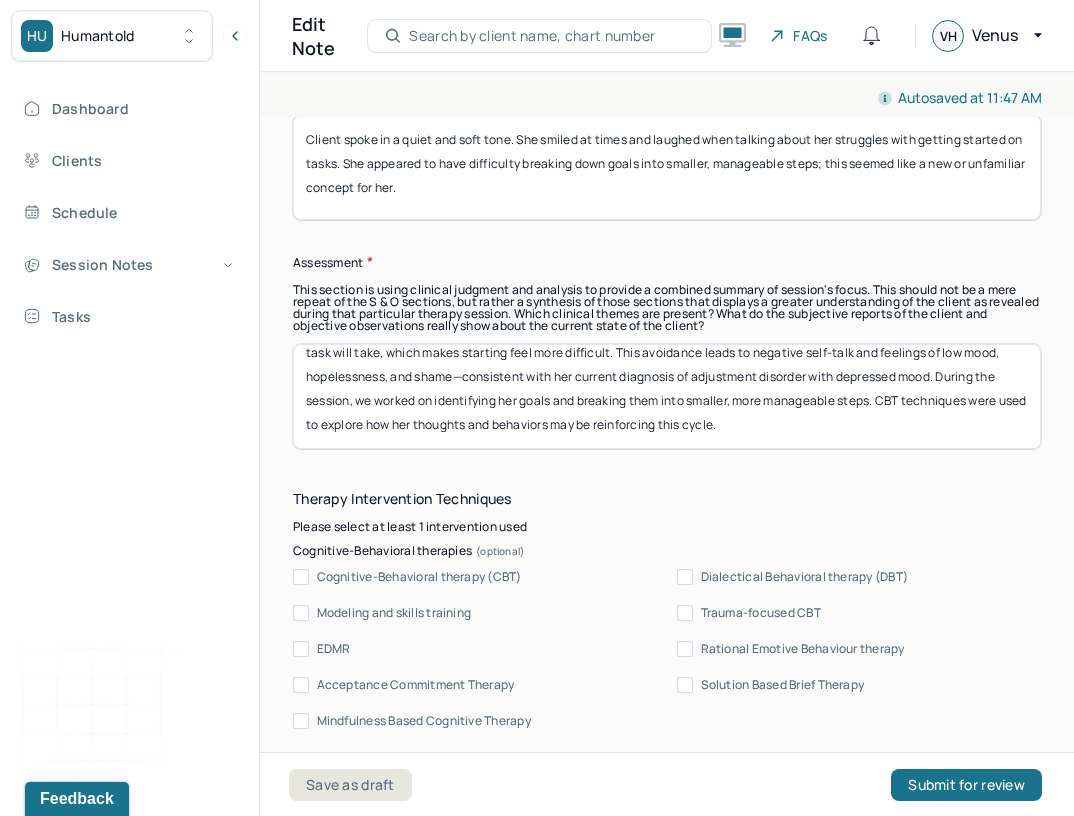 drag, startPoint x: 936, startPoint y: 373, endPoint x: 690, endPoint y: 385, distance: 246.29251 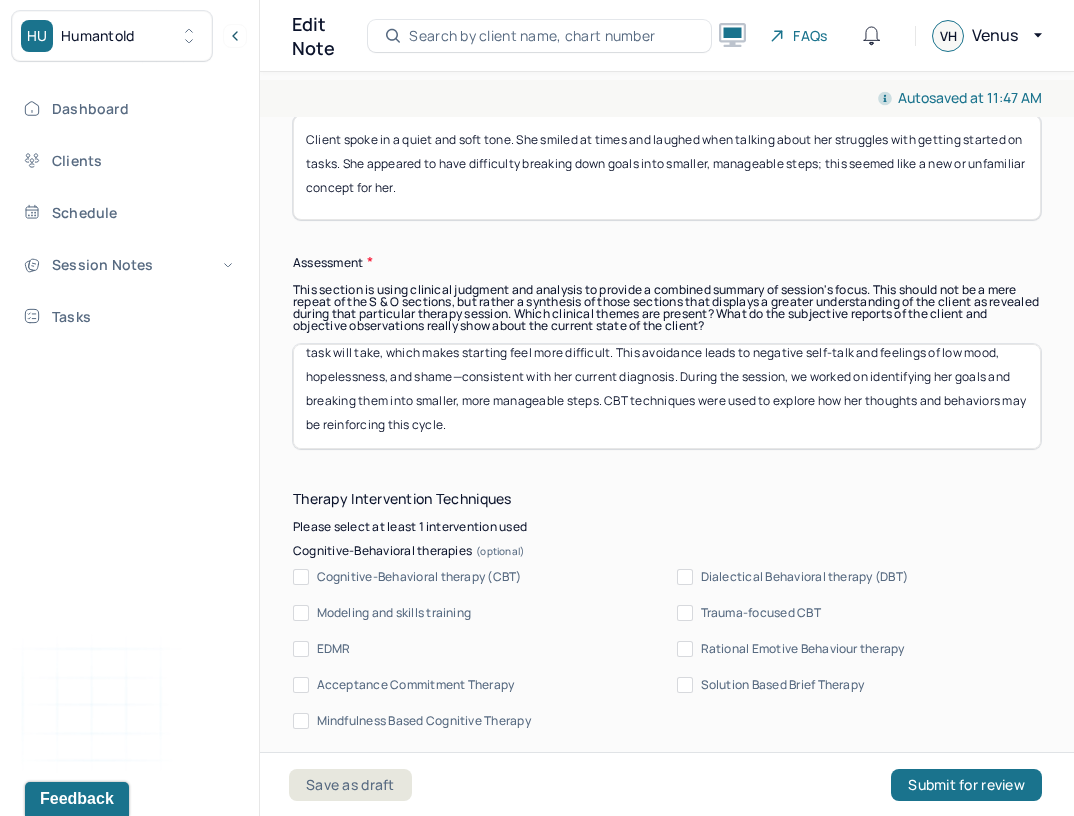 click on "Client described feeling overwhelmed when working toward her goals. She has a tendency to overestimate how much effort a task will take, which makes starting feel more difficult. This avoidance leads to negative self-talk and feelings of low mood, hopelessness, and shame—consistent with her current diagnosis of adjustment disorder with depressed mood. During the session, we worked on identifying her goals and breaking them into smaller, more manageable steps. CBT techniques were used to explore how her thoughts and behaviors may be reinforcing this cycle." at bounding box center (667, 396) 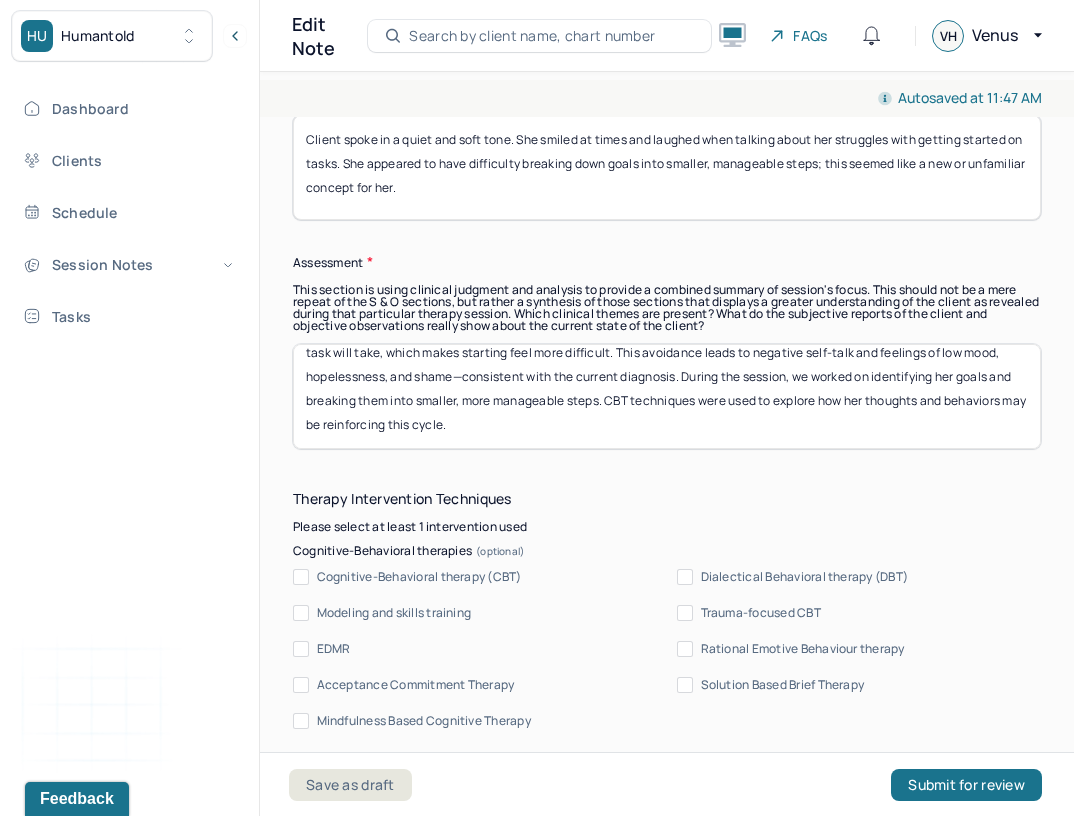 click on "Client described feeling overwhelmed when working toward her goals. She has a tendency to overestimate how much effort a task will take, which makes starting feel more difficult. This avoidance leads to negative self-talk and feelings of low mood, hopelessness, and shame—consistent with her current diagnosis. During the session, we worked on identifying her goals and breaking them into smaller, more manageable steps. CBT techniques were used to explore how her thoughts and behaviors may be reinforcing this cycle." at bounding box center (667, 396) 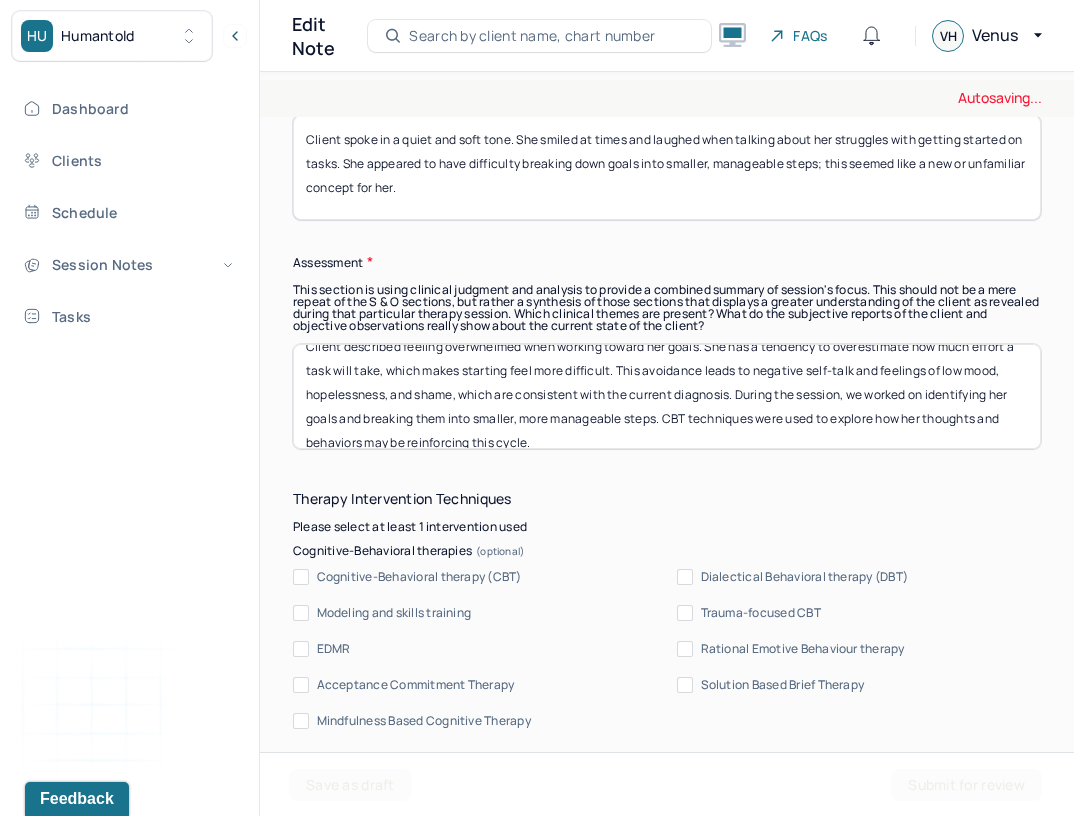 scroll, scrollTop: 19, scrollLeft: 0, axis: vertical 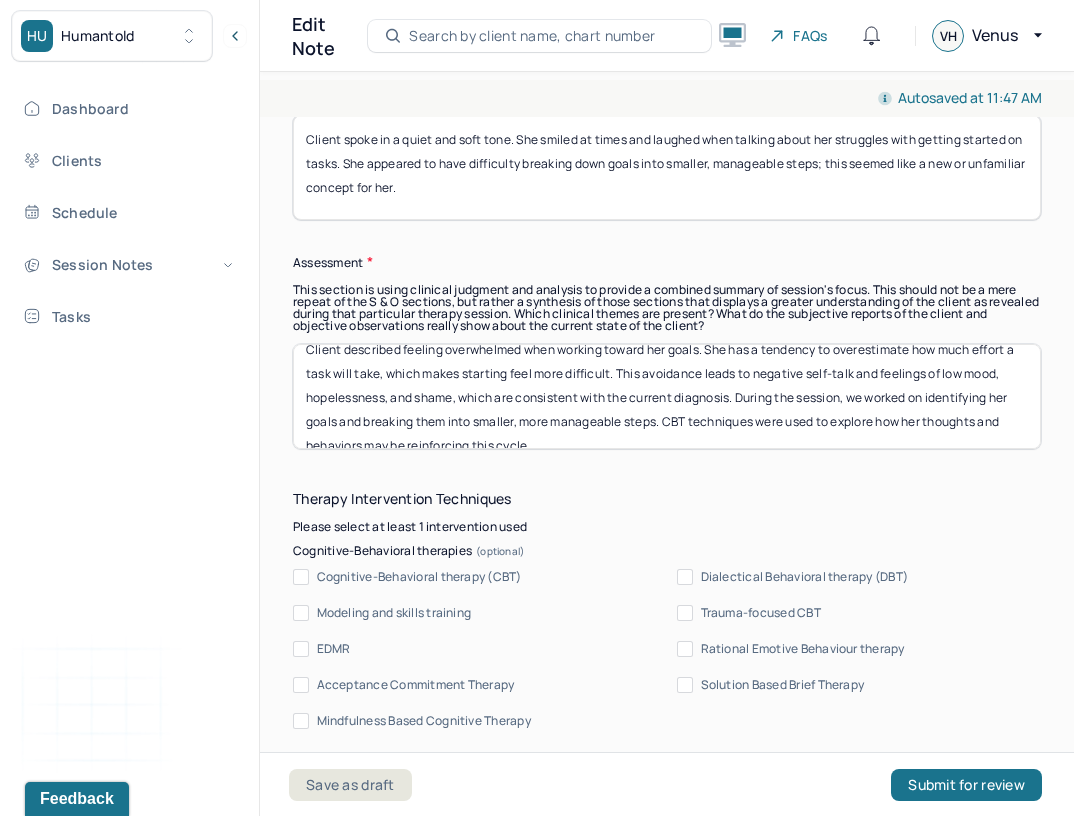 drag, startPoint x: 391, startPoint y: 398, endPoint x: 275, endPoint y: 398, distance: 116 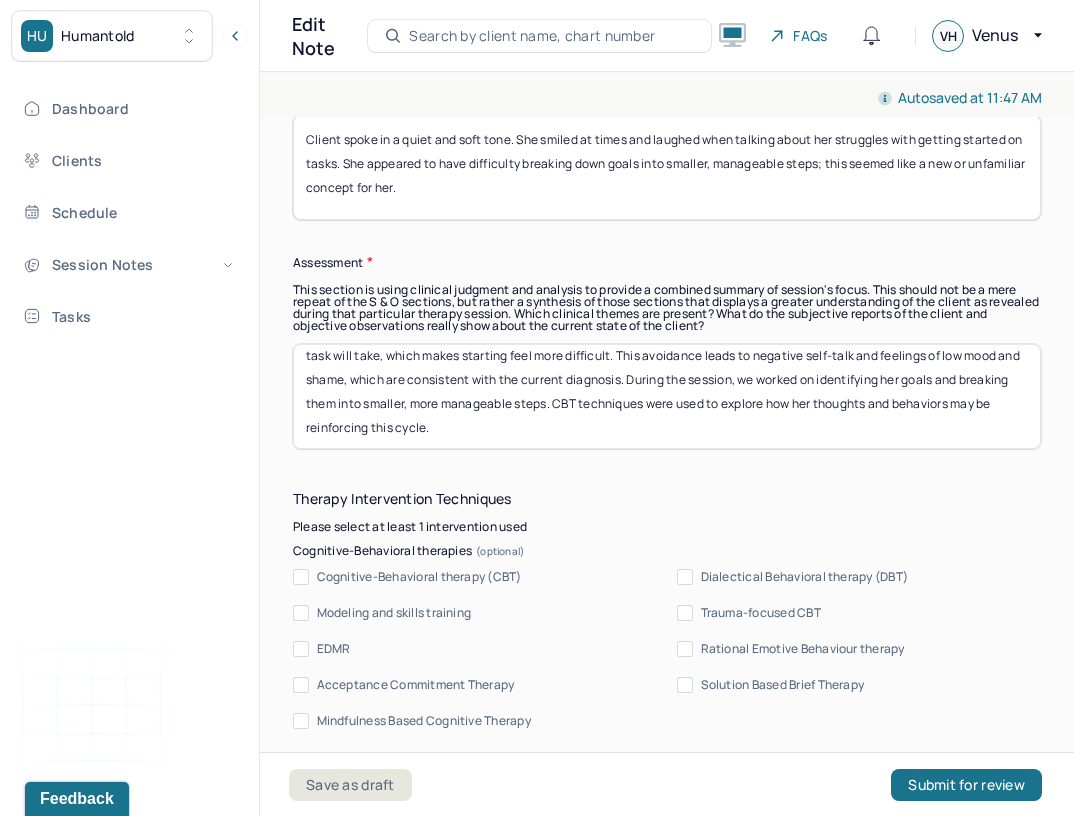 scroll, scrollTop: 40, scrollLeft: 0, axis: vertical 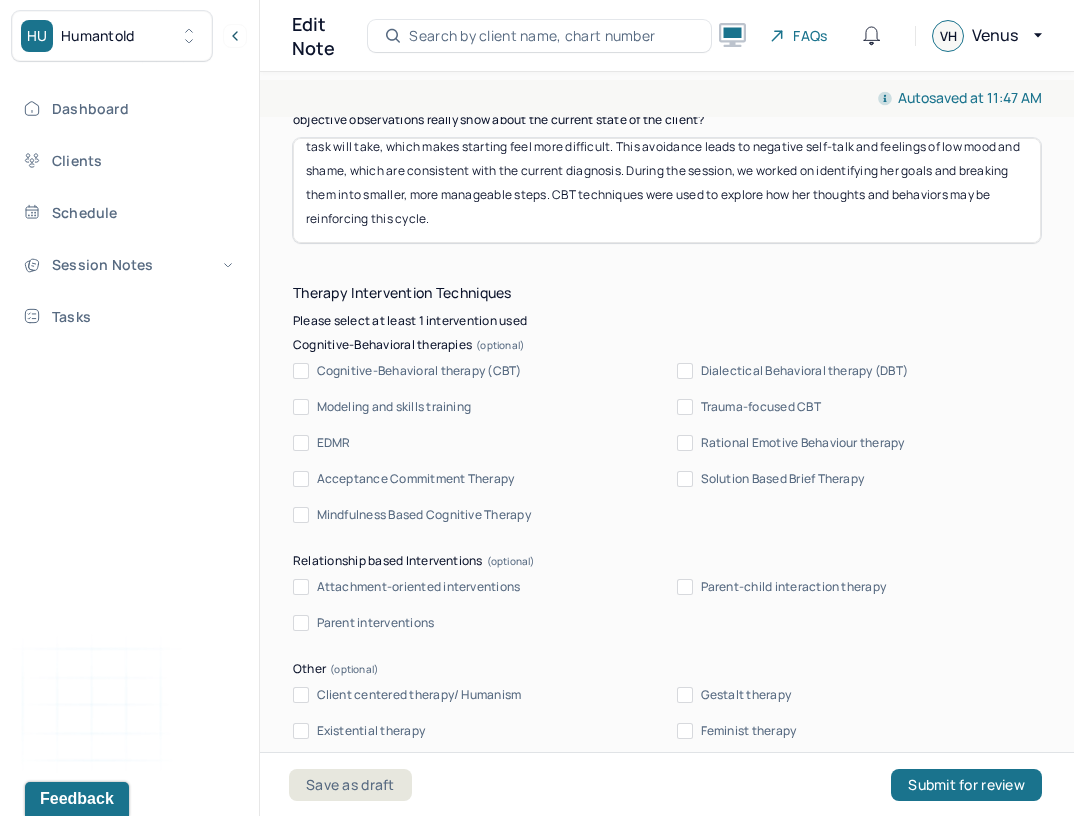 type on "Client described feeling overwhelmed when working toward her goals. She has a tendency to overestimate how much effort a task will take, which makes starting feel more difficult. This avoidance leads to negative self-talk and feelings of low mood and shame, which are consistent with the current diagnosis. During the session, we worked on identifying her goals and breaking them into smaller, more manageable steps. CBT techniques were used to explore how her thoughts and behaviors may be reinforcing this cycle." 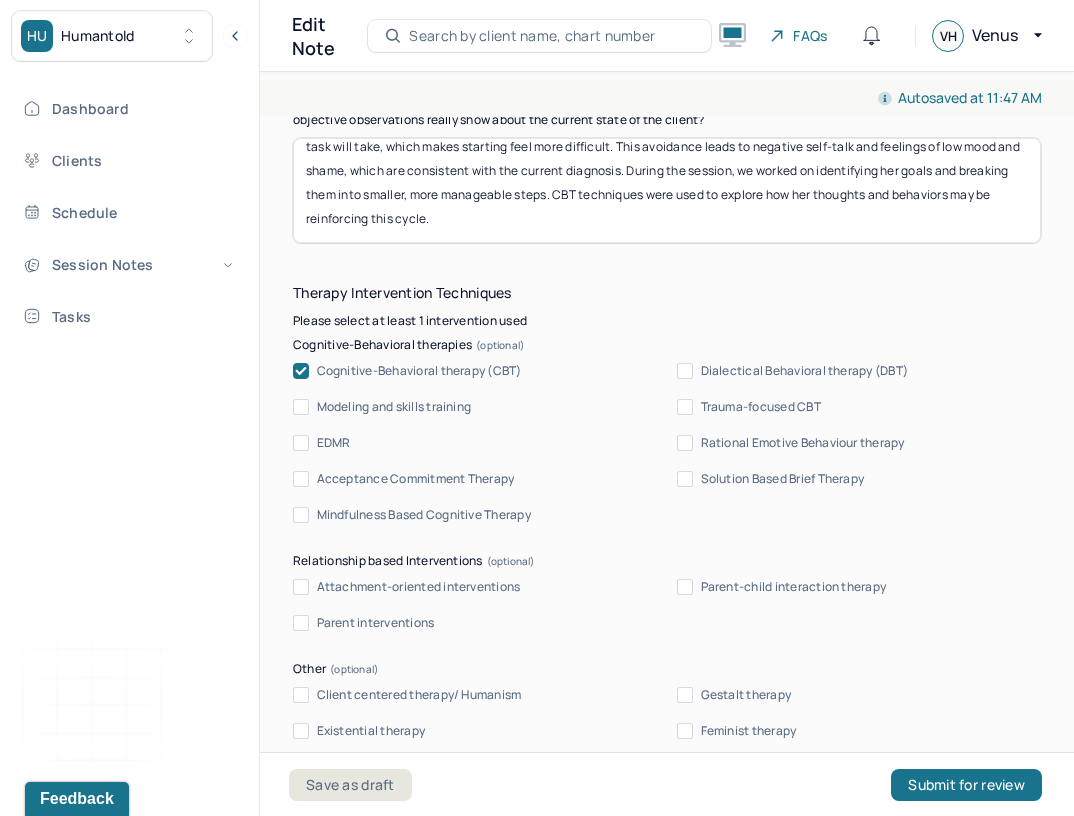 click on "Modeling and skills training" at bounding box center (394, 407) 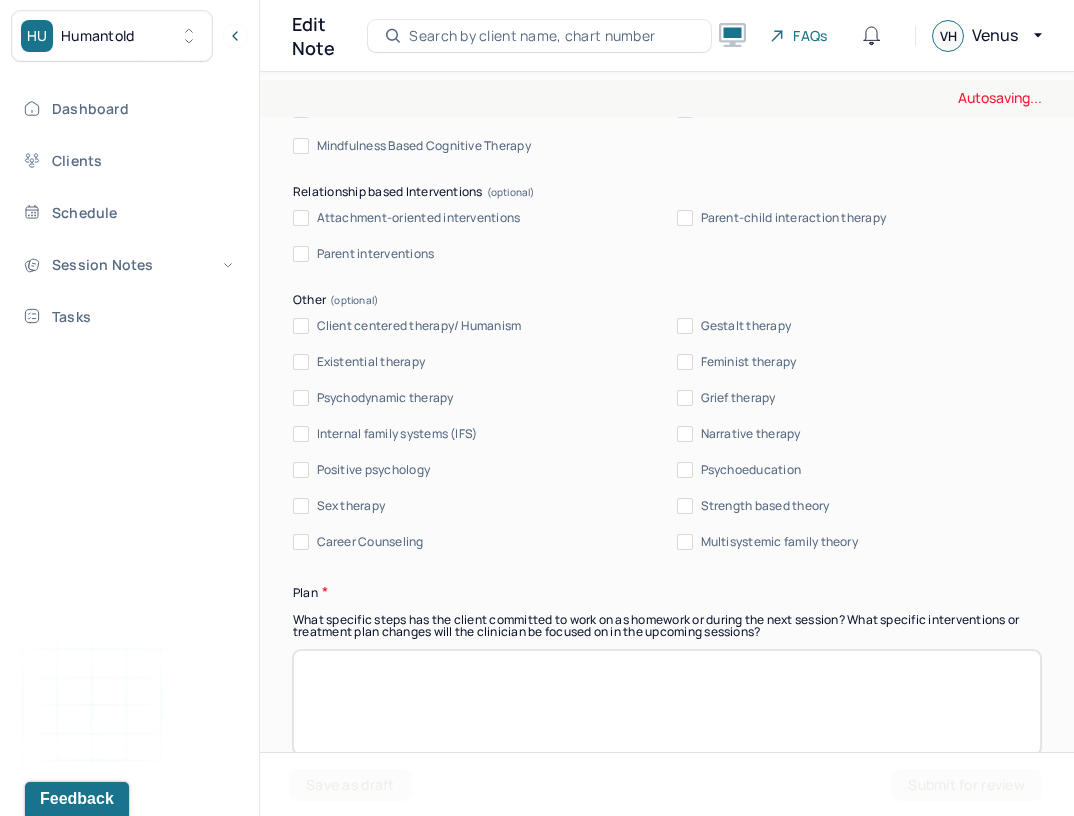 scroll, scrollTop: 2024, scrollLeft: 0, axis: vertical 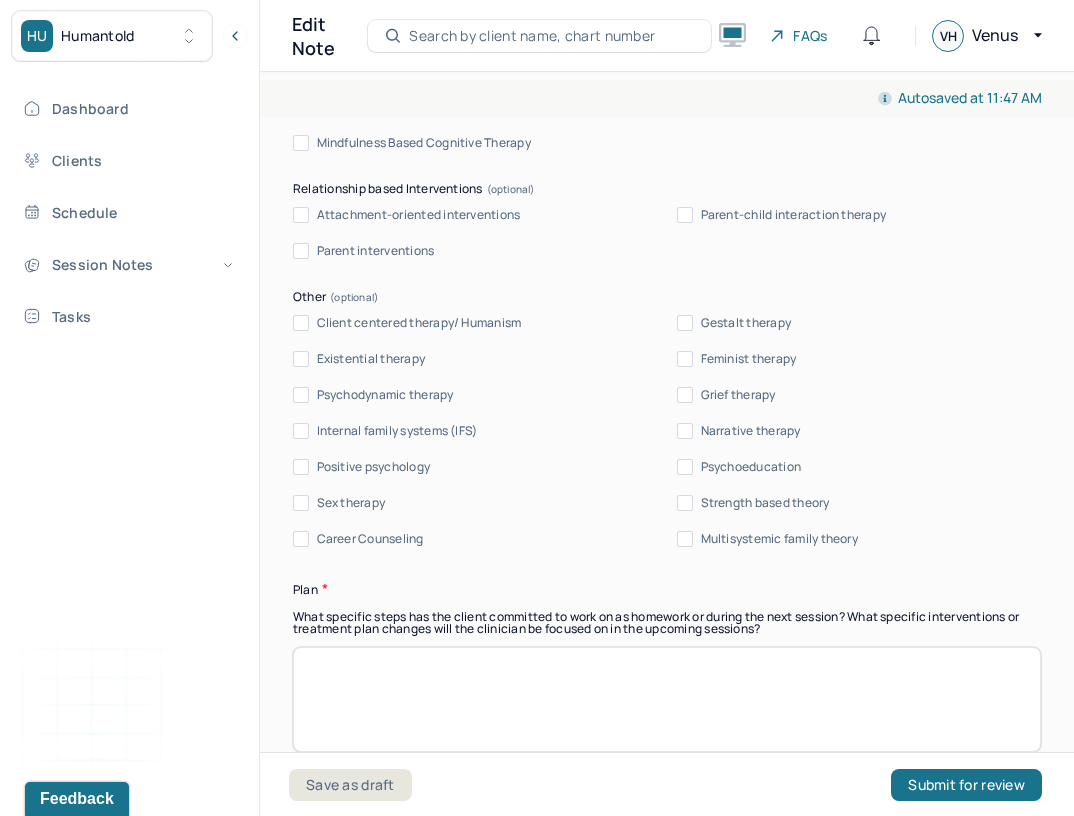 click on "Client centered therapy/ Humanism Gestalt therapy Existential therapy Feminist therapy Psychodynamic therapy Grief therapy Internal family systems (IFS) Narrative therapy Positive psychology Psychoeducation Sex therapy Strength based theory Career Counseling Multisystemic family theory" at bounding box center (667, 431) 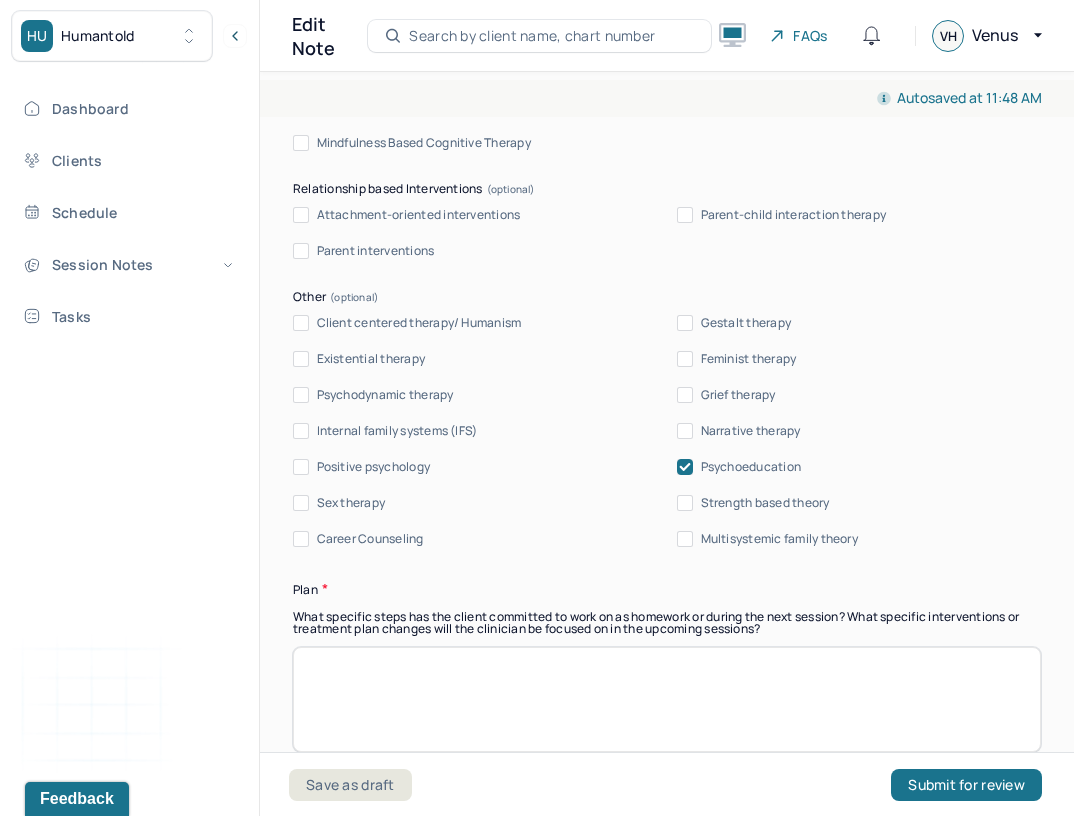 click at bounding box center (667, 699) 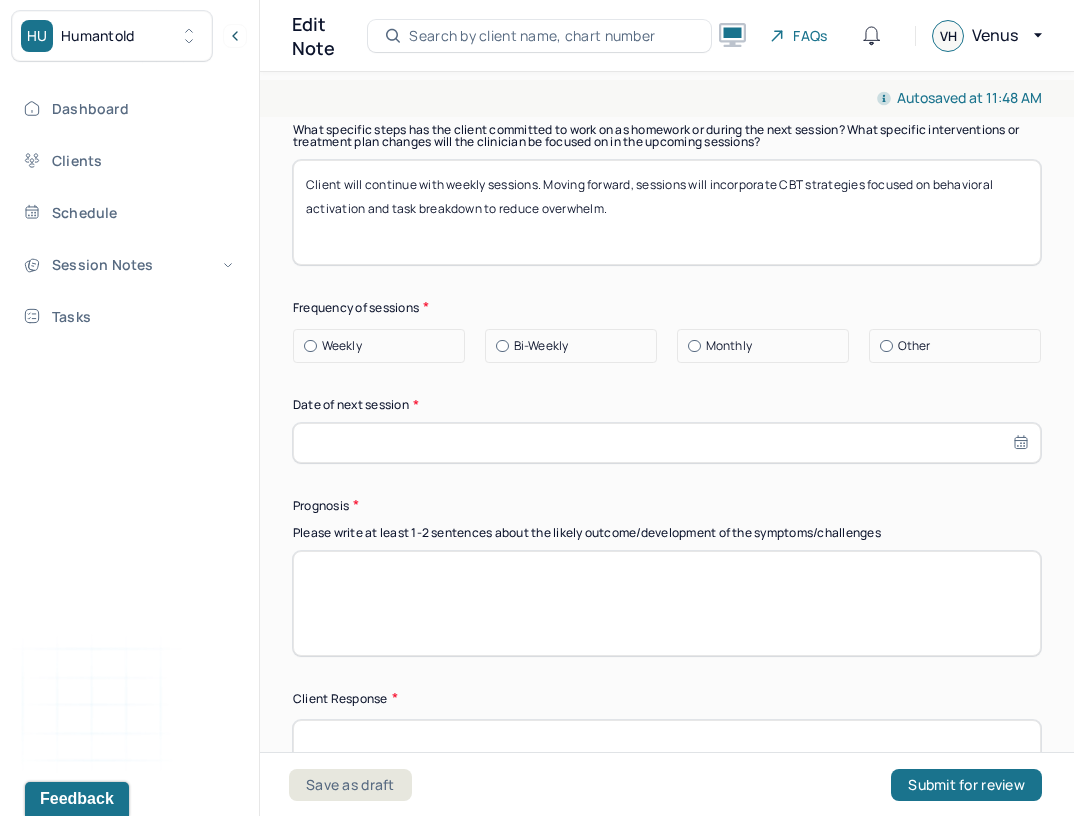 scroll, scrollTop: 2512, scrollLeft: 0, axis: vertical 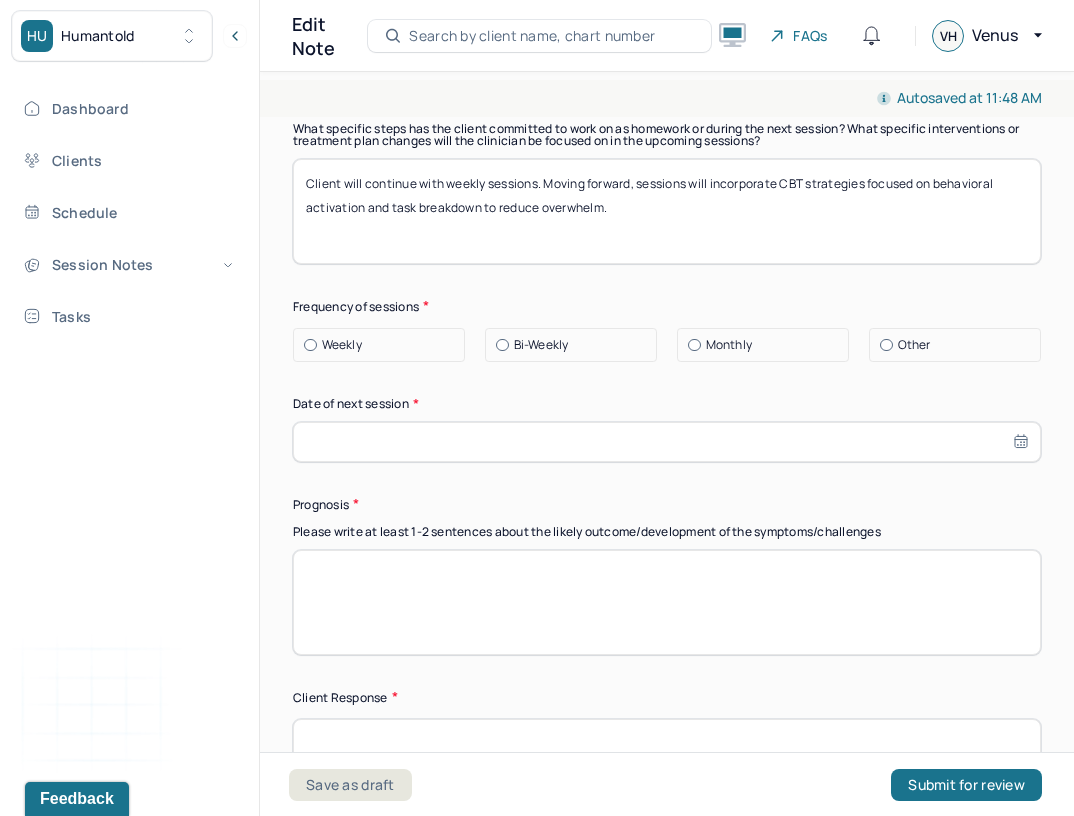 type on "Client will continue with weekly sessions. Moving forward, sessions will incorporate CBT strategies focused on behavioral activation and task breakdown to reduce overwhelm." 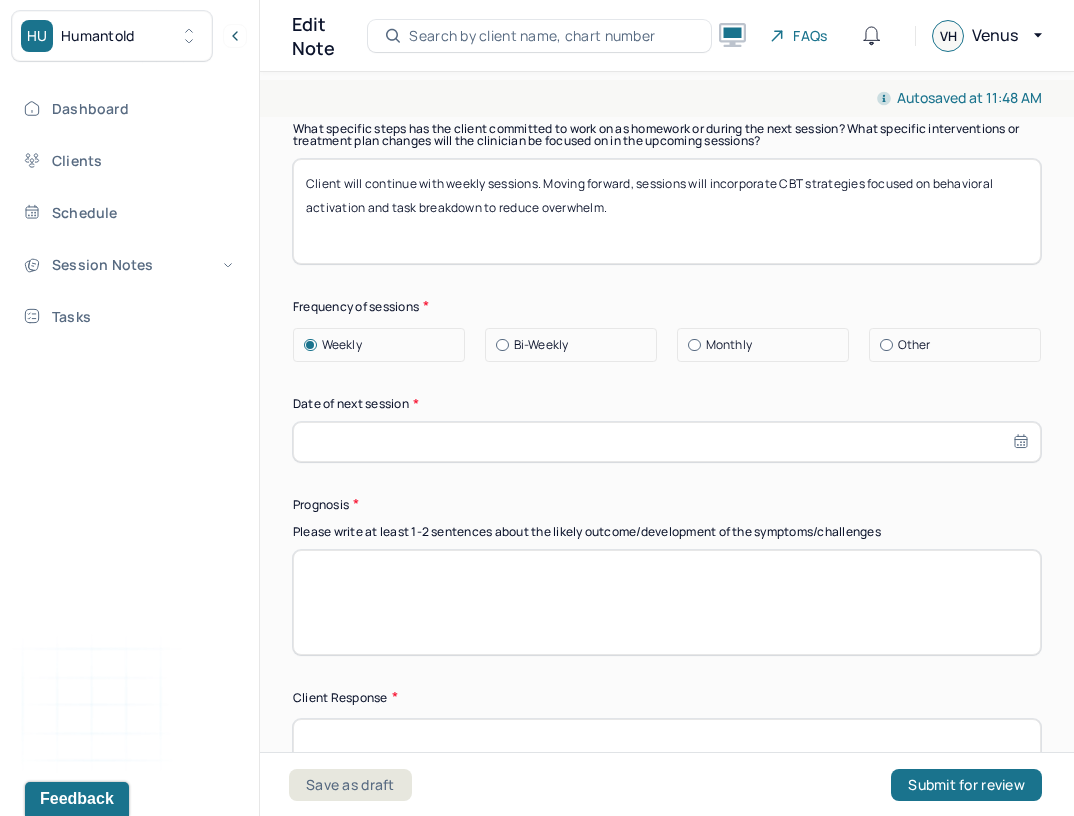 click at bounding box center (667, 442) 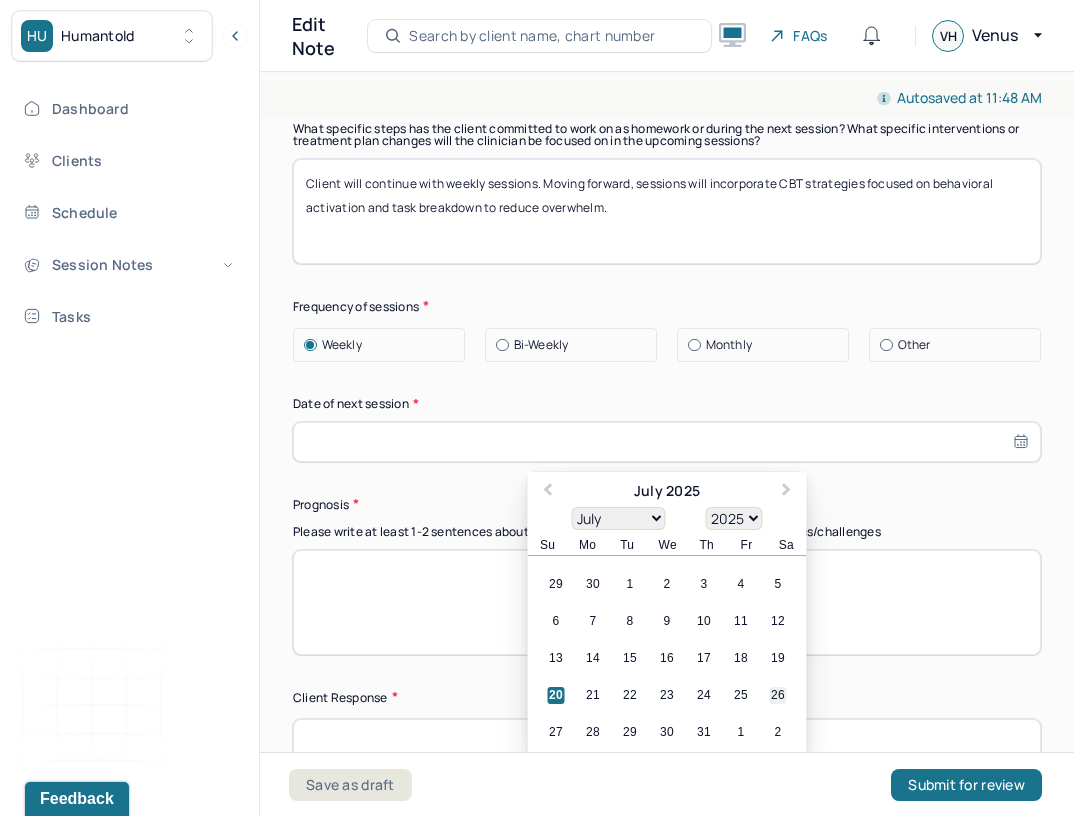click on "26" at bounding box center [778, 695] 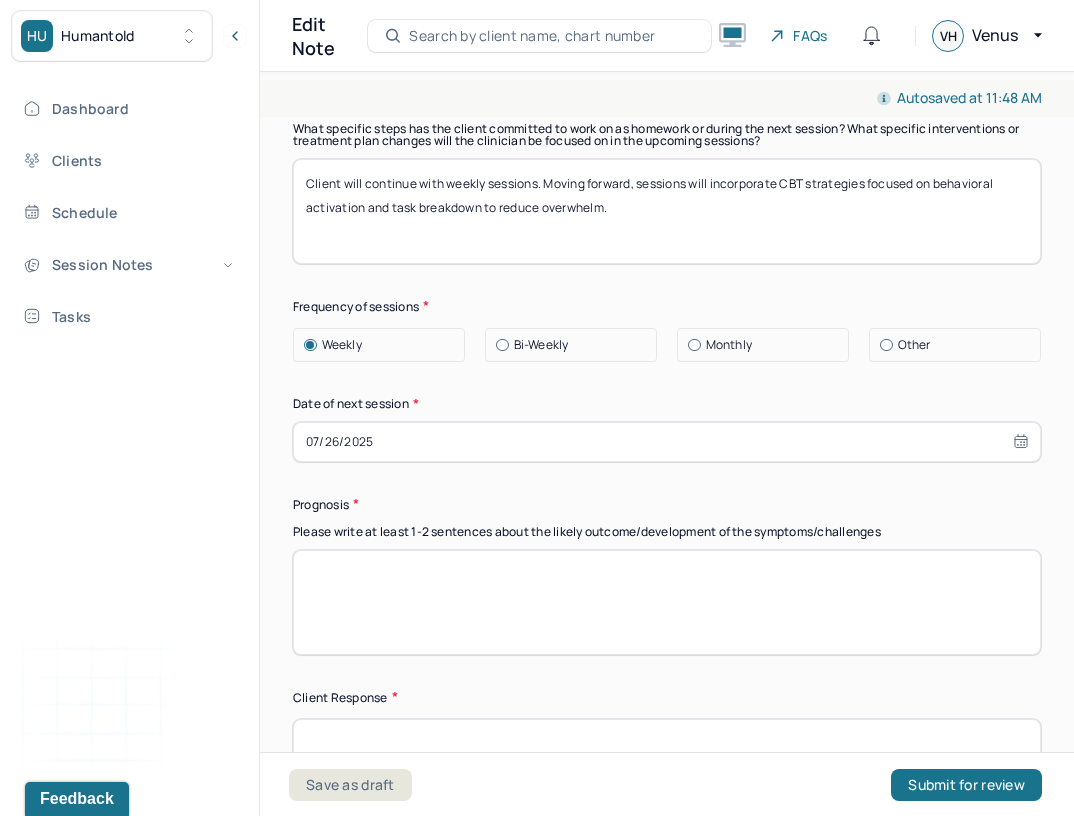 click on "07/26/2025" at bounding box center (667, 442) 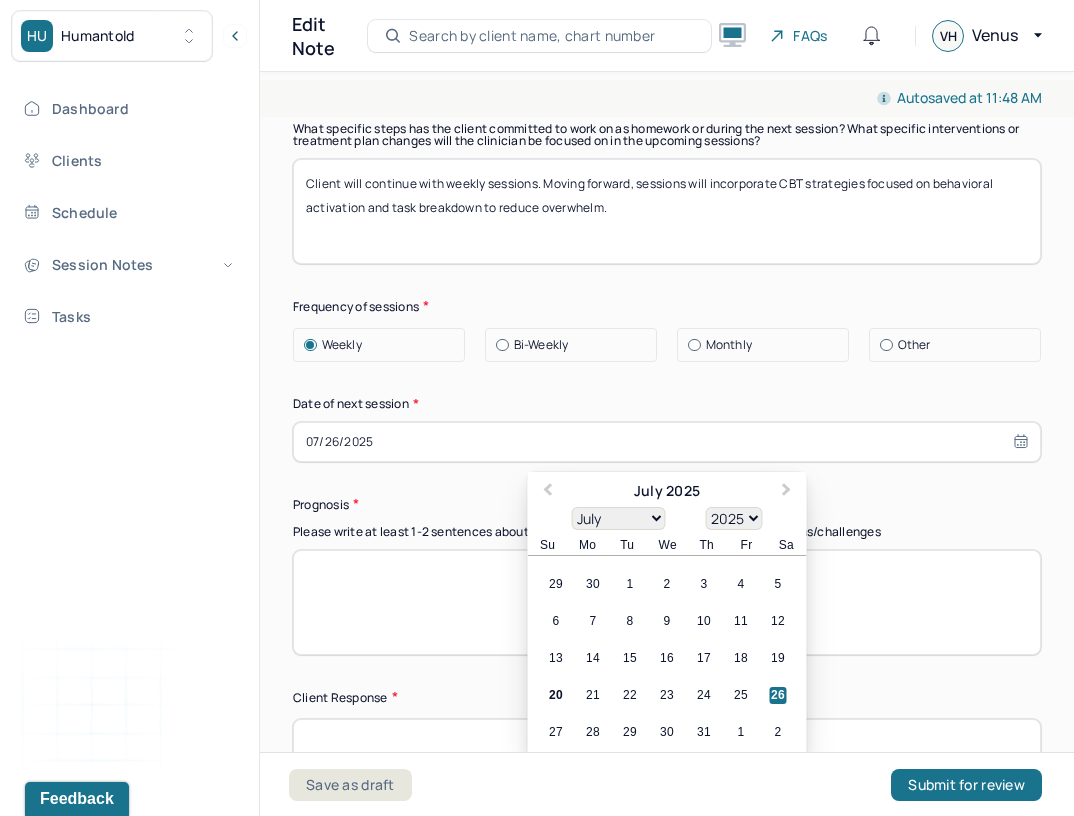 click on "26" at bounding box center (778, 695) 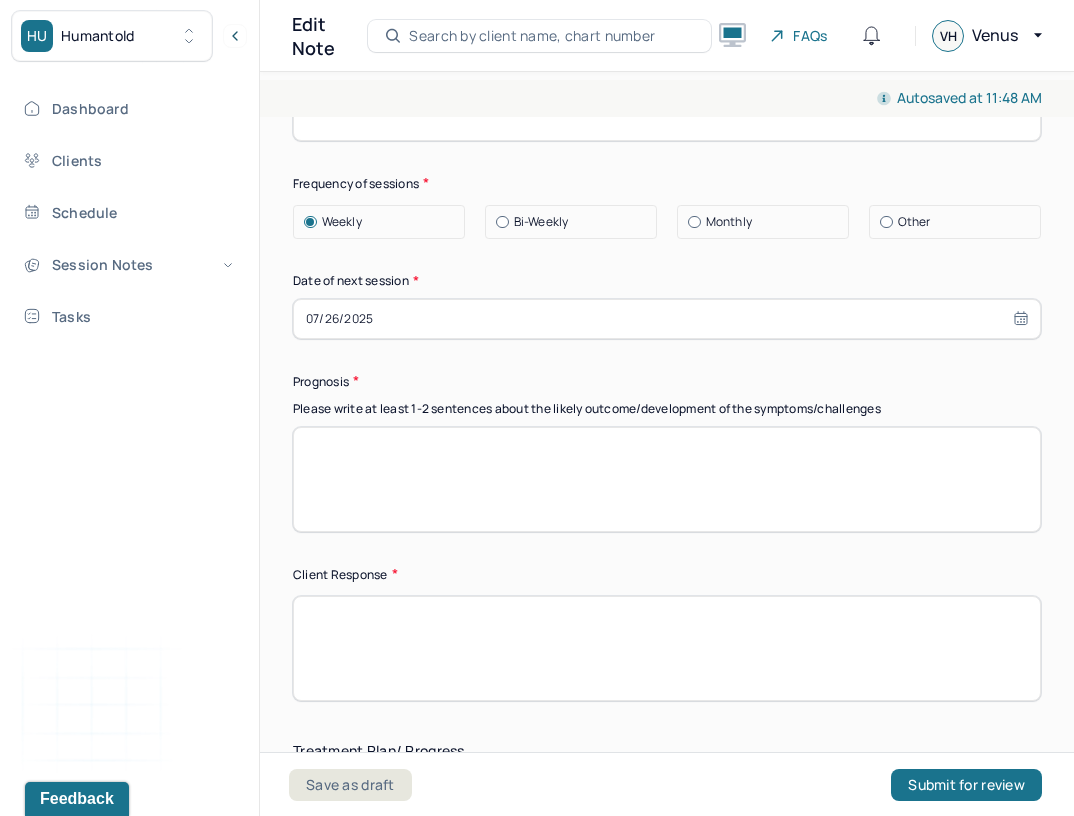 scroll, scrollTop: 2673, scrollLeft: 0, axis: vertical 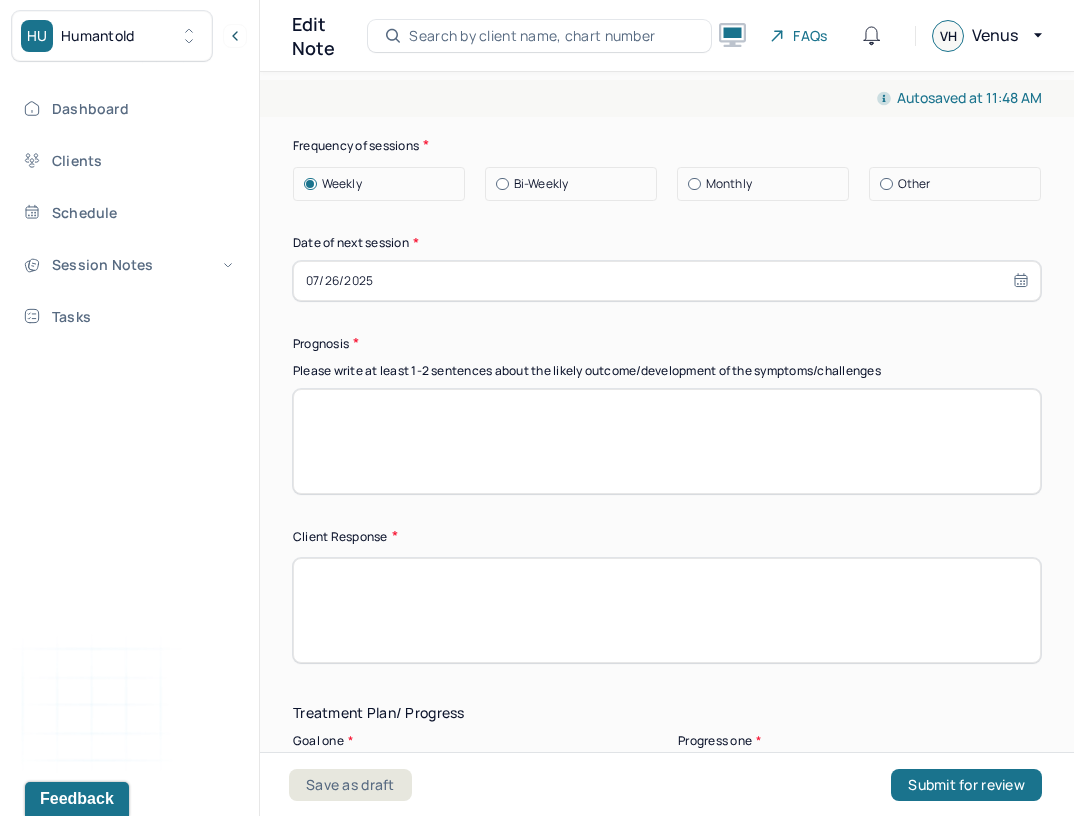 select on "6" 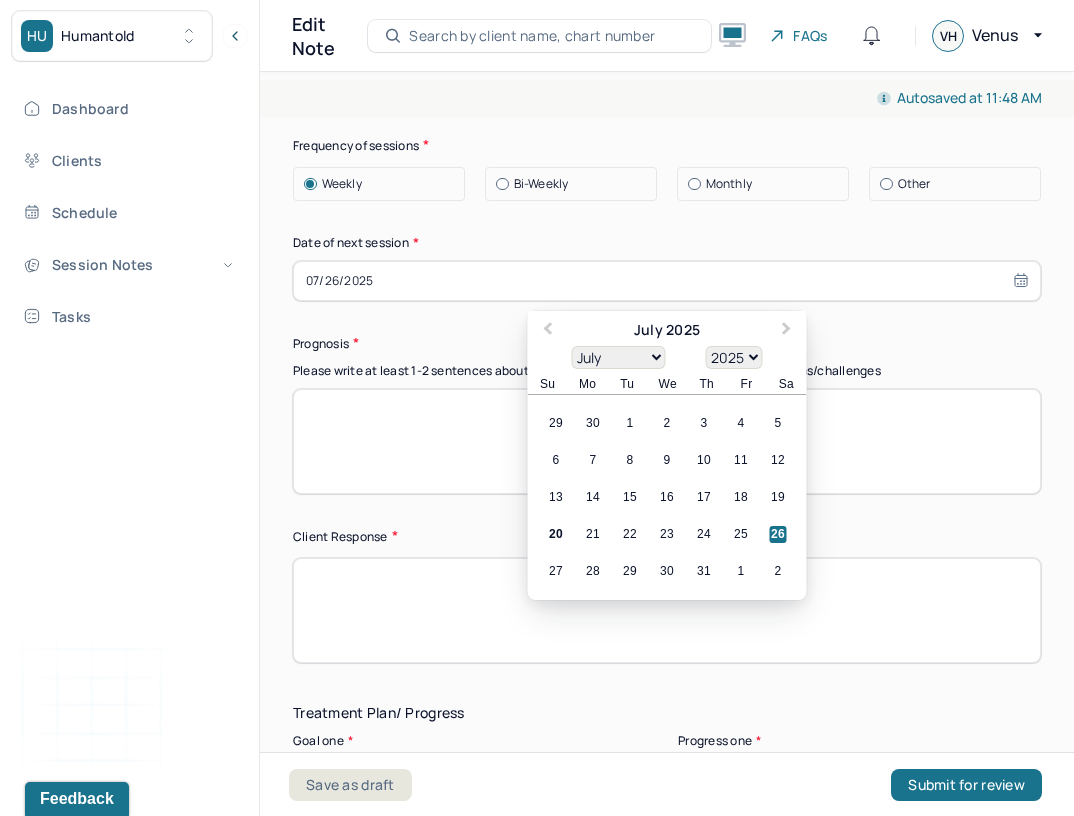 click on "07/26/2025" at bounding box center (667, 281) 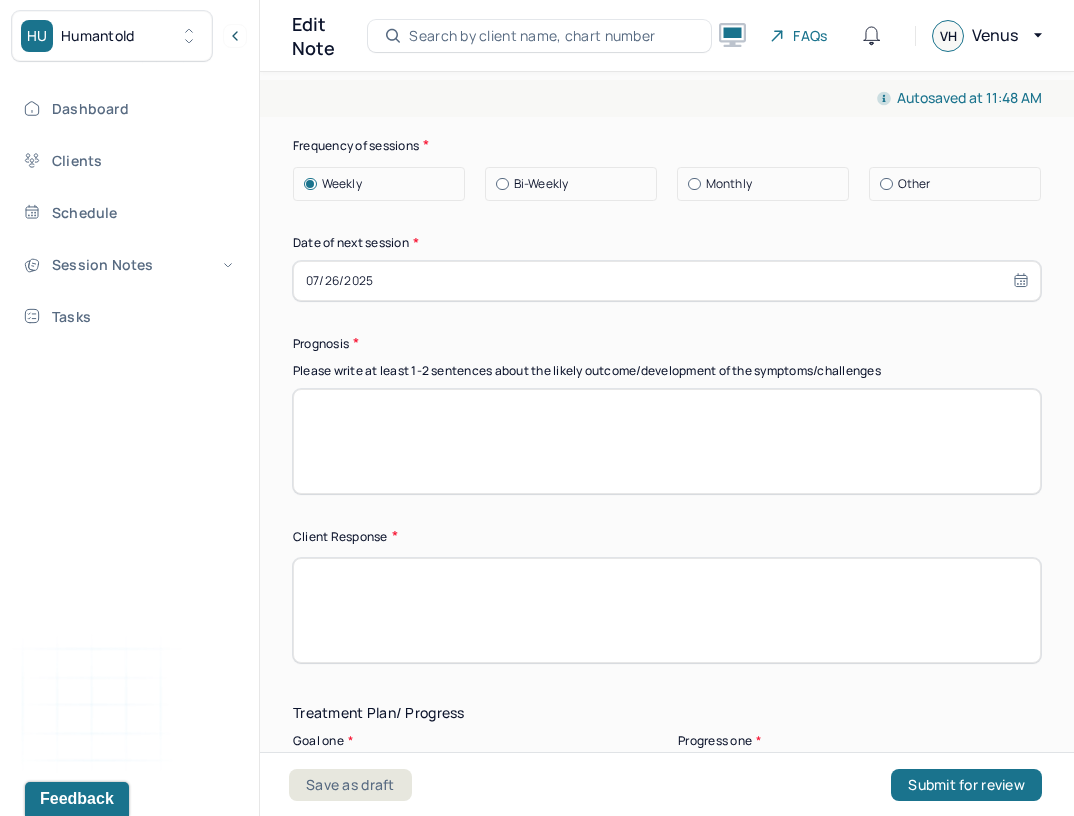 paste on "Prognosis is good, as client demonstrated curiosity about her emotional patterns and actively participated in exploring strategies to support change." 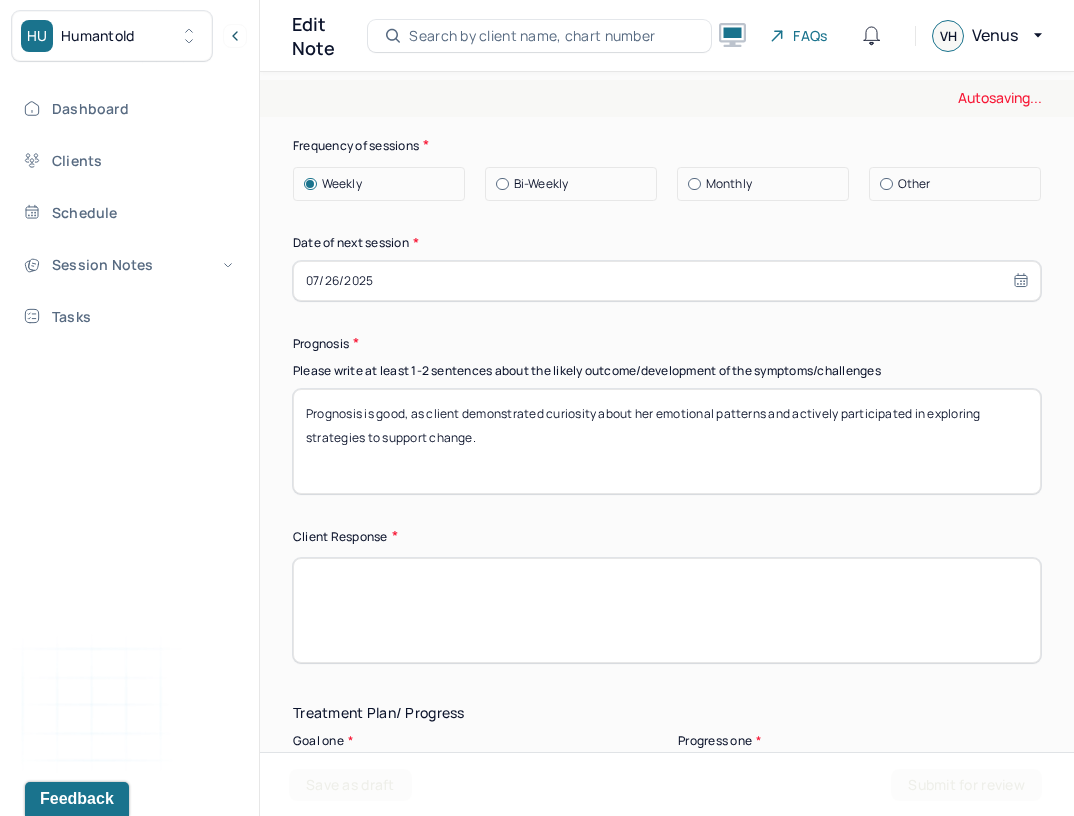 type on "Prognosis is good, as client demonstrated curiosity about her emotional patterns and actively participated in exploring strategies to support change." 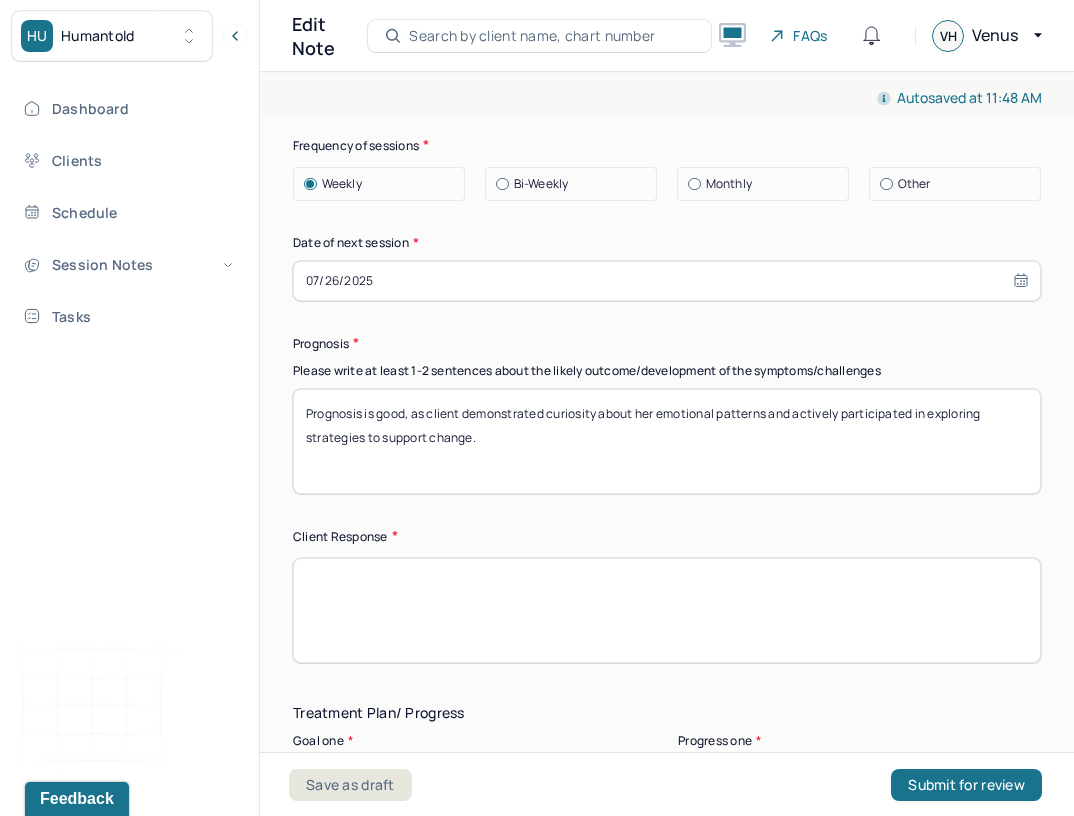 click at bounding box center [667, 610] 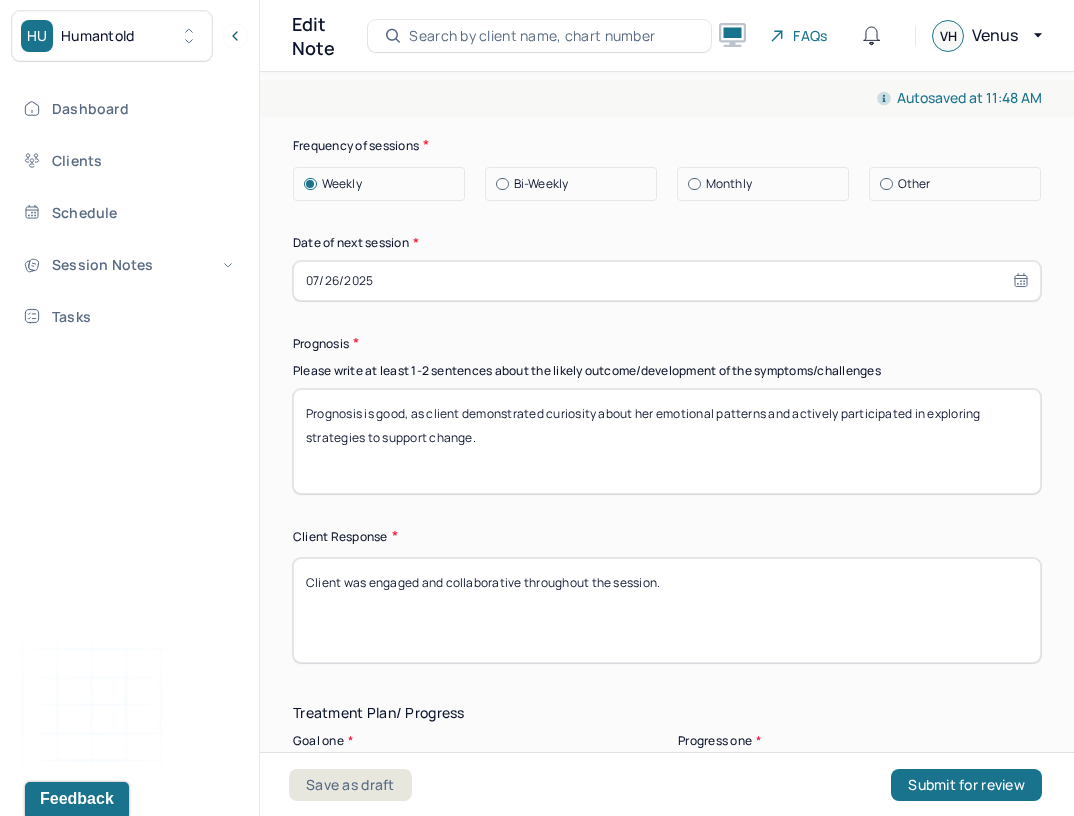 type on "Client was engaged and collaborative throughout the session." 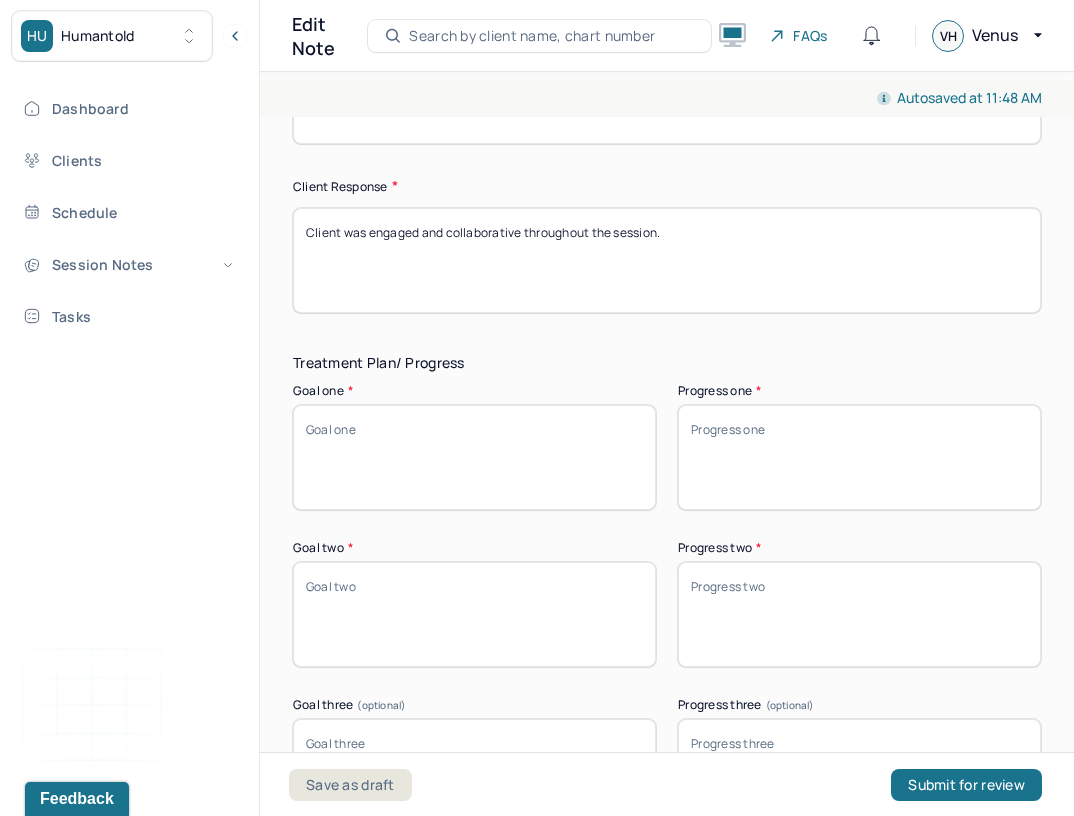 click on "Progress one *" at bounding box center [859, 457] 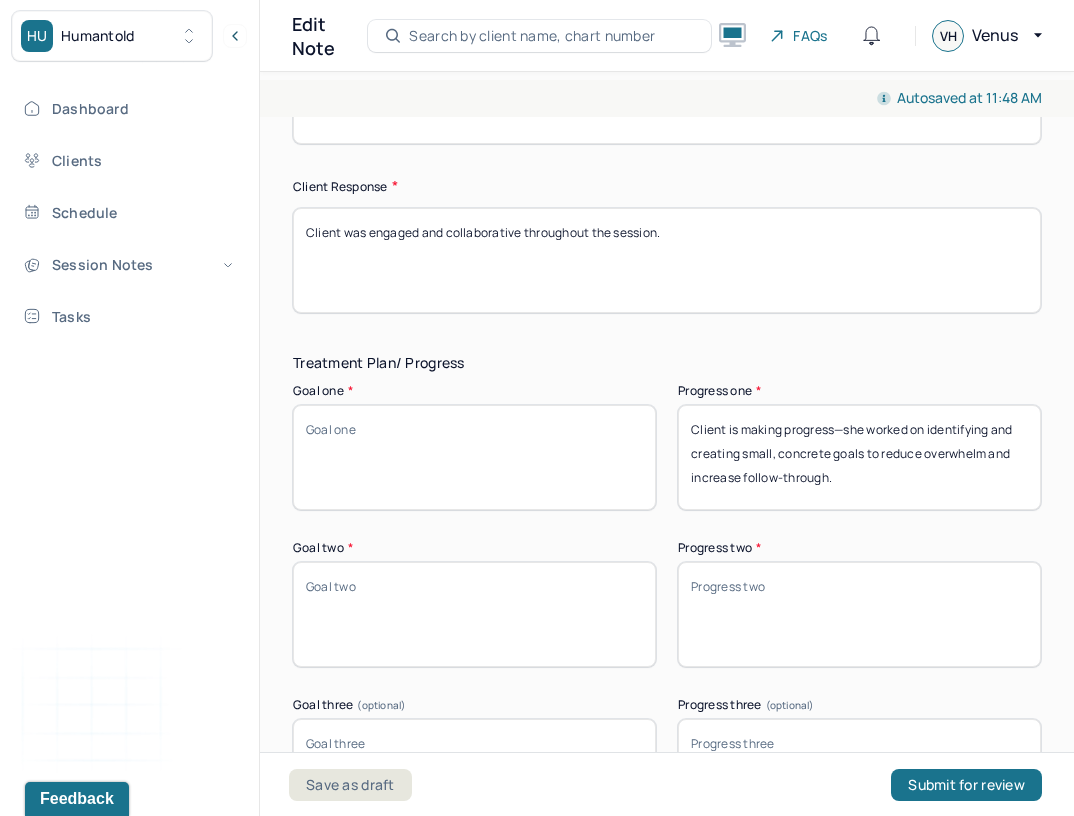 click on "Client is making progress—she worked on identifying and creating small, concrete goals to reduce overwhelm and increase follow-through." at bounding box center [859, 457] 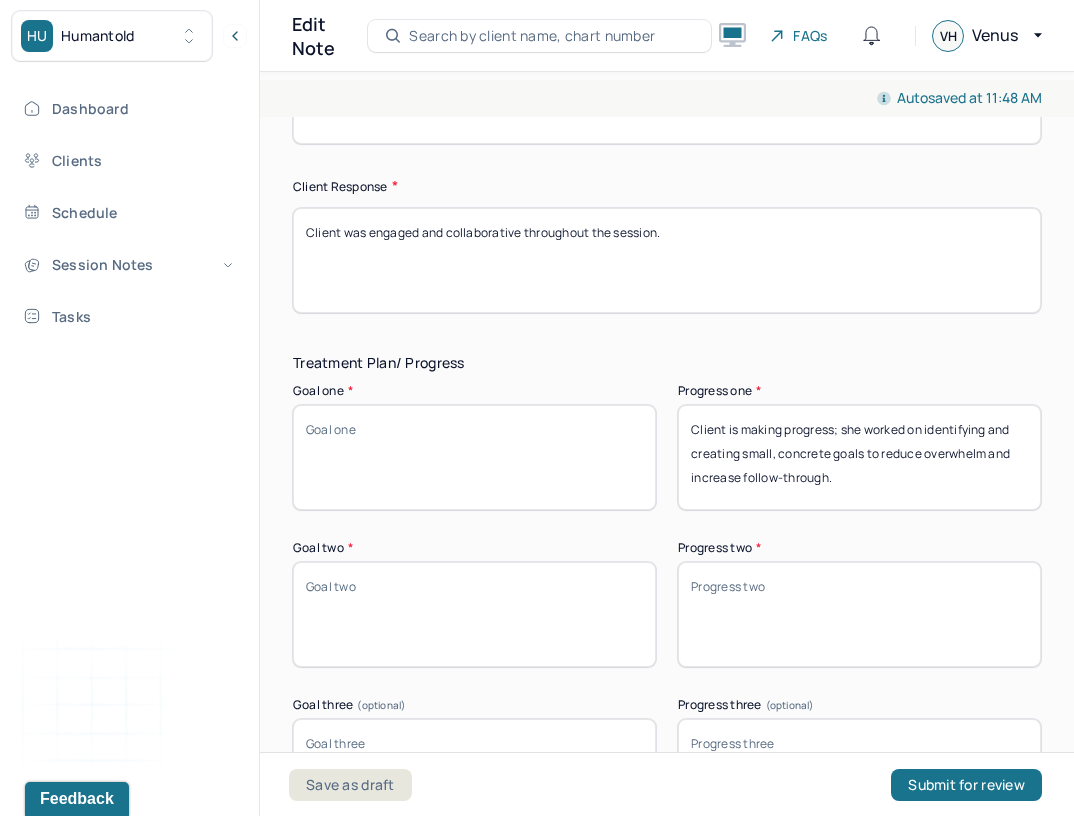 type on "Client is making progress; she worked on identifying and creating small, concrete goals to reduce overwhelm and increase follow-through." 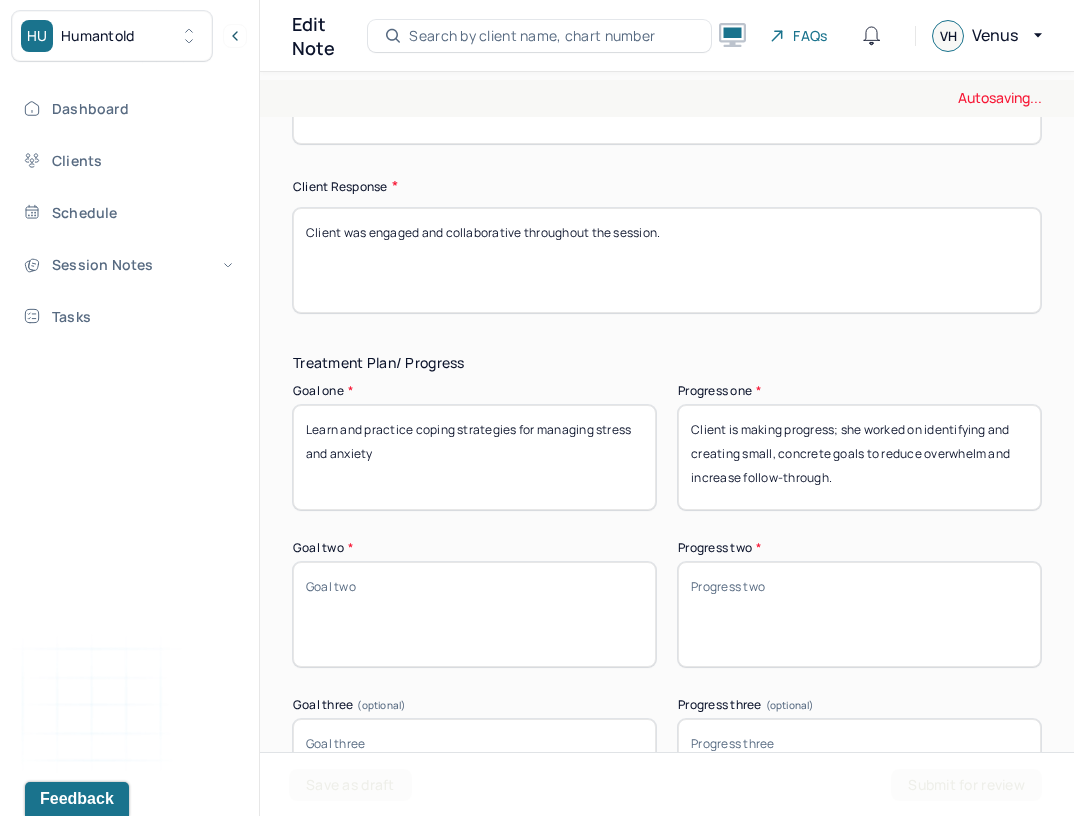 type on "Learn and practice coping strategies for managing stress and anxiety" 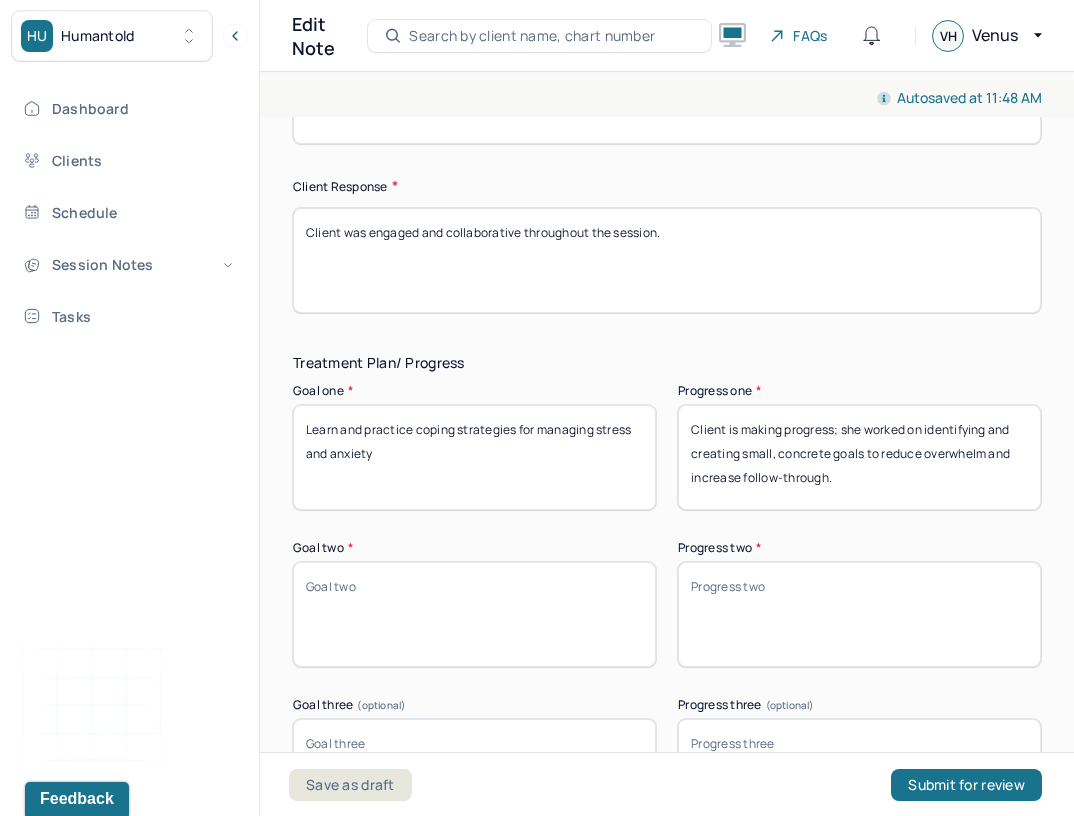 click on "Goal two *" at bounding box center [474, 614] 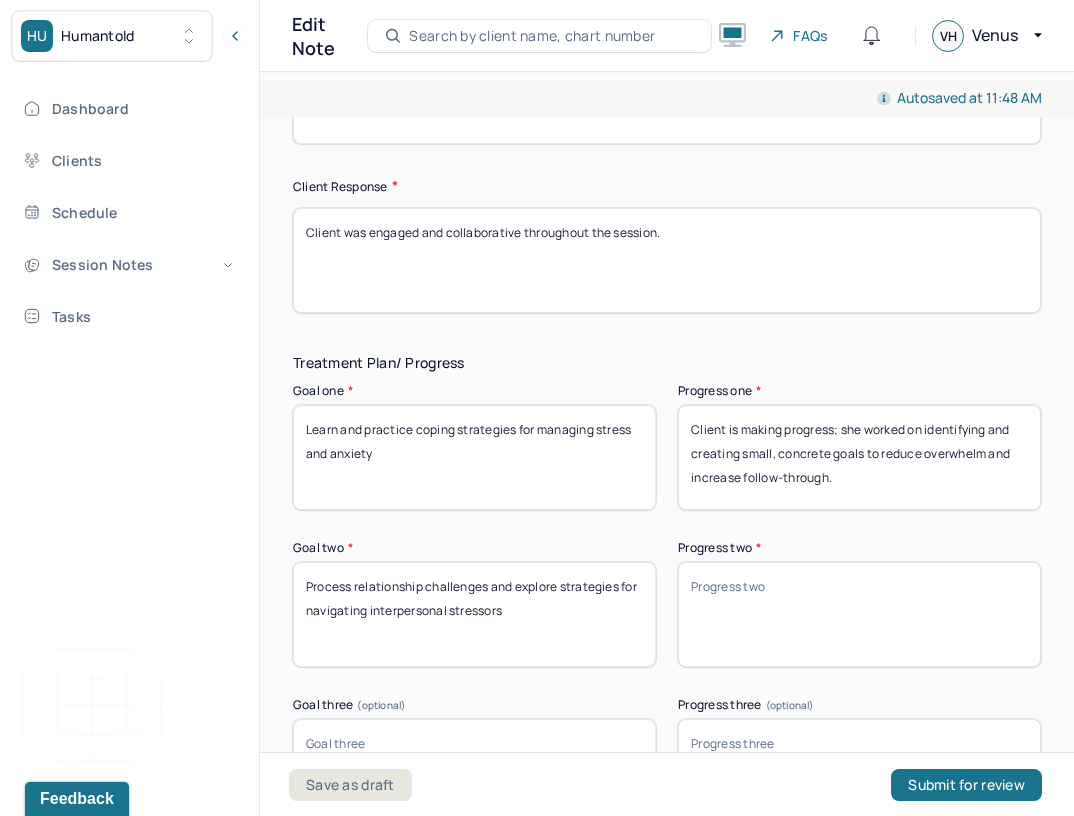 paste on "This goal was not addressed in the current session." 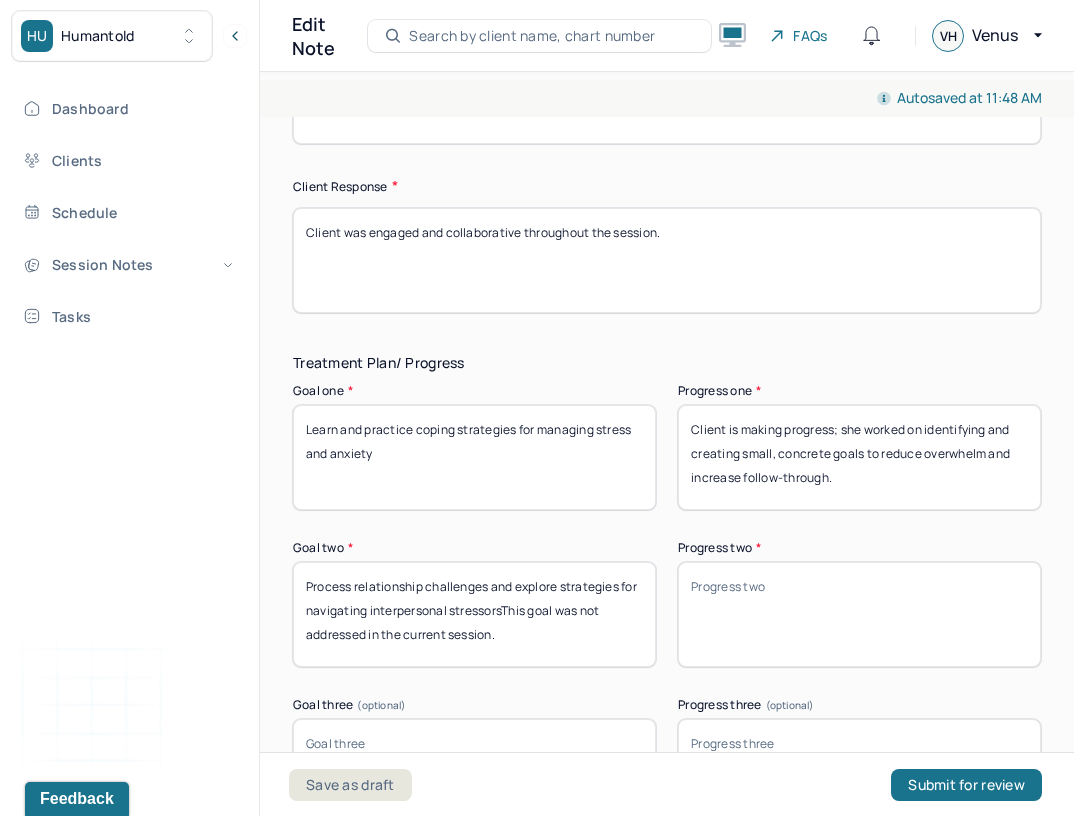 type on "Process relationship challenges and explore strategies for navigating interpersonal stressors" 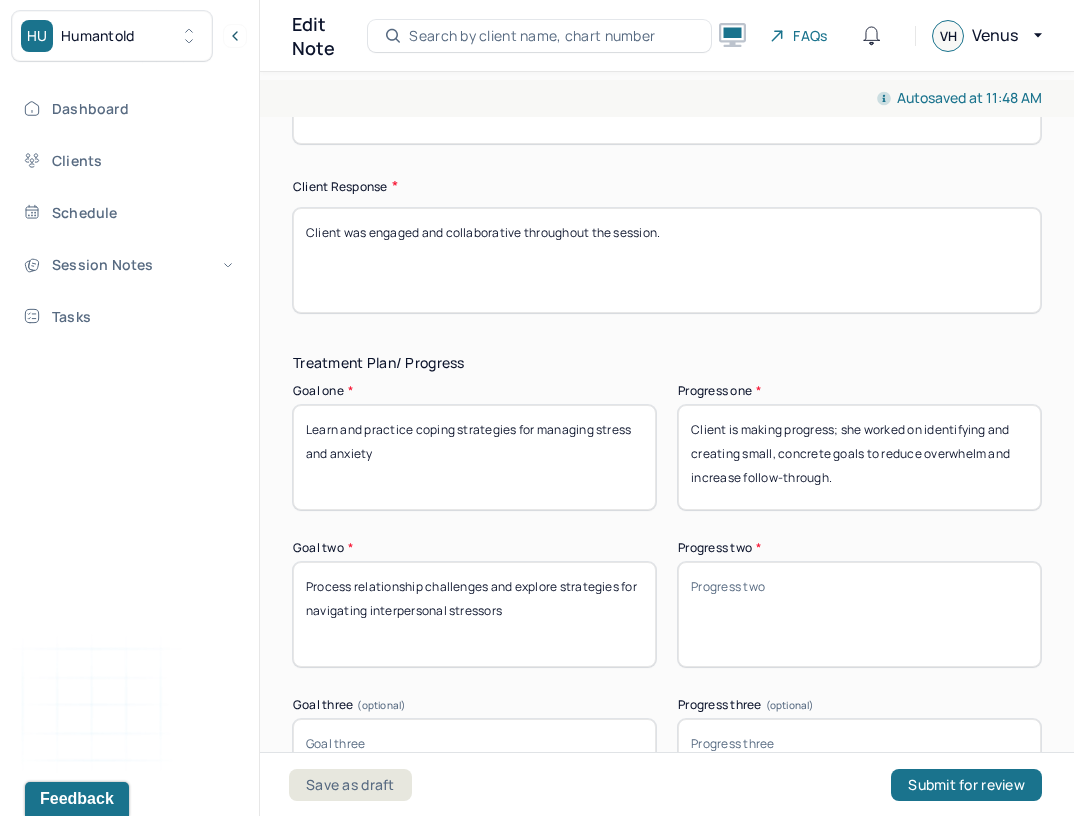 click on "Progress two *" at bounding box center [859, 614] 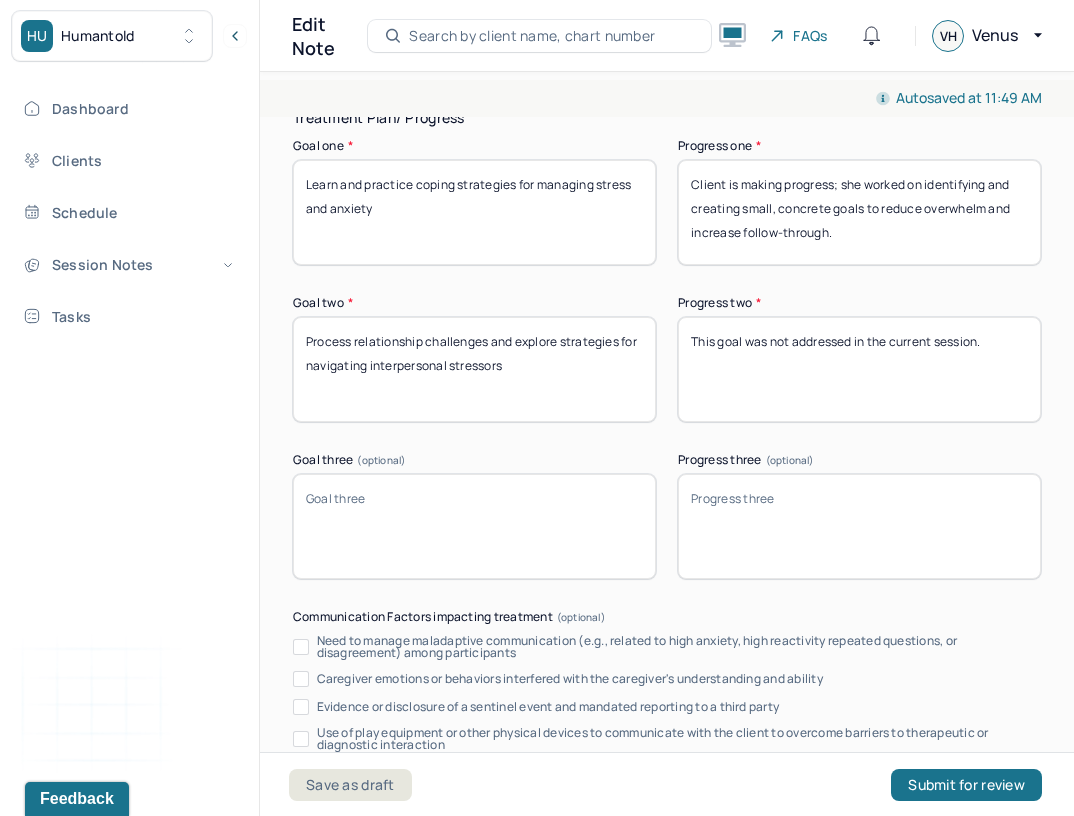 scroll, scrollTop: 3568, scrollLeft: 0, axis: vertical 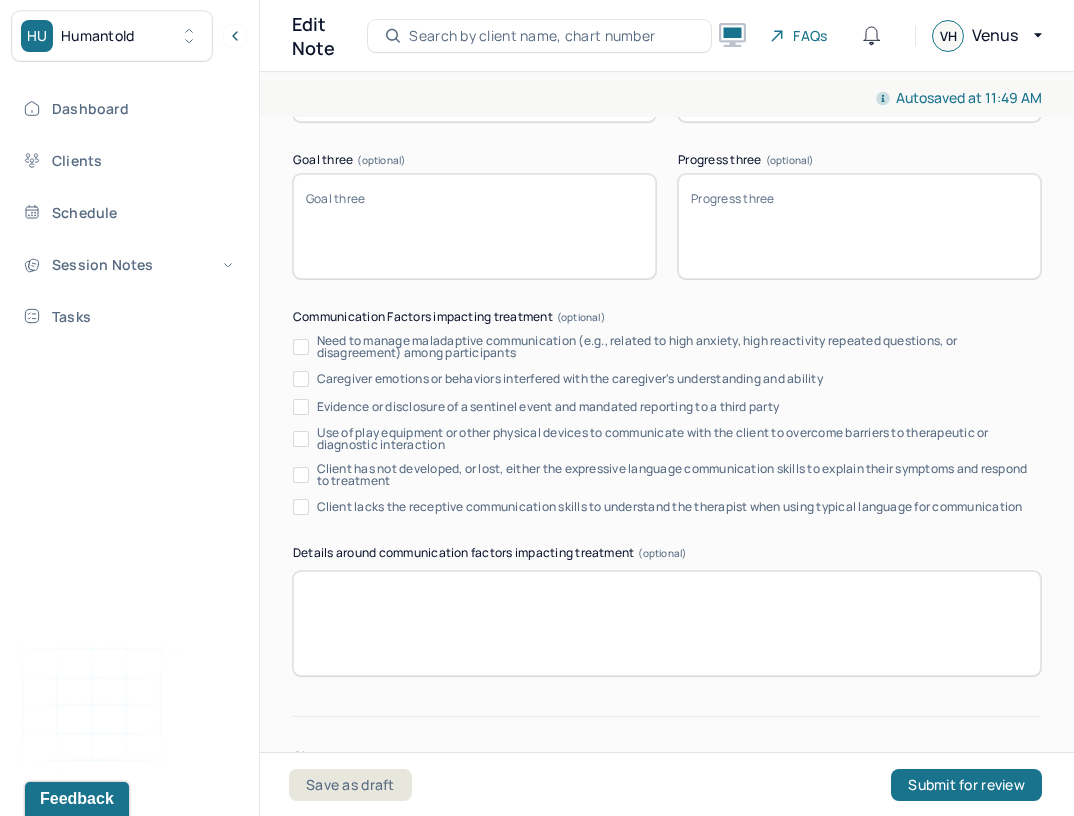 type on "This goal was not addressed in the current session." 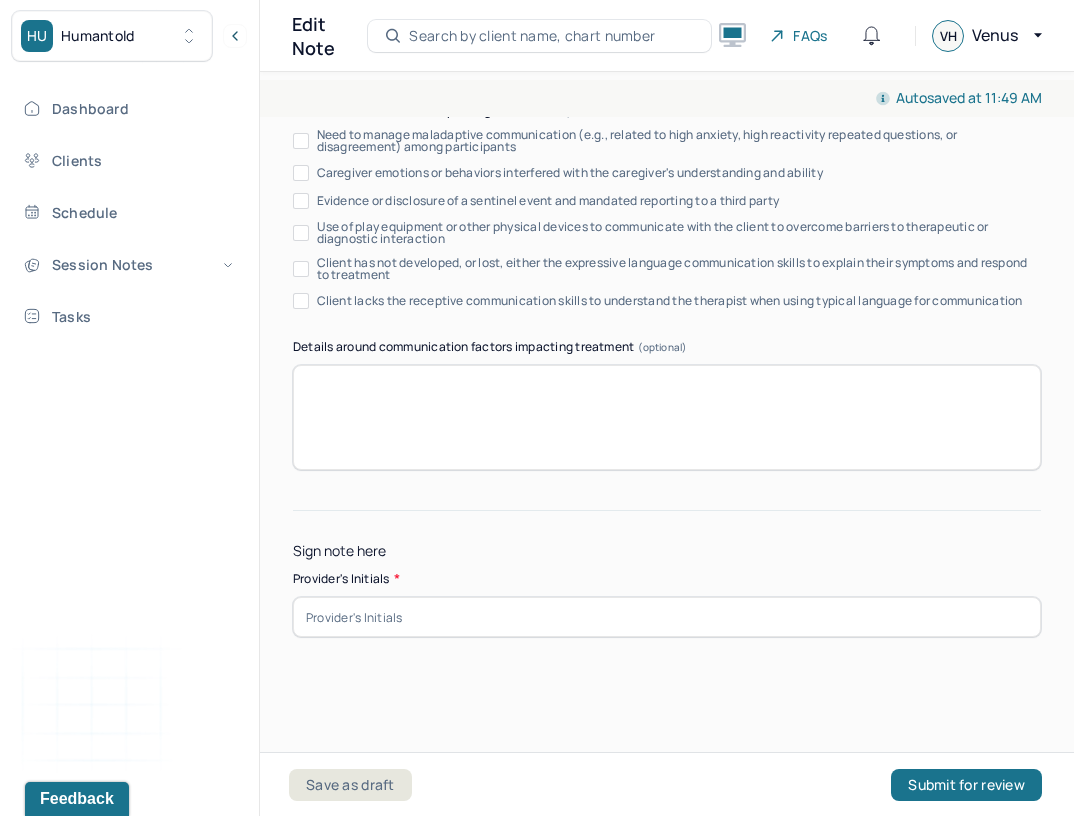 click at bounding box center [667, 617] 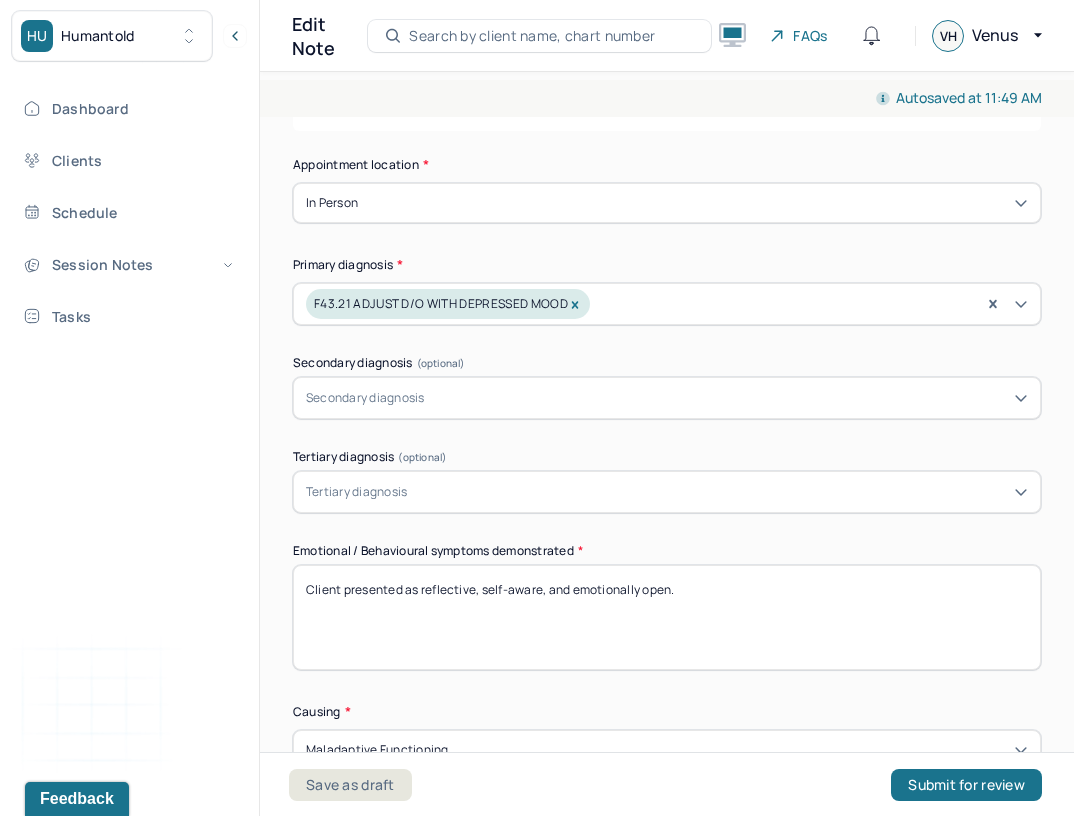 scroll, scrollTop: 320, scrollLeft: 0, axis: vertical 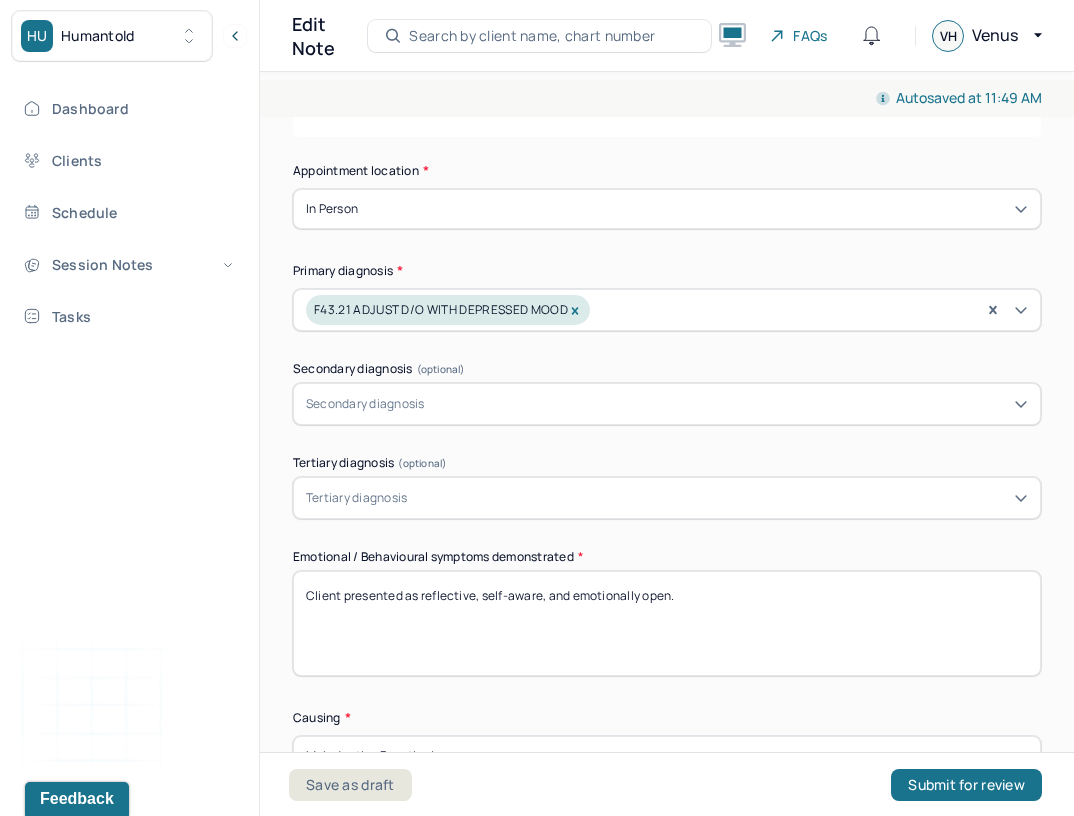 type on "VH" 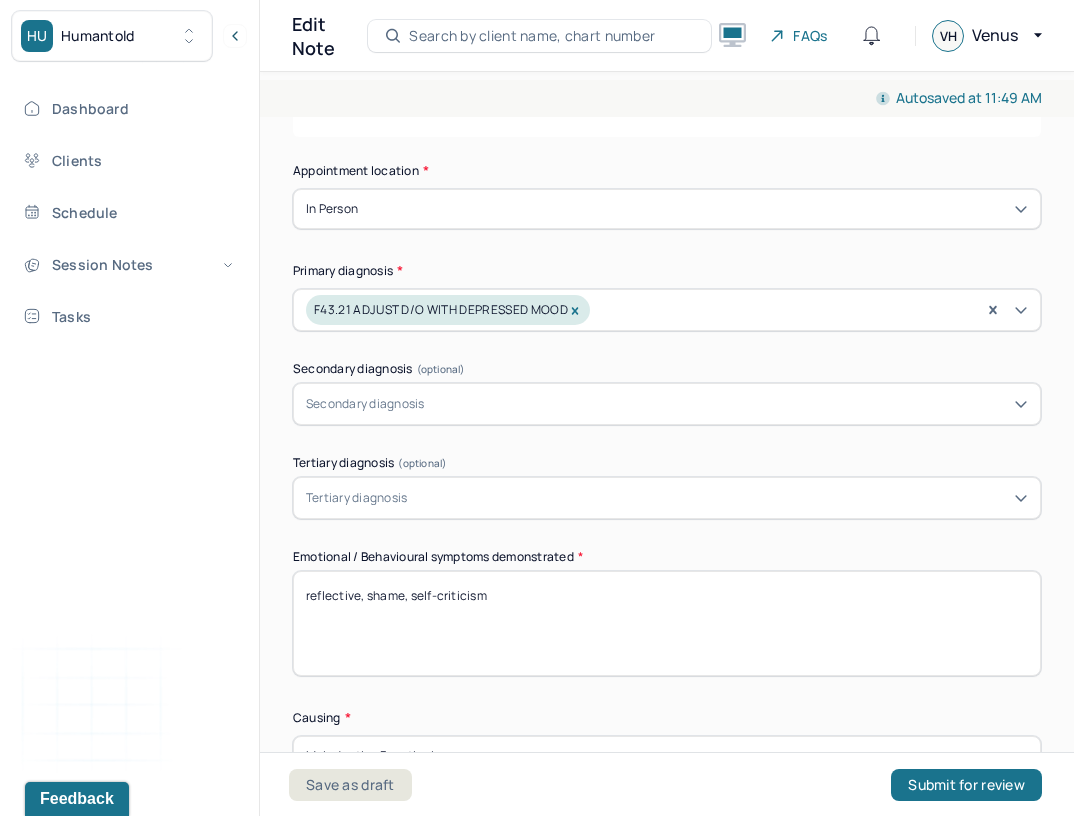 click on "Client presented as reflective, self-aware, and emotionally open." at bounding box center (667, 623) 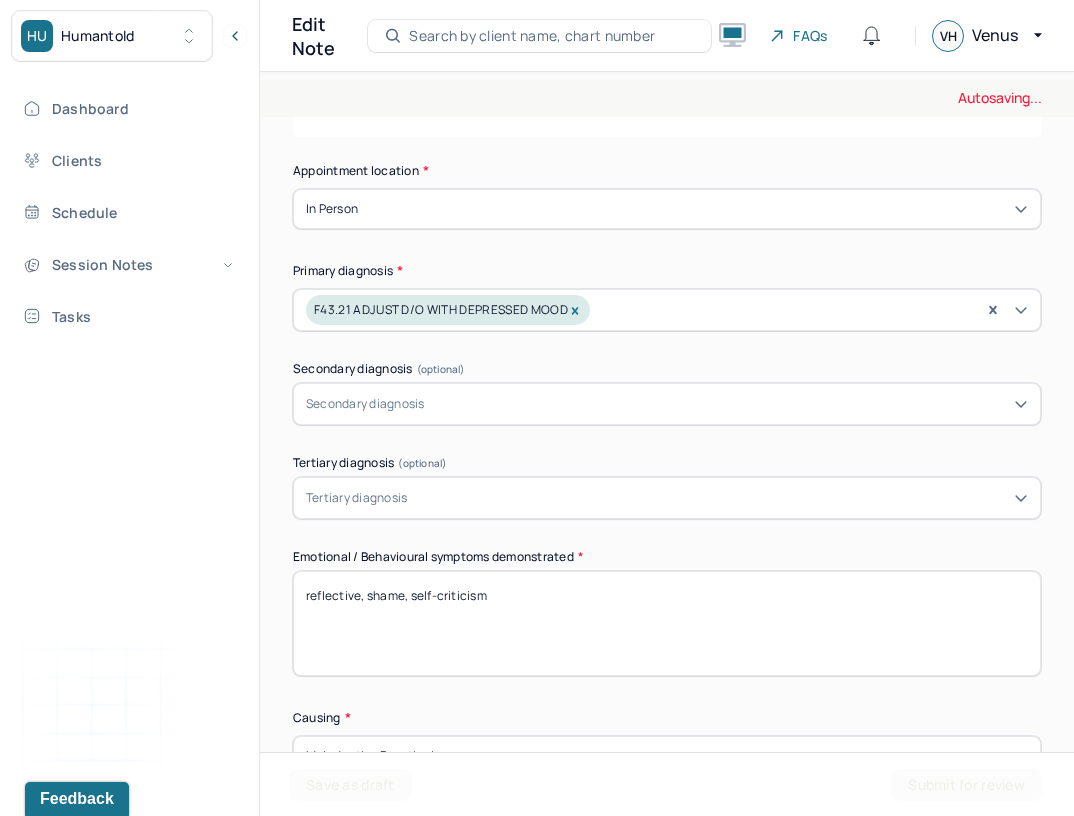 type on "reflective, shame, self-criticism" 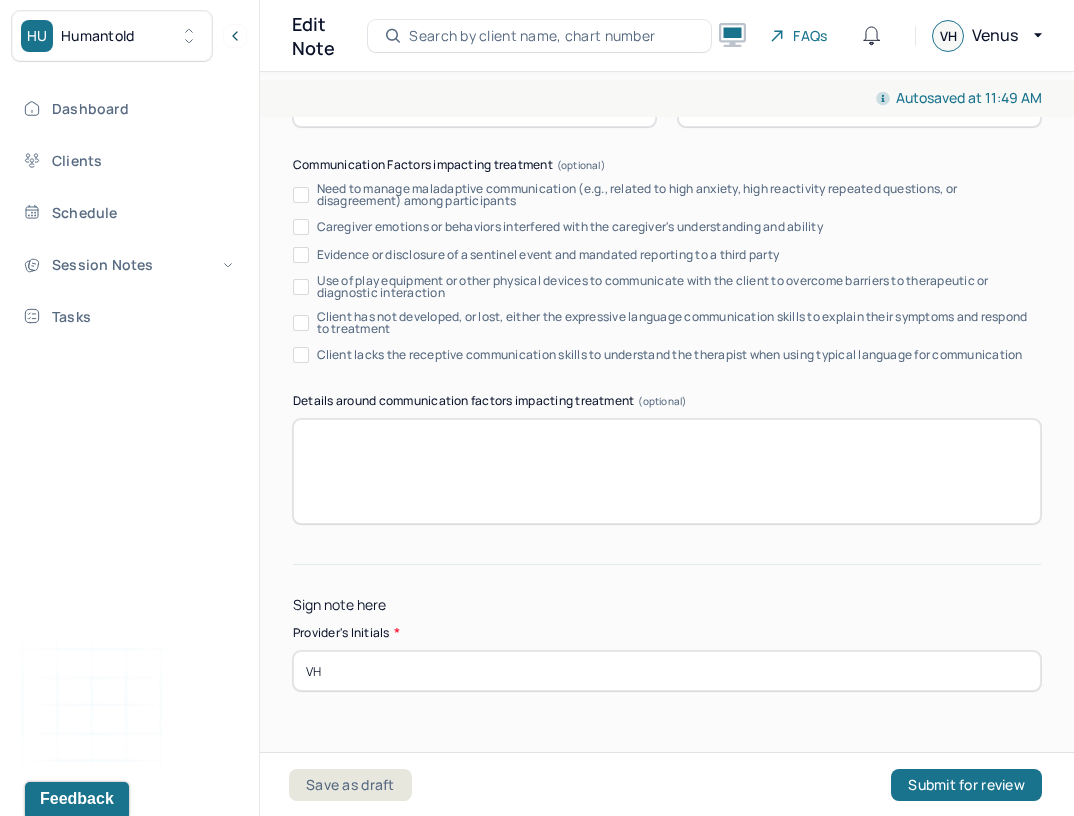 scroll, scrollTop: 3774, scrollLeft: 0, axis: vertical 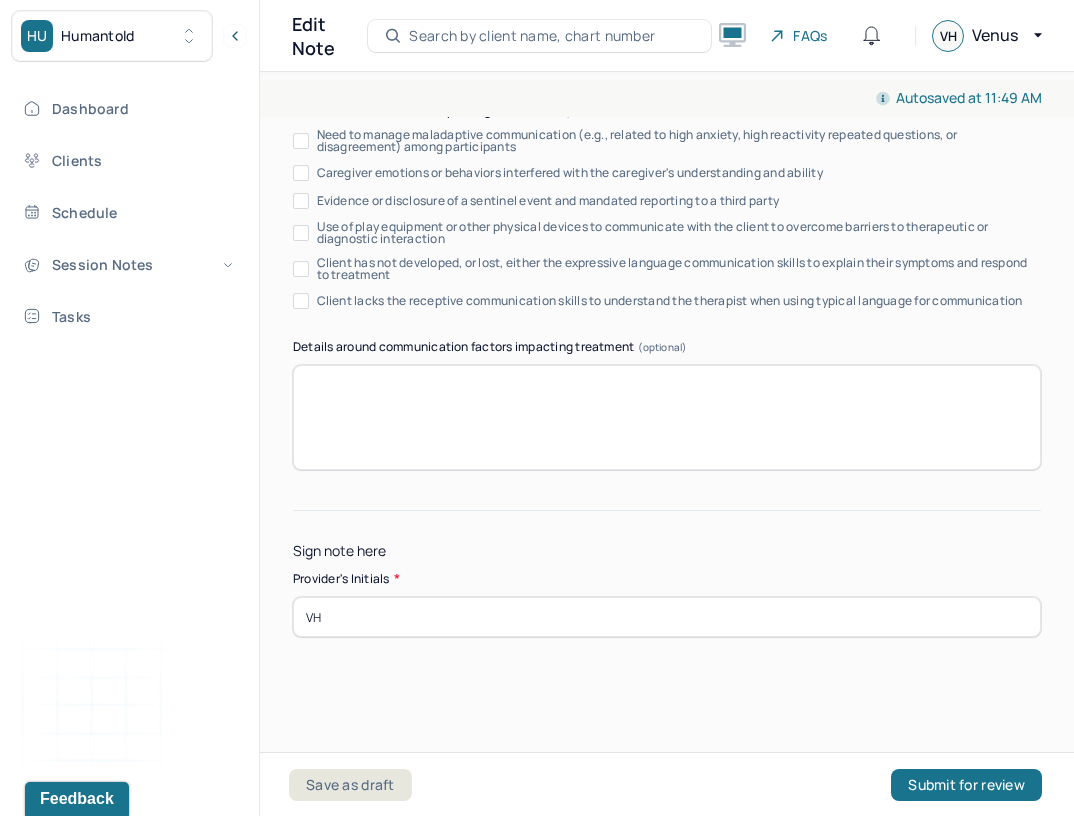 click on "VH" at bounding box center (667, 617) 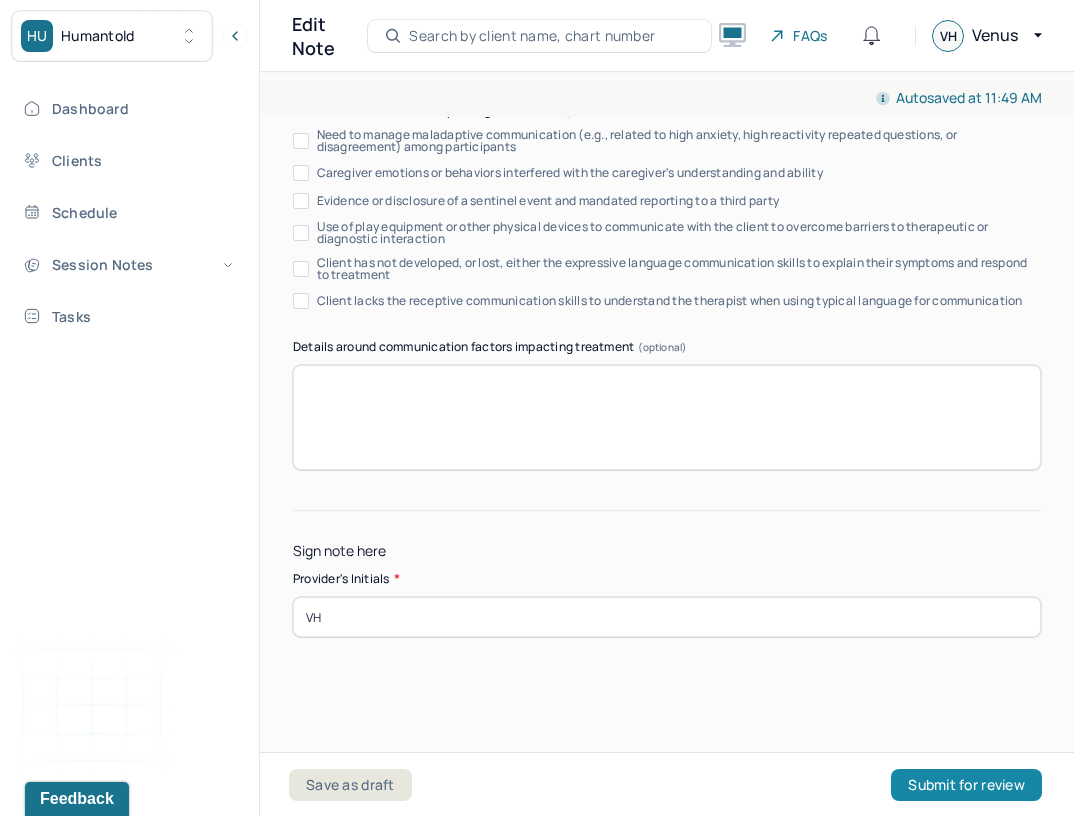 click on "Submit for review" at bounding box center (966, 785) 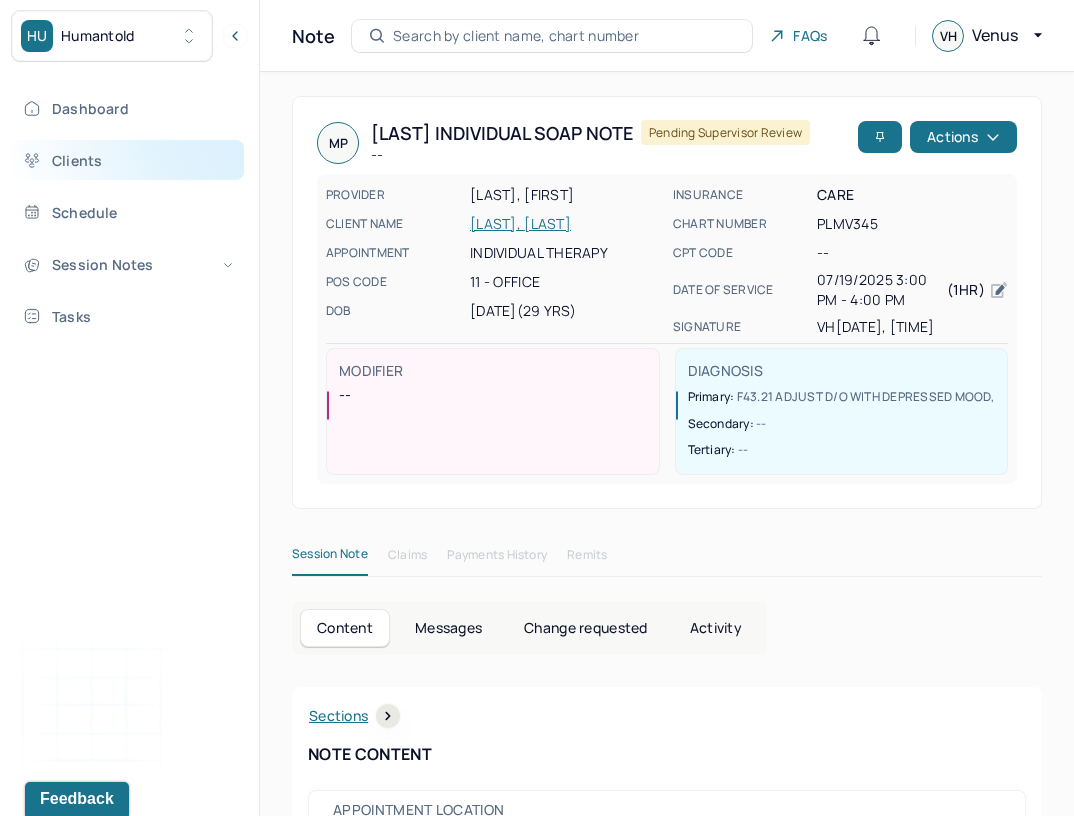 click on "Clients" at bounding box center [128, 160] 